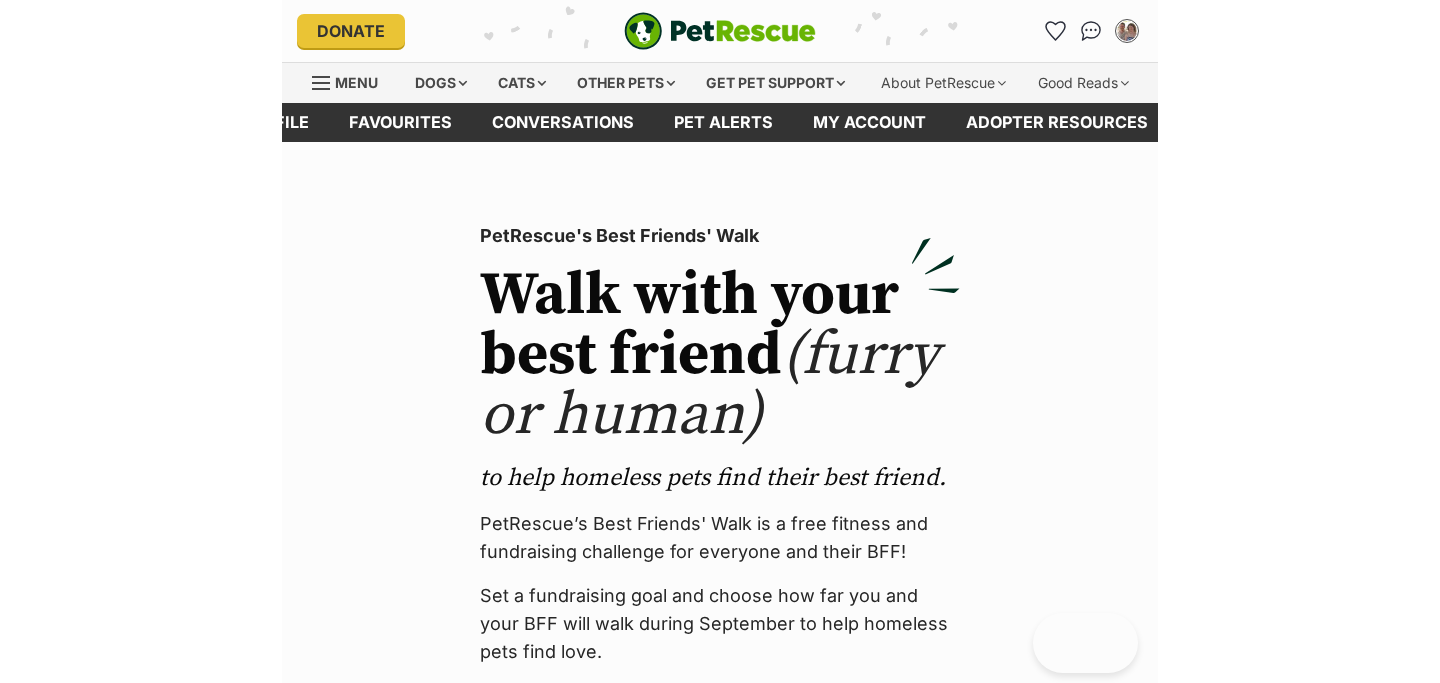 scroll, scrollTop: 0, scrollLeft: 0, axis: both 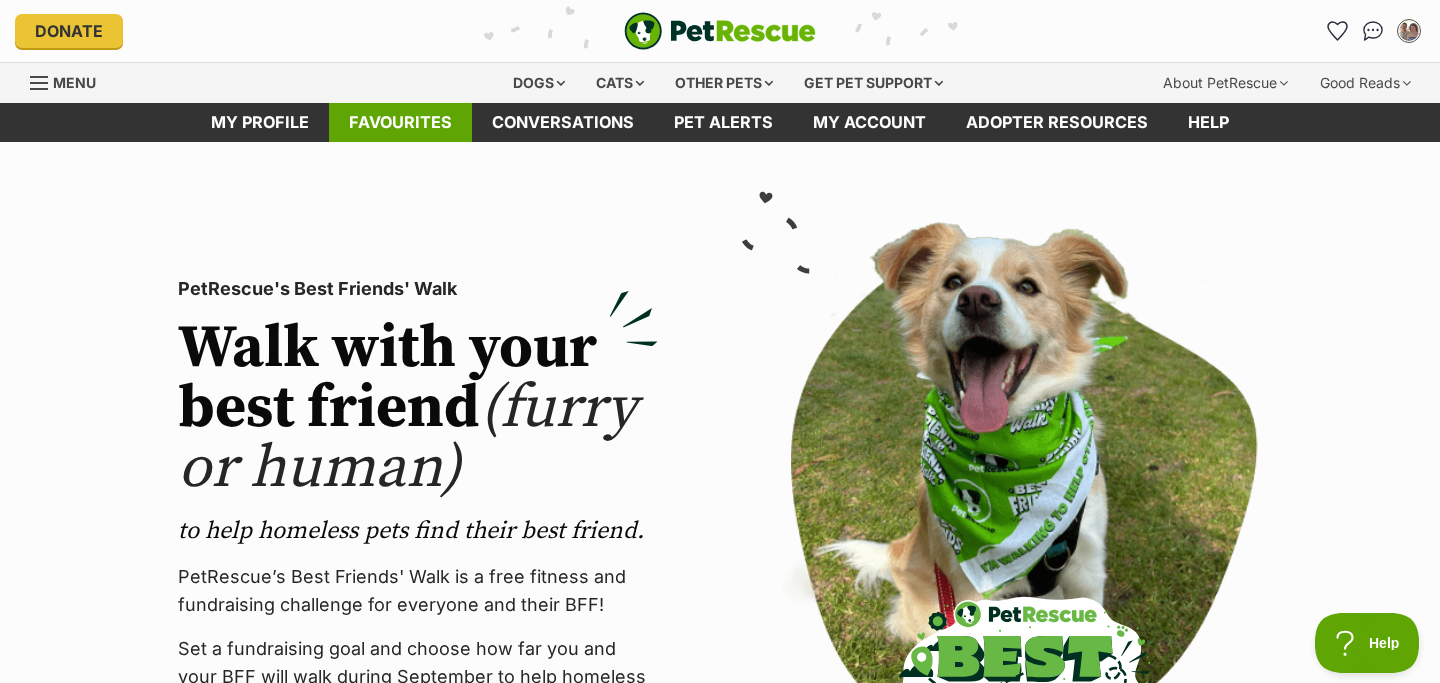 click on "Favourites" at bounding box center [400, 122] 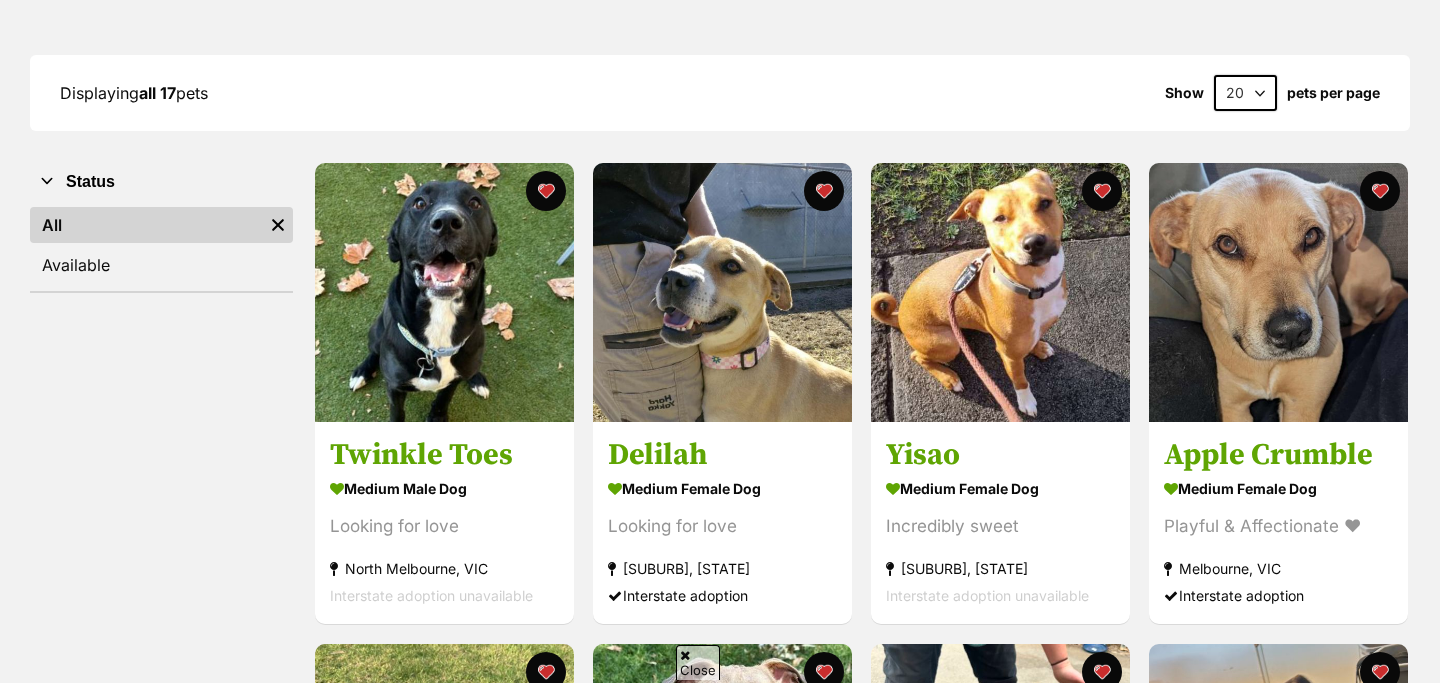 scroll, scrollTop: 246, scrollLeft: 0, axis: vertical 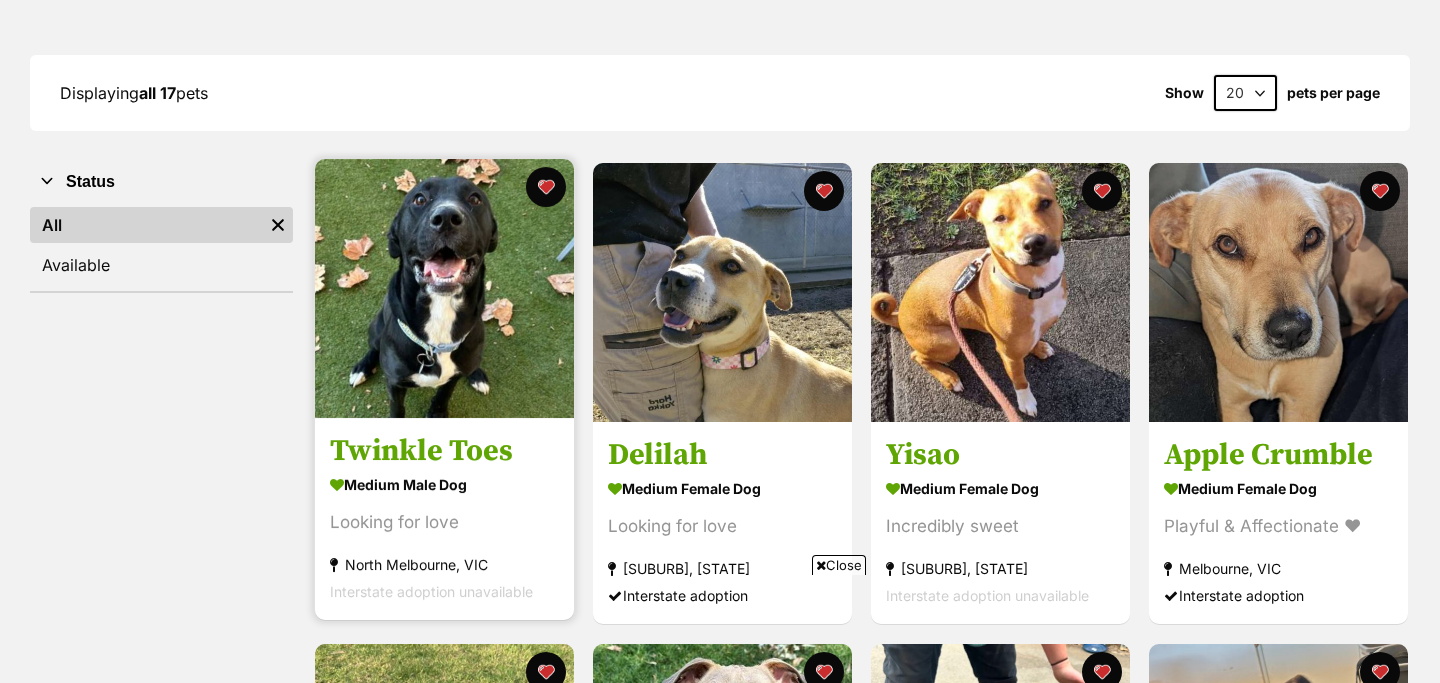click on "Twinkle Toes" at bounding box center (444, 452) 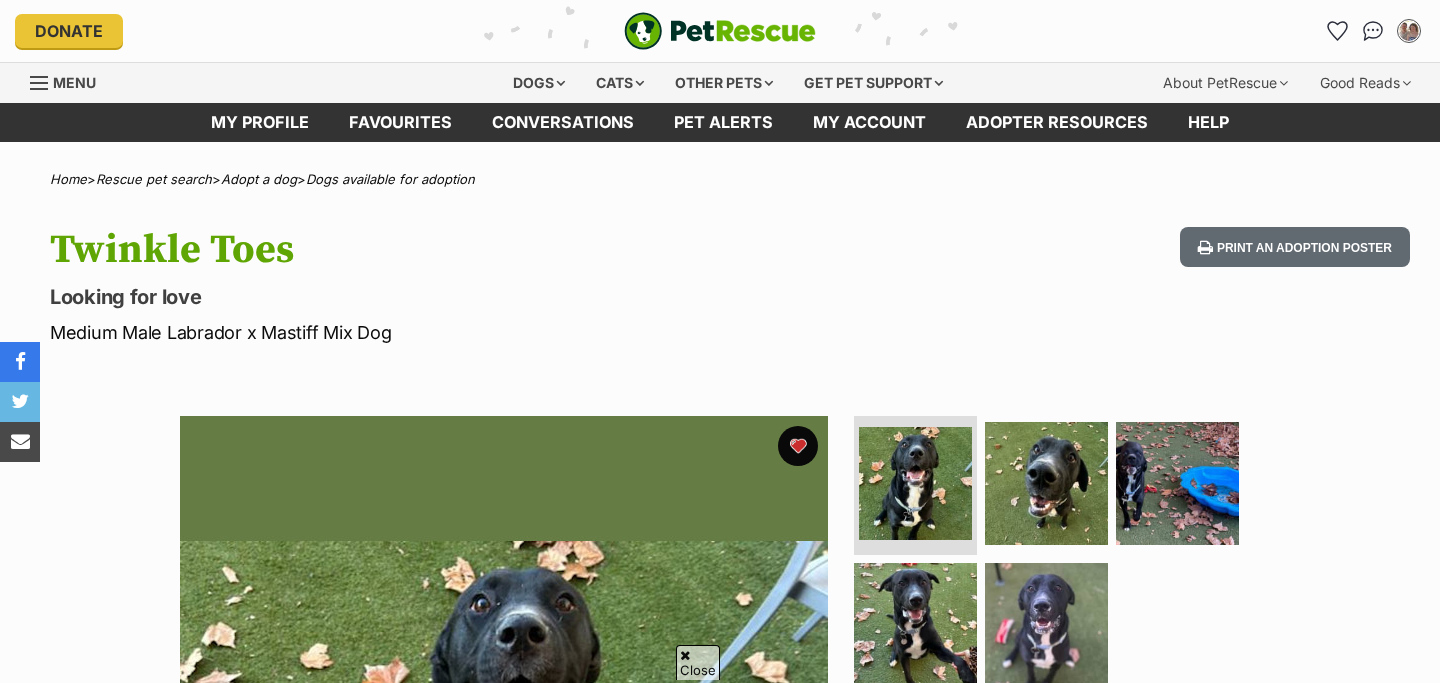 scroll, scrollTop: 333, scrollLeft: 0, axis: vertical 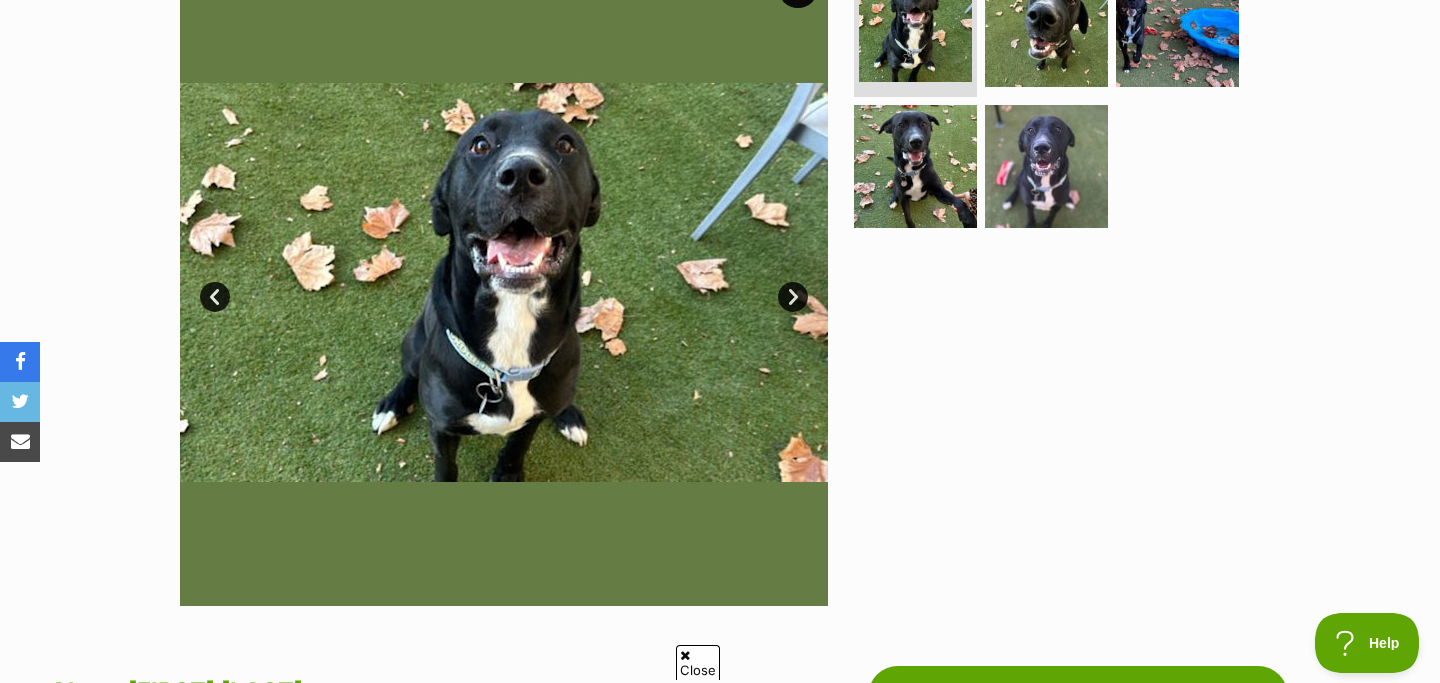 click on "Next" at bounding box center [793, 297] 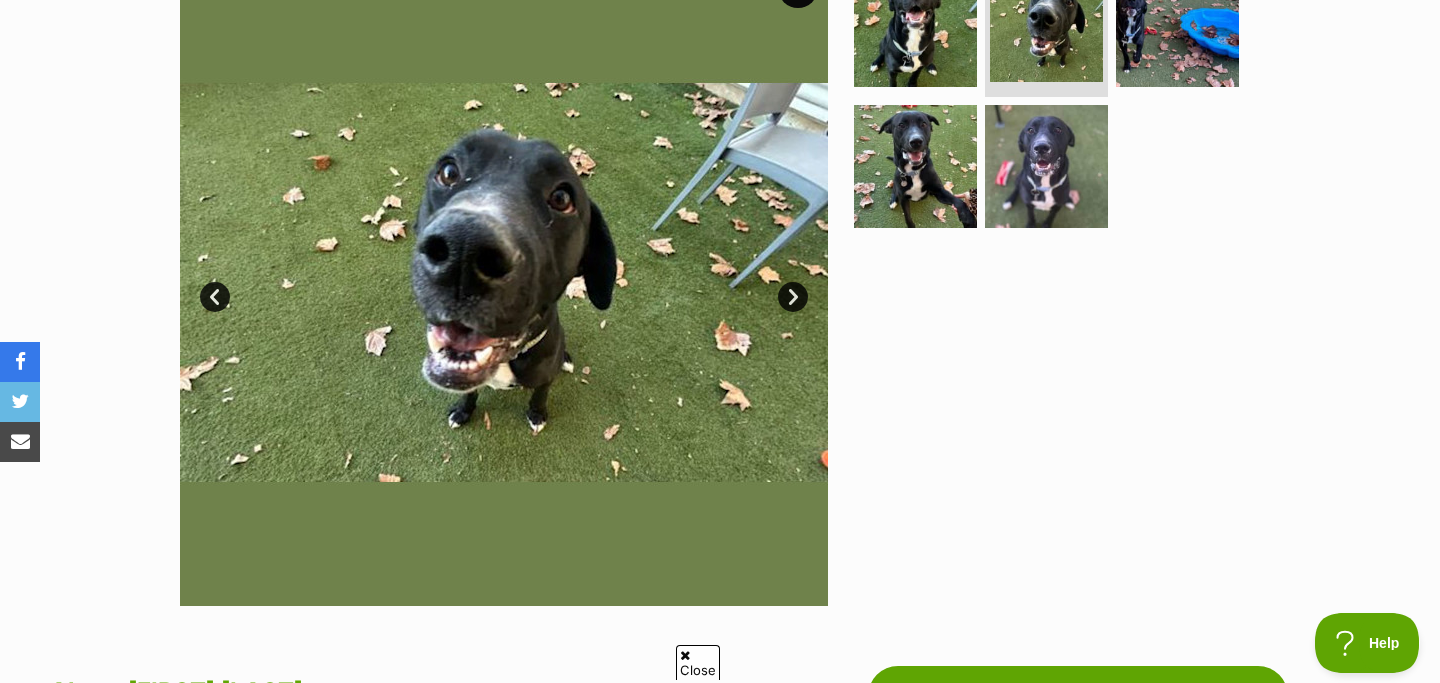 scroll, scrollTop: 0, scrollLeft: 0, axis: both 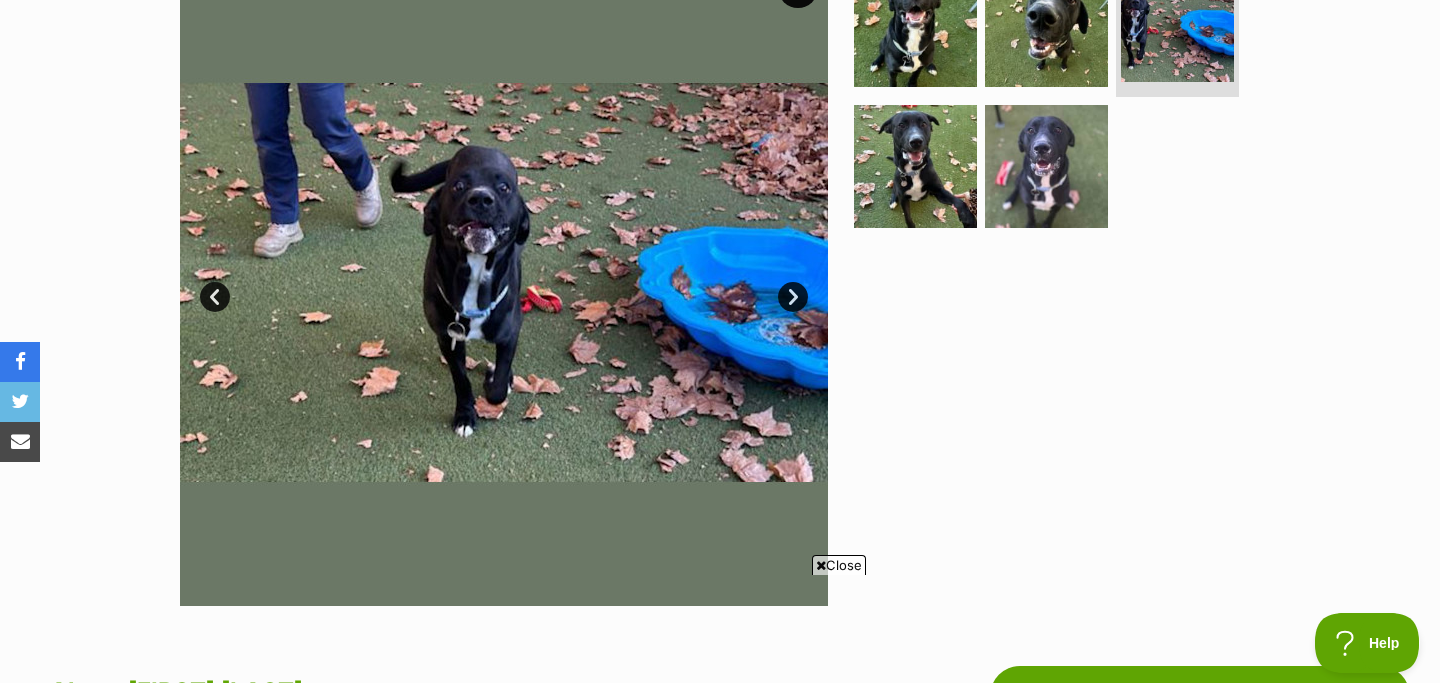 click on "Next" at bounding box center (793, 297) 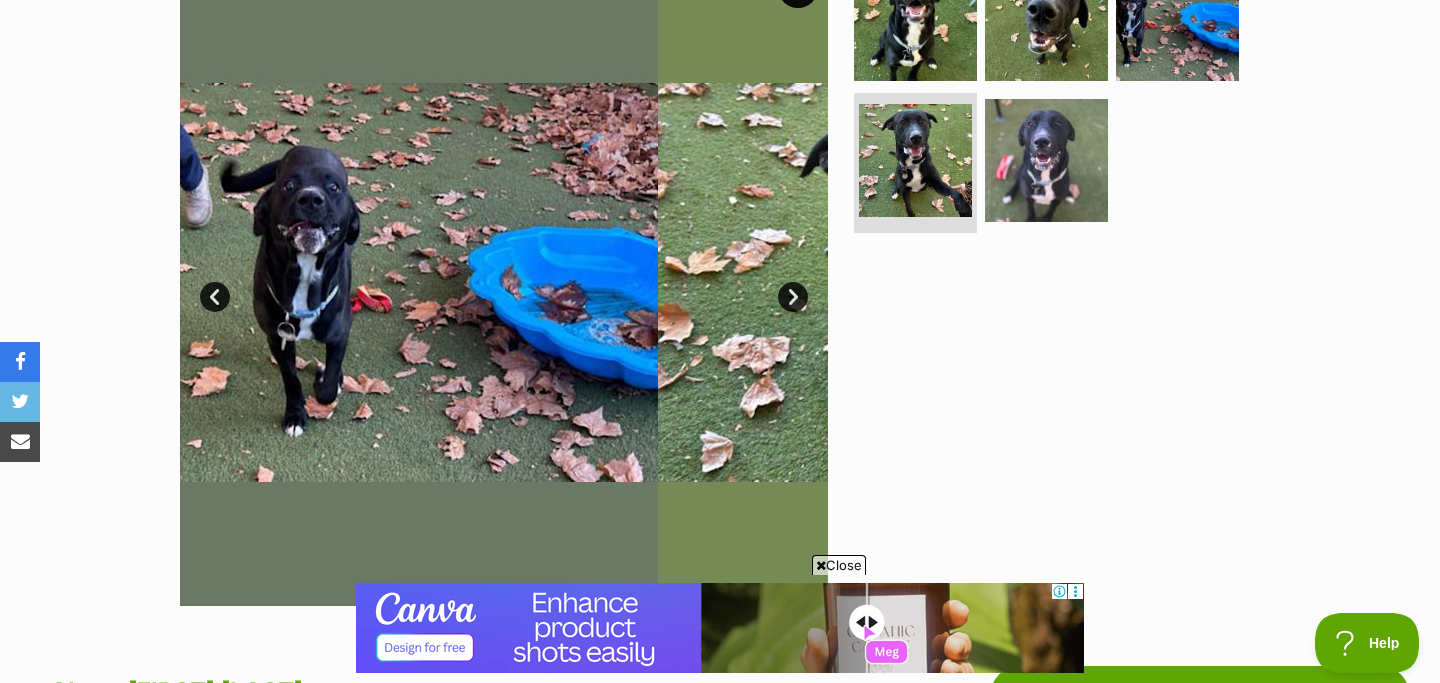 scroll, scrollTop: 0, scrollLeft: 0, axis: both 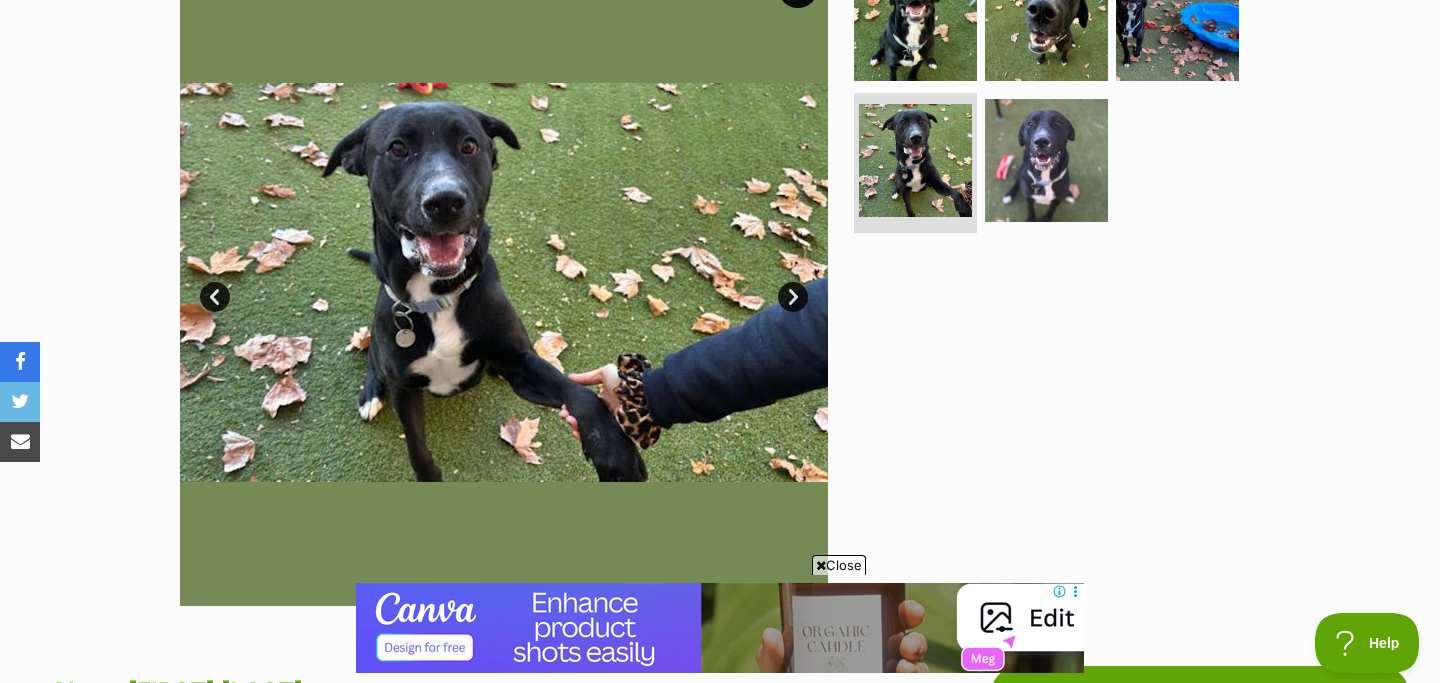 click on "Next" at bounding box center (793, 297) 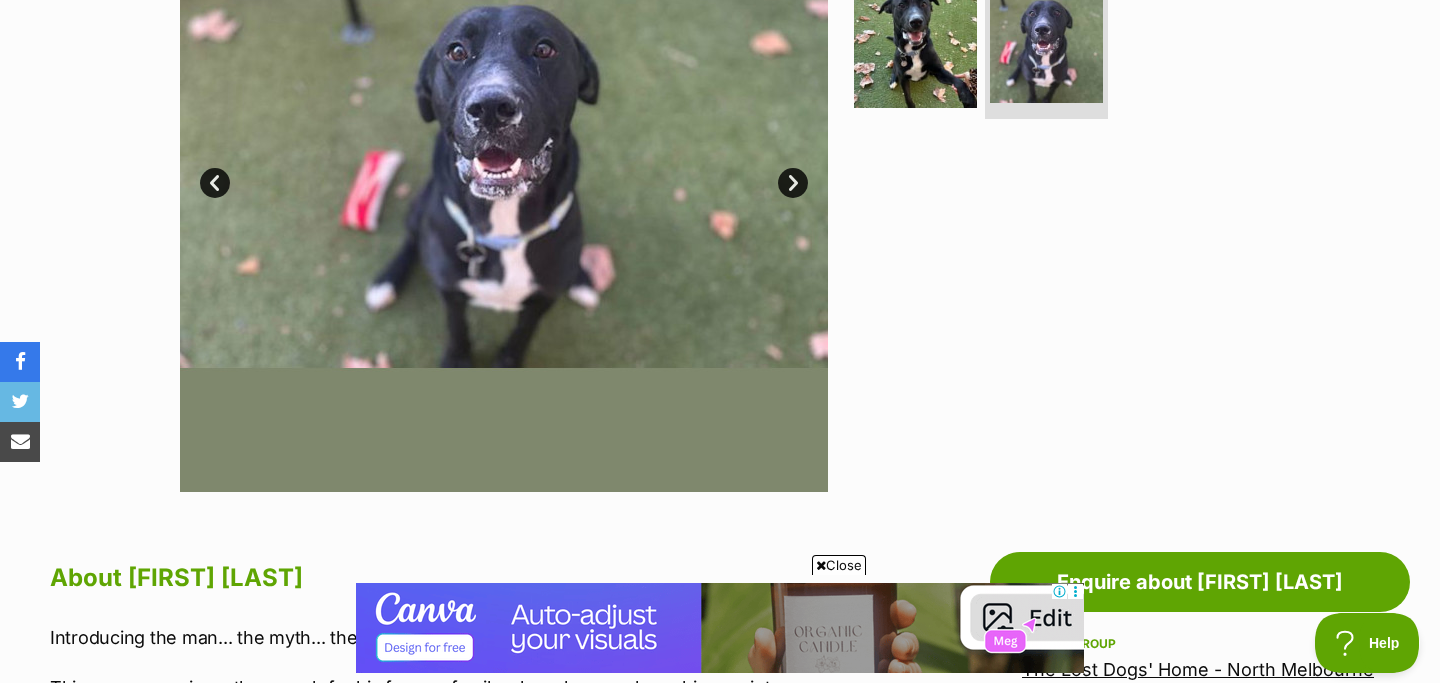scroll, scrollTop: 494, scrollLeft: 0, axis: vertical 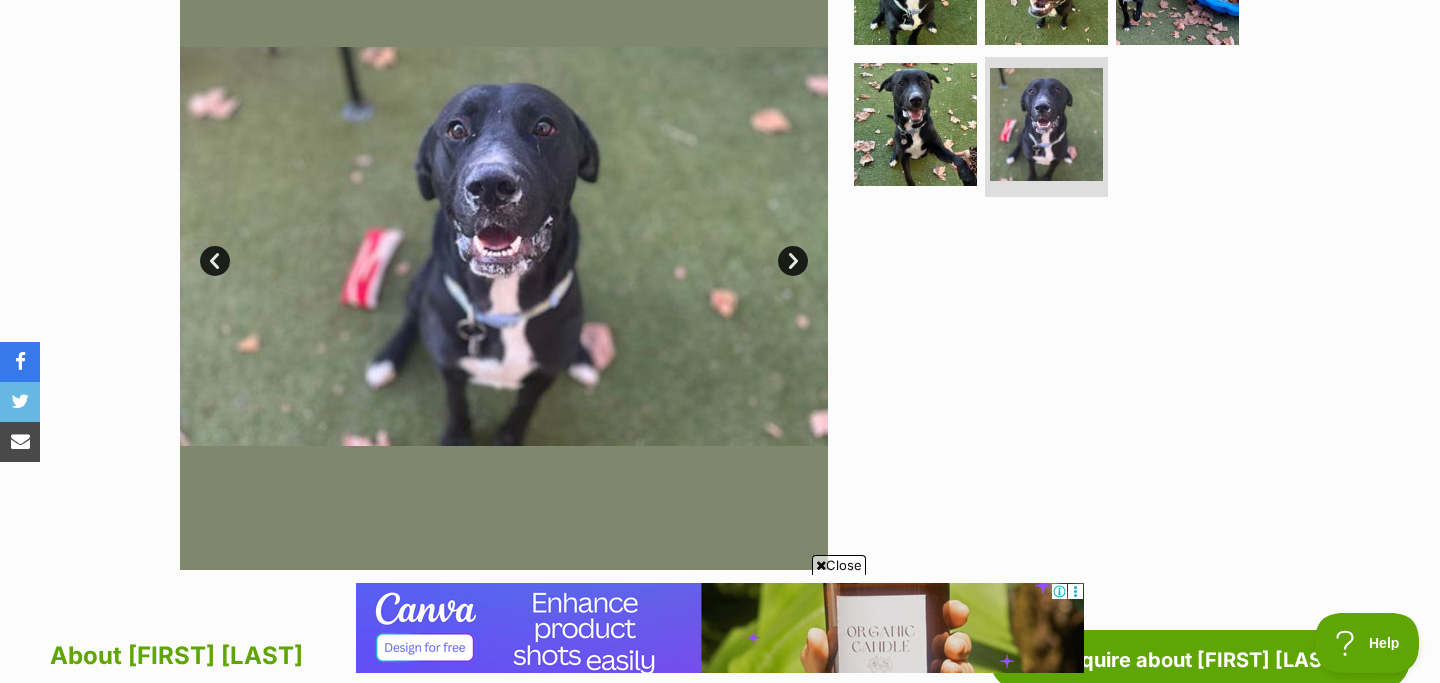 click on "Next" at bounding box center (793, 261) 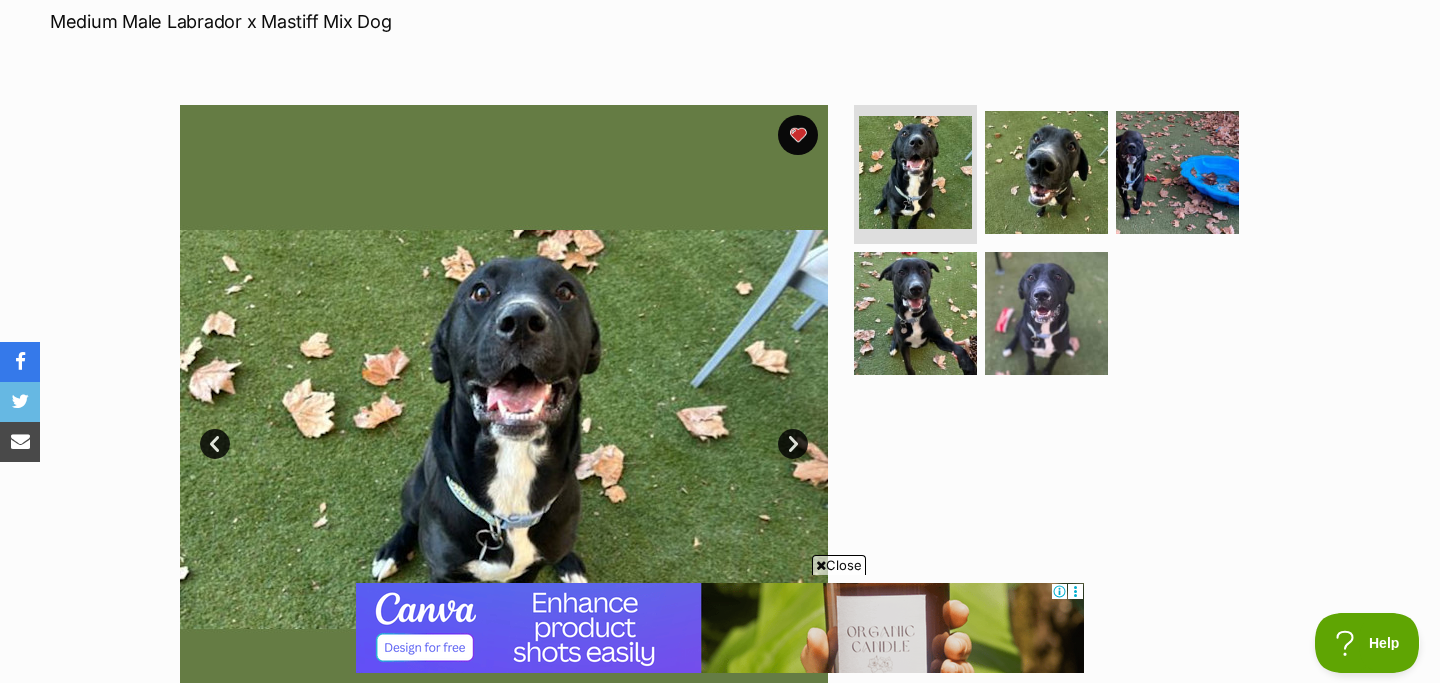 scroll, scrollTop: 252, scrollLeft: 0, axis: vertical 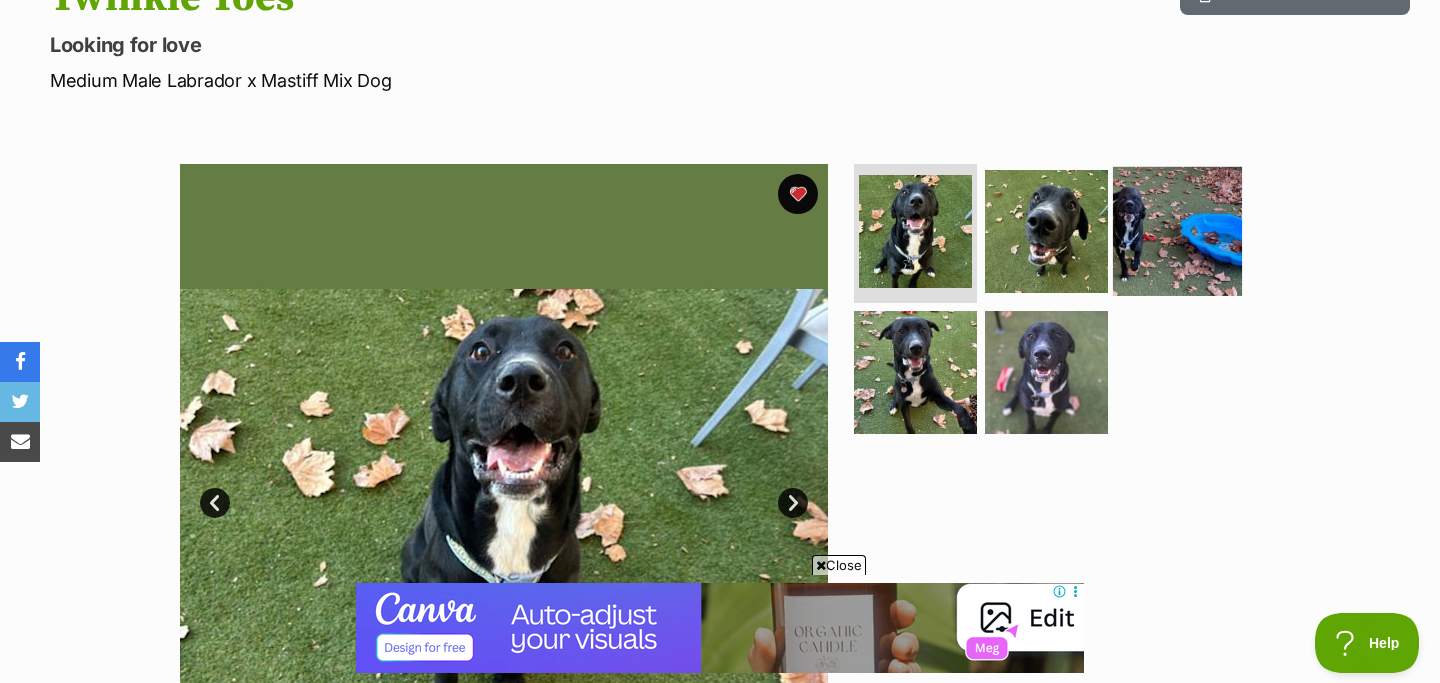 click at bounding box center [1177, 230] 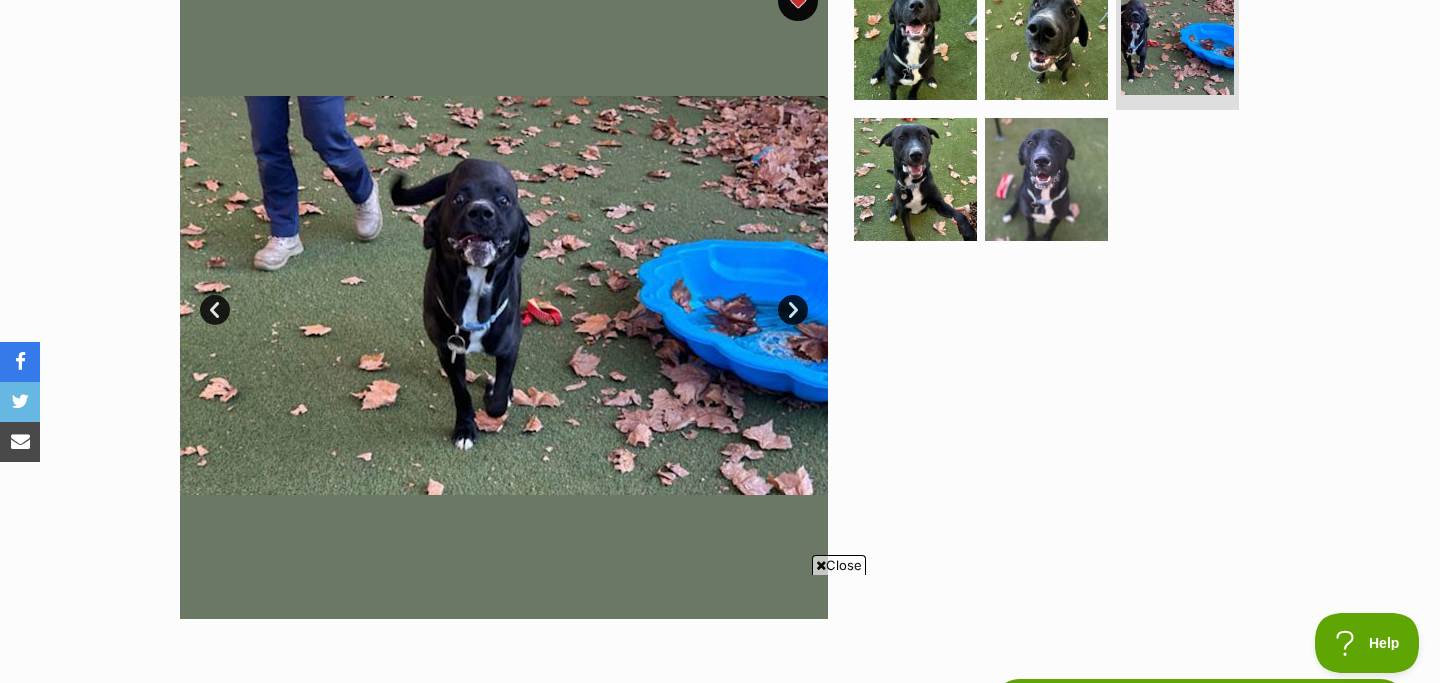 scroll, scrollTop: 0, scrollLeft: 0, axis: both 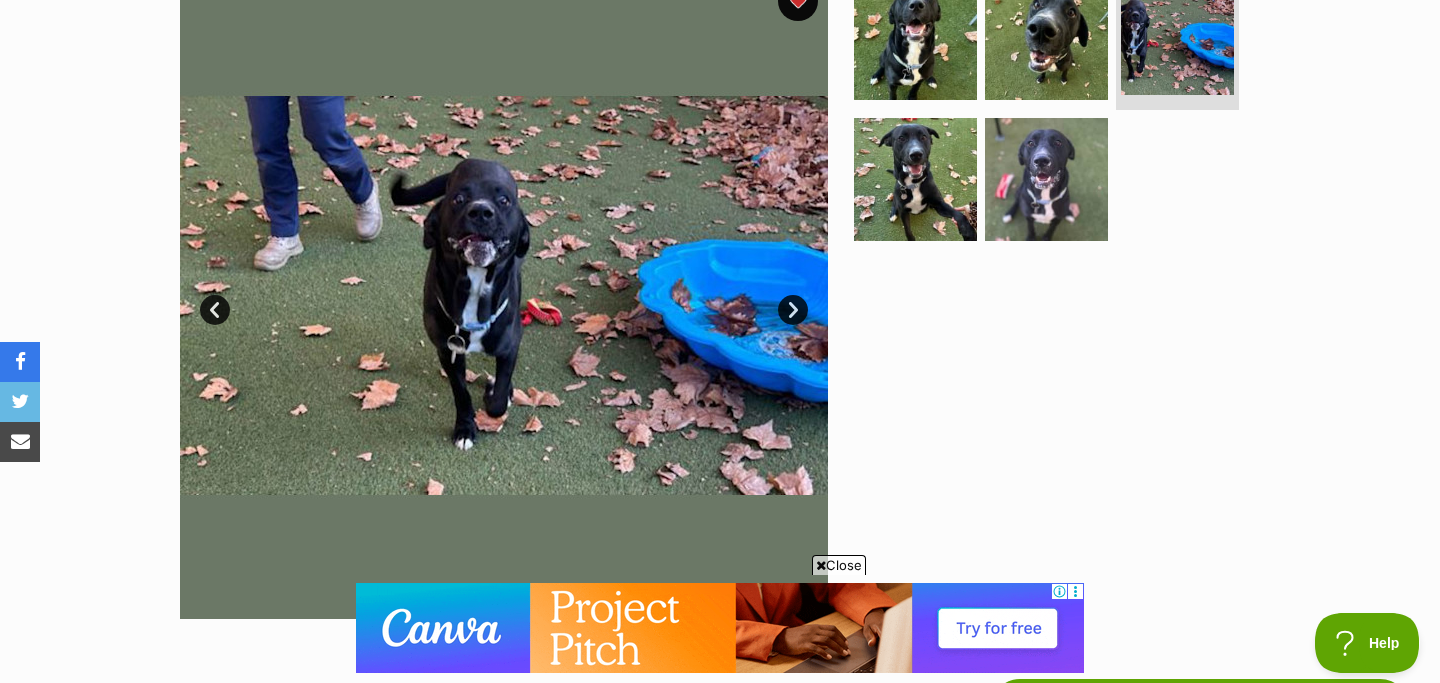 click on "Next" at bounding box center (793, 310) 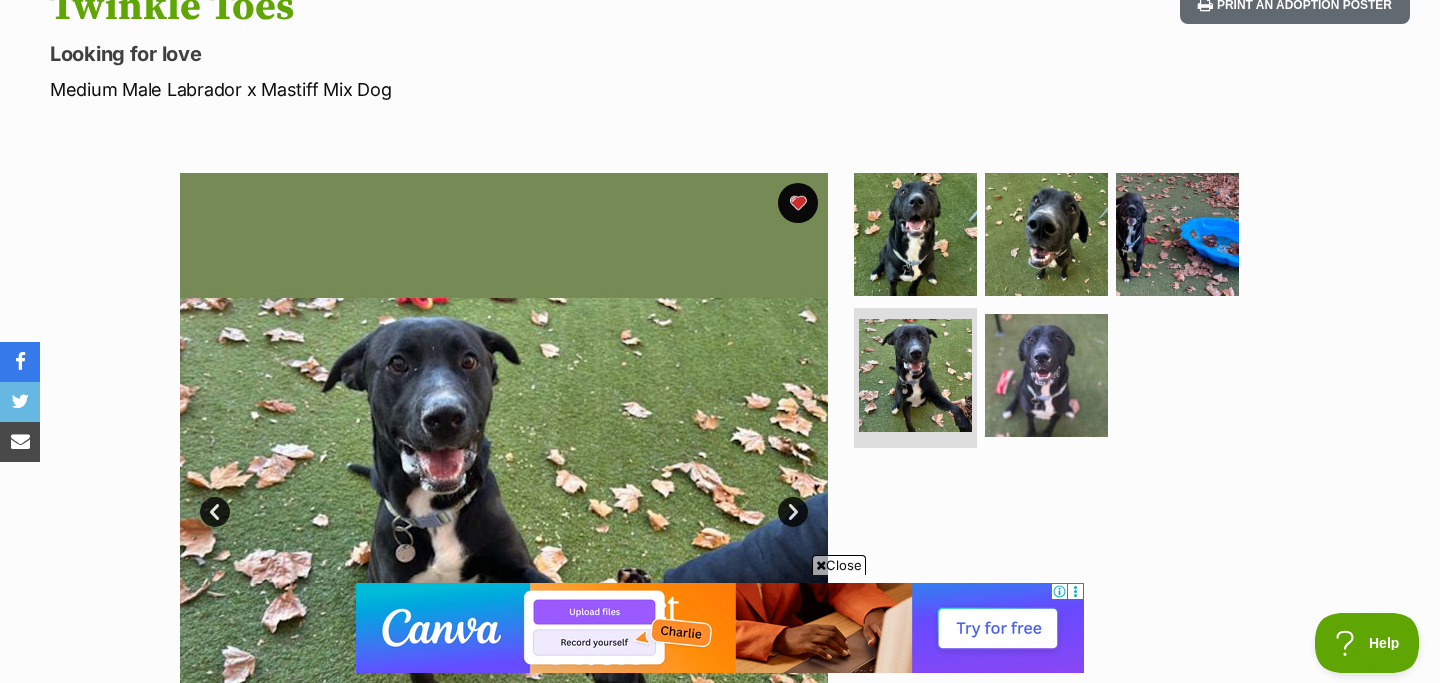 scroll, scrollTop: 0, scrollLeft: 0, axis: both 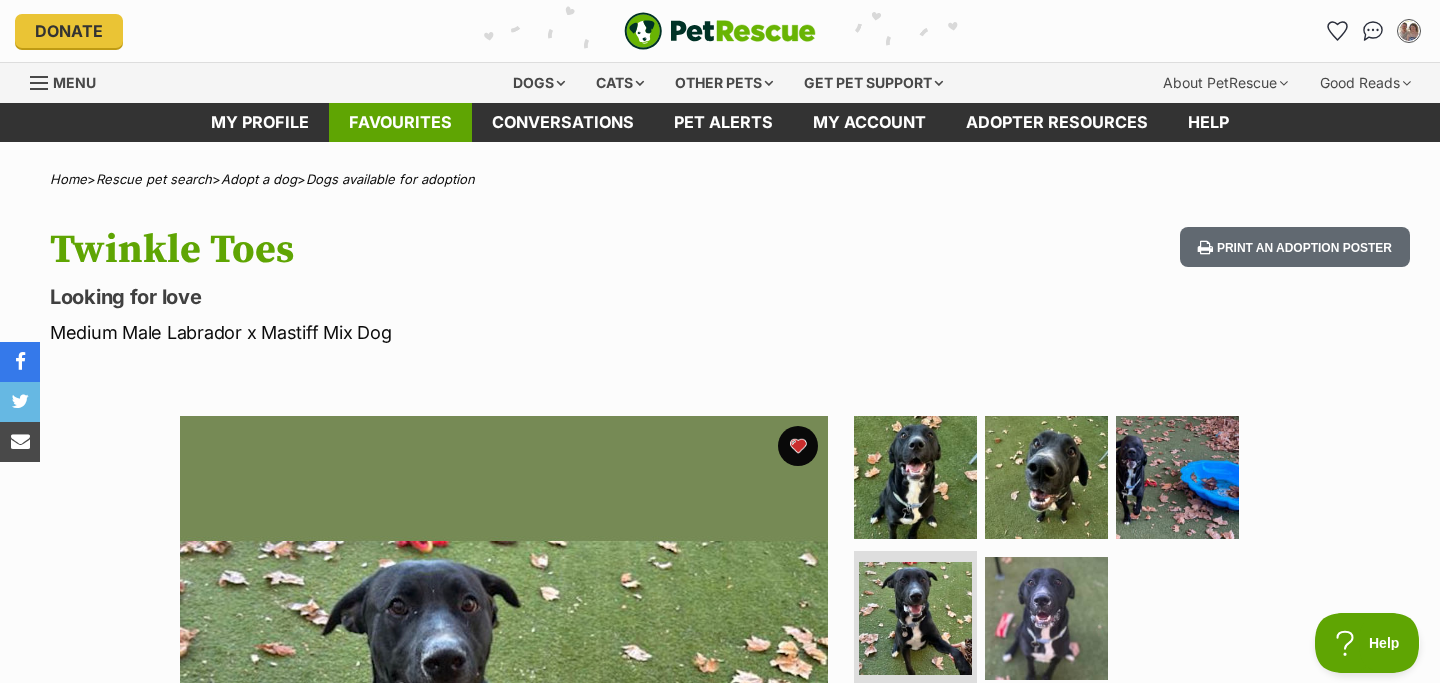 click on "Favourites" at bounding box center [400, 122] 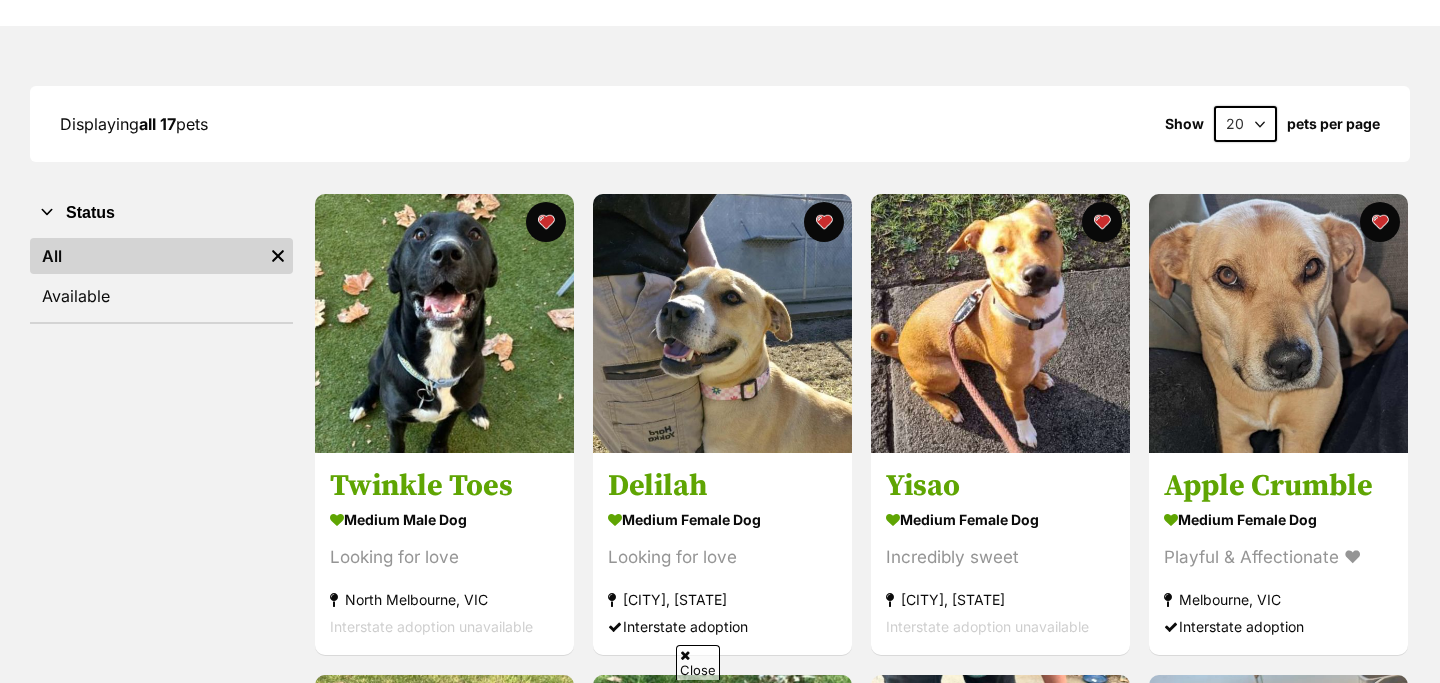 scroll, scrollTop: 215, scrollLeft: 0, axis: vertical 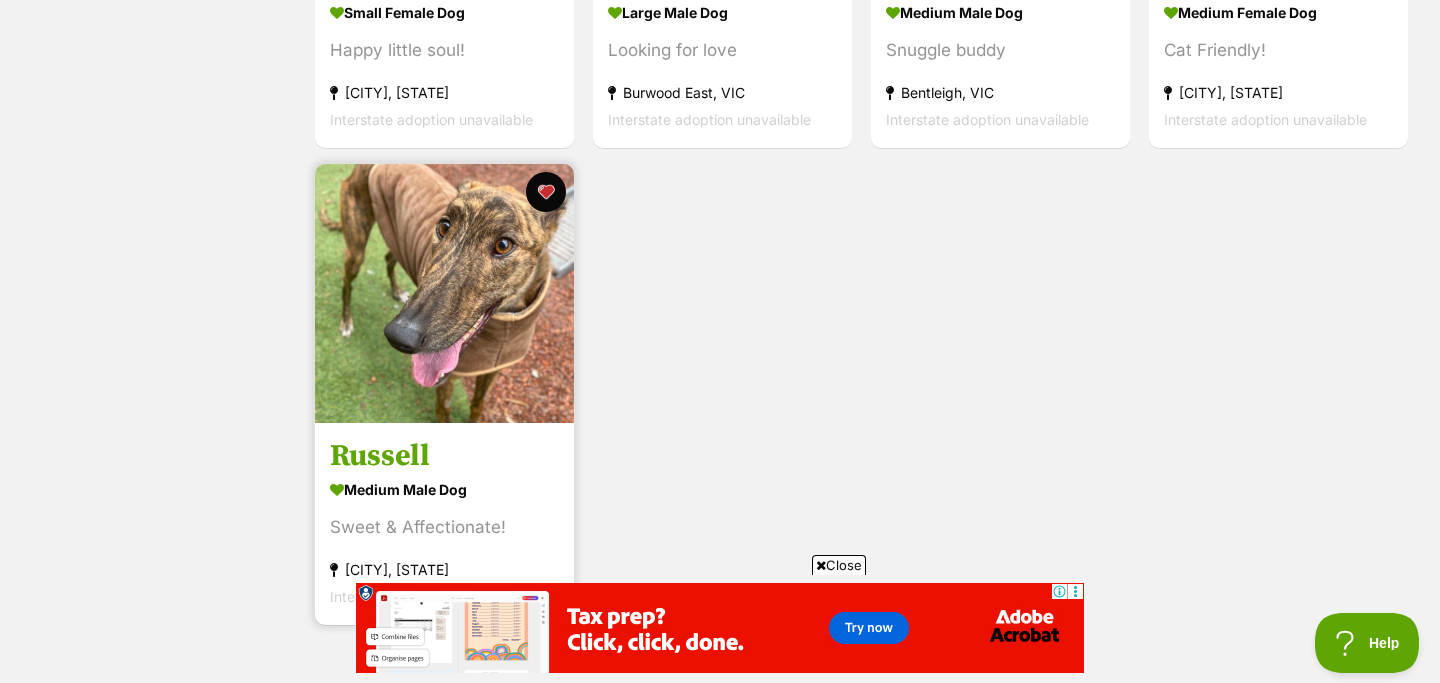 click on "Russell" at bounding box center (444, 456) 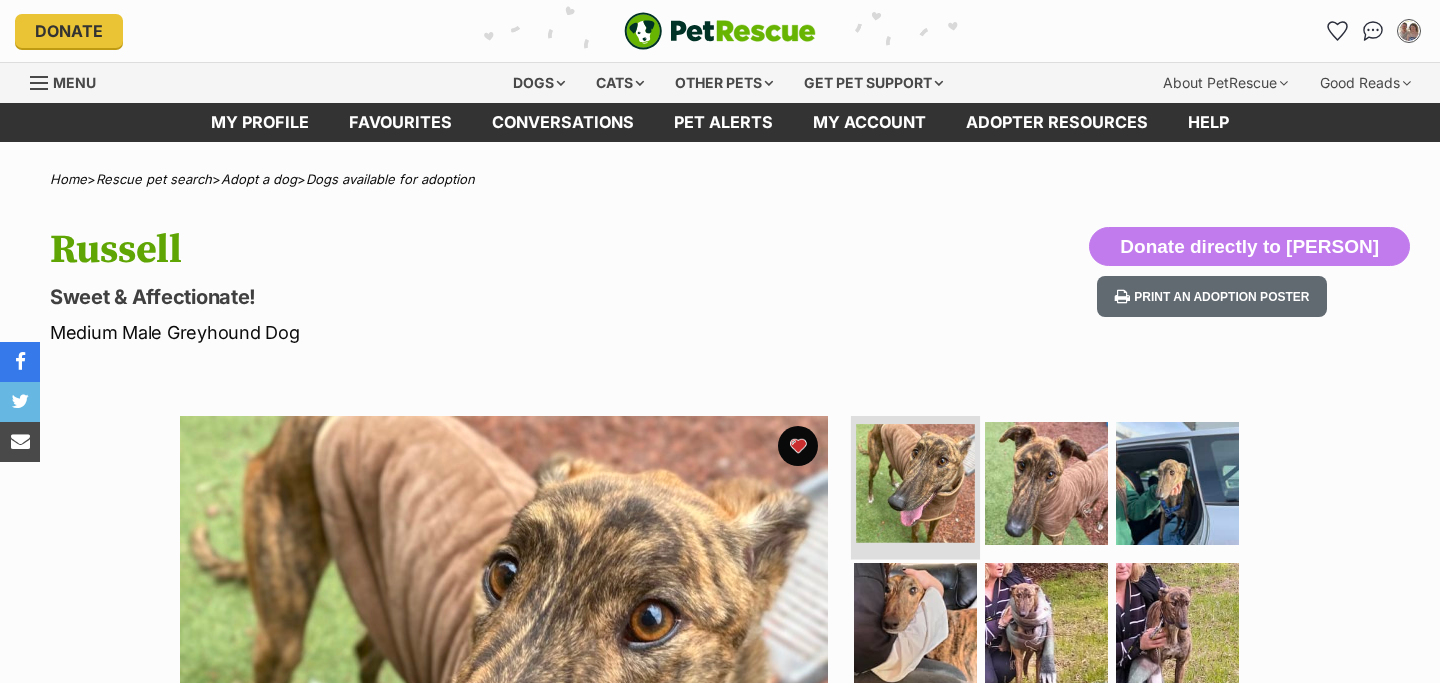 scroll, scrollTop: 0, scrollLeft: 0, axis: both 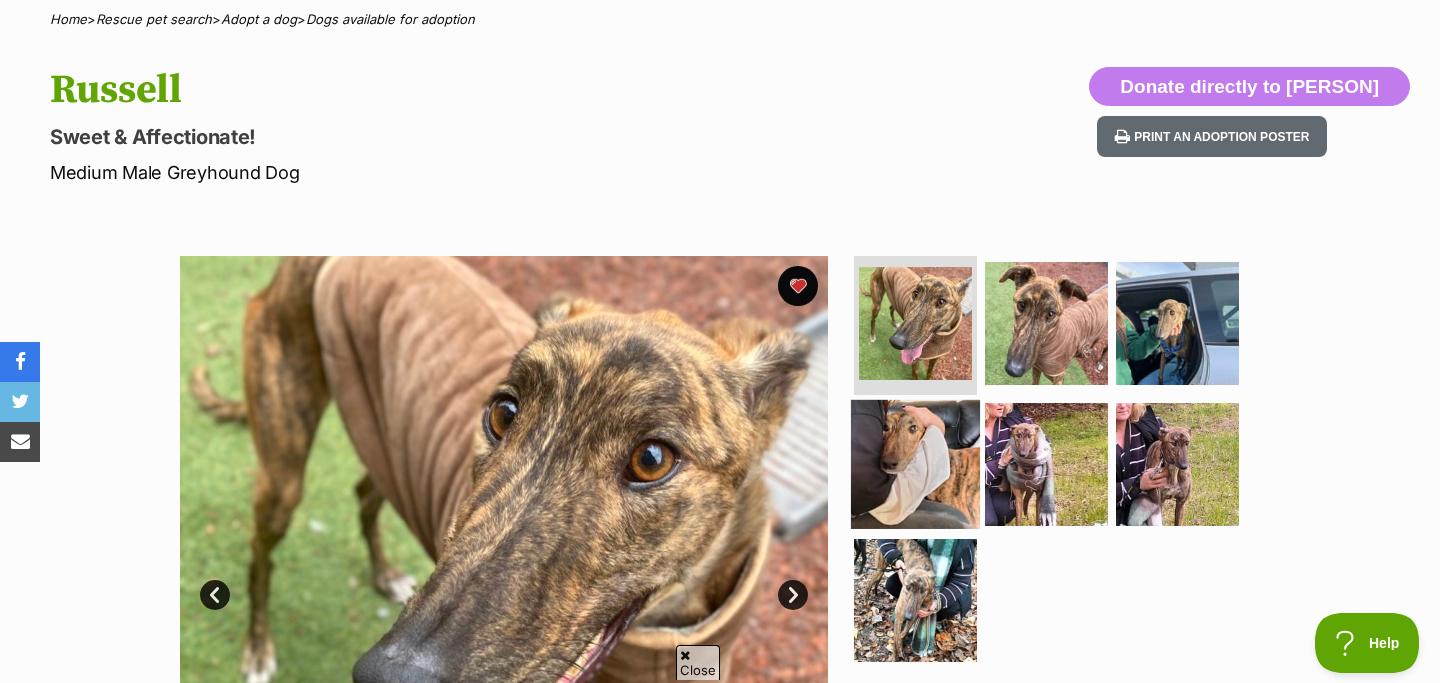 click at bounding box center (915, 464) 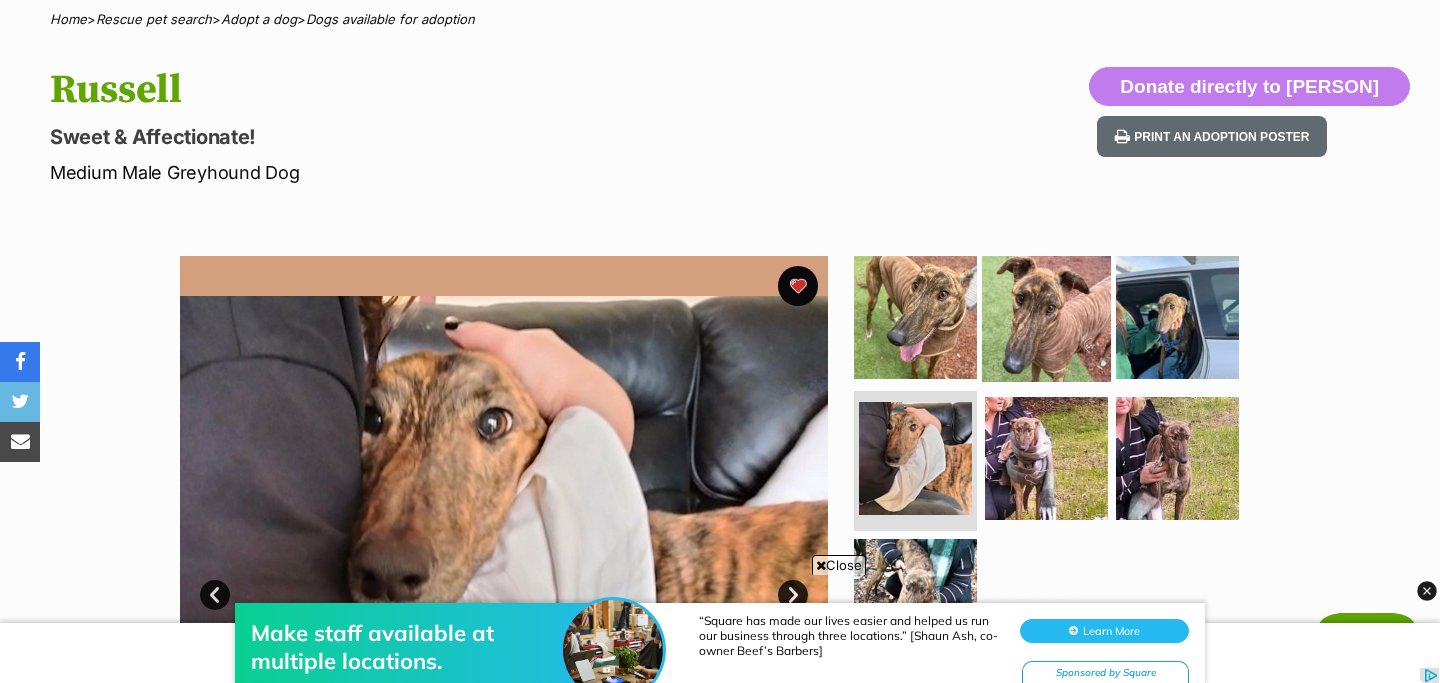 scroll, scrollTop: 0, scrollLeft: 0, axis: both 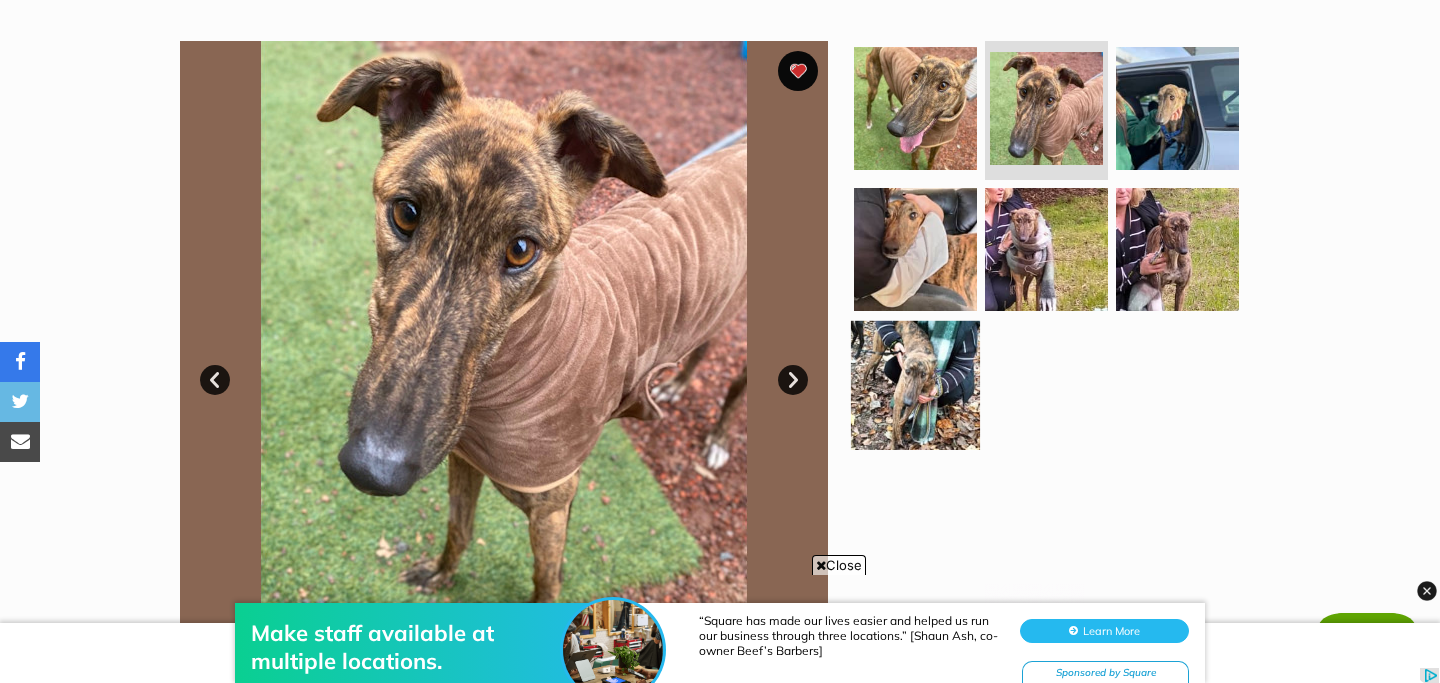click at bounding box center (915, 385) 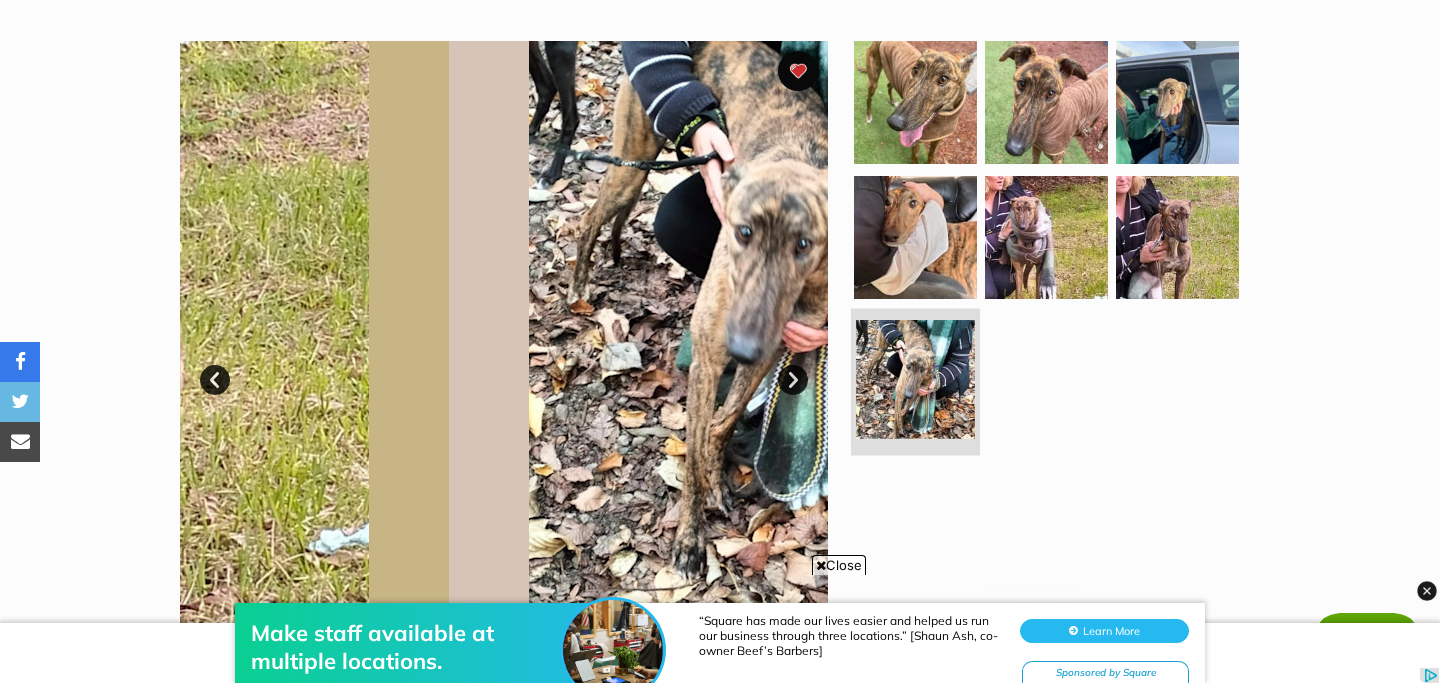 scroll, scrollTop: 0, scrollLeft: 0, axis: both 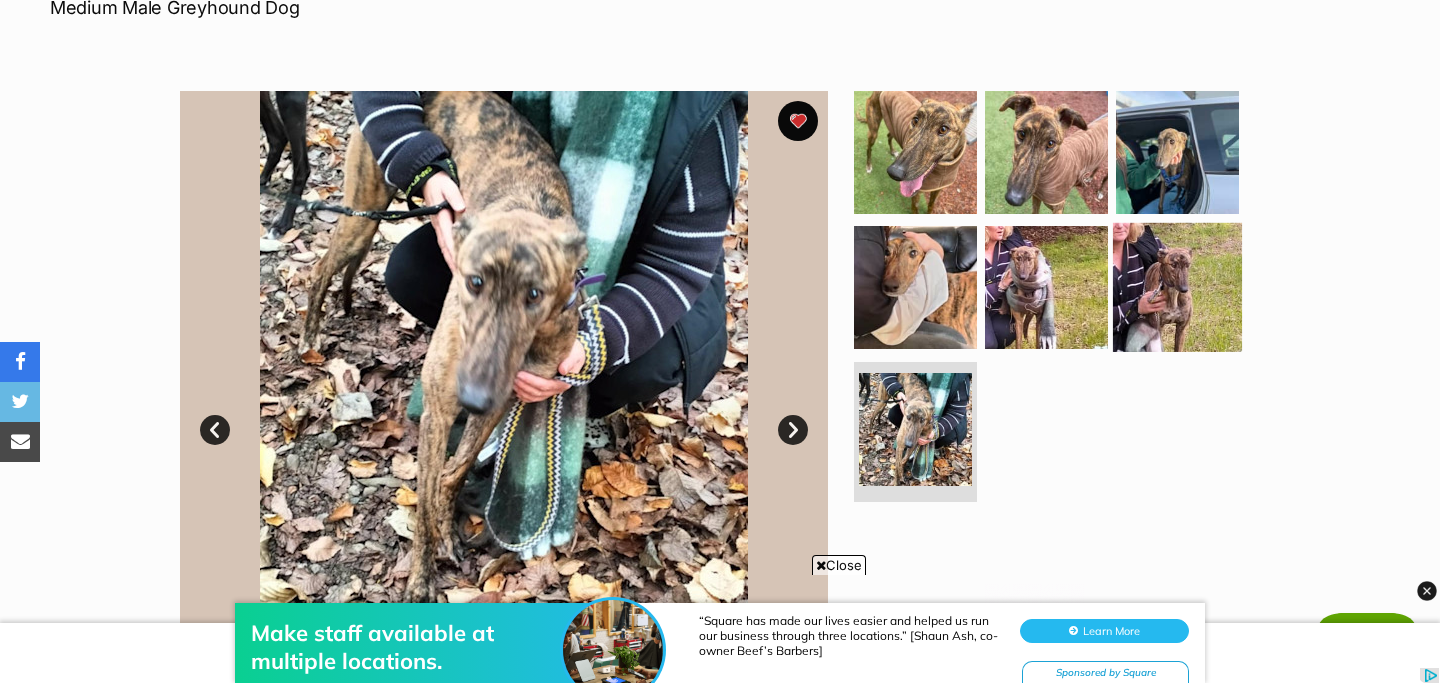 click at bounding box center [1177, 287] 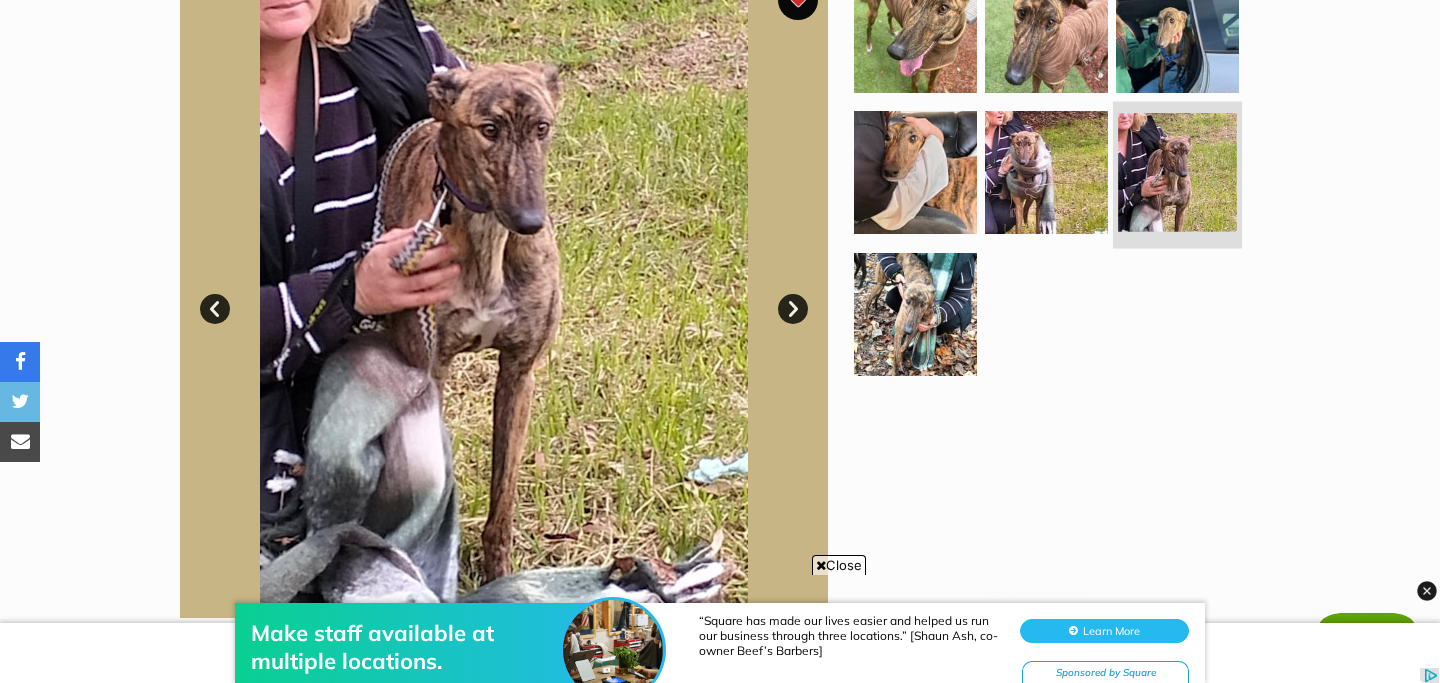 scroll, scrollTop: 323, scrollLeft: 0, axis: vertical 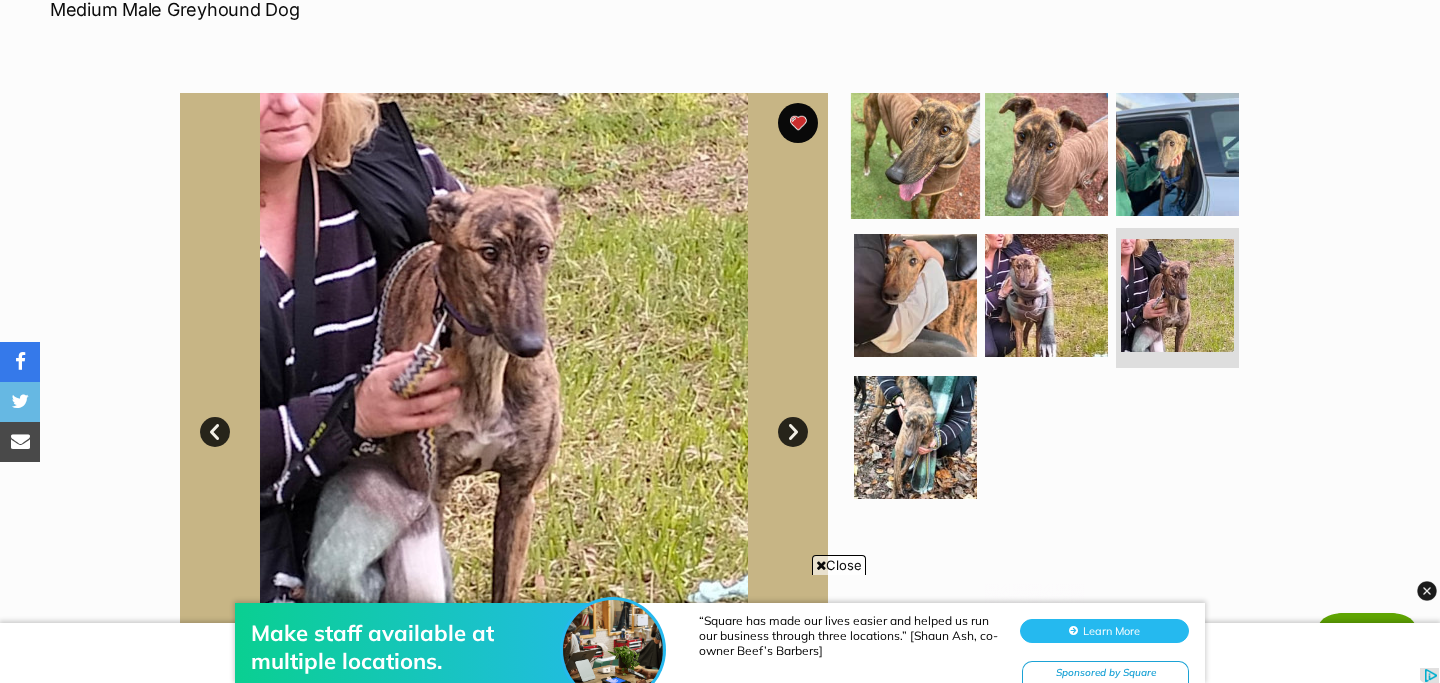 click at bounding box center (915, 153) 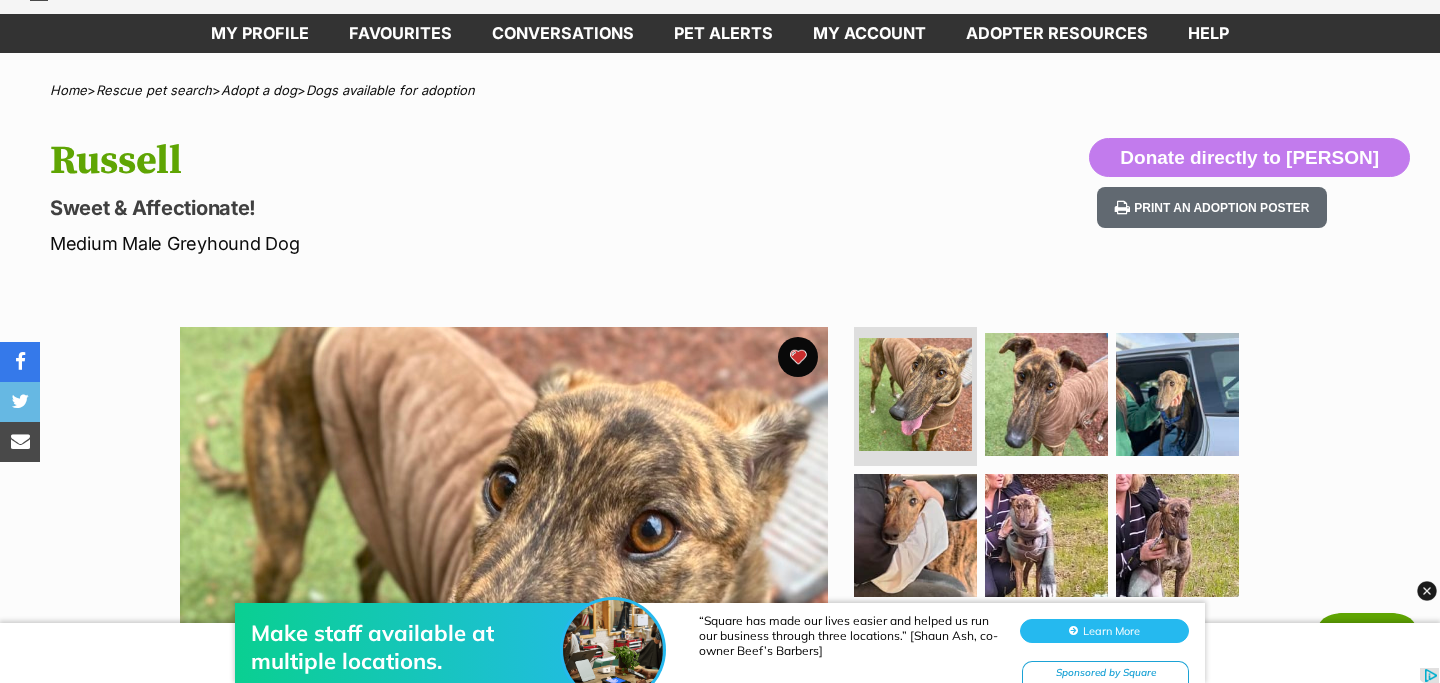 scroll, scrollTop: 0, scrollLeft: 0, axis: both 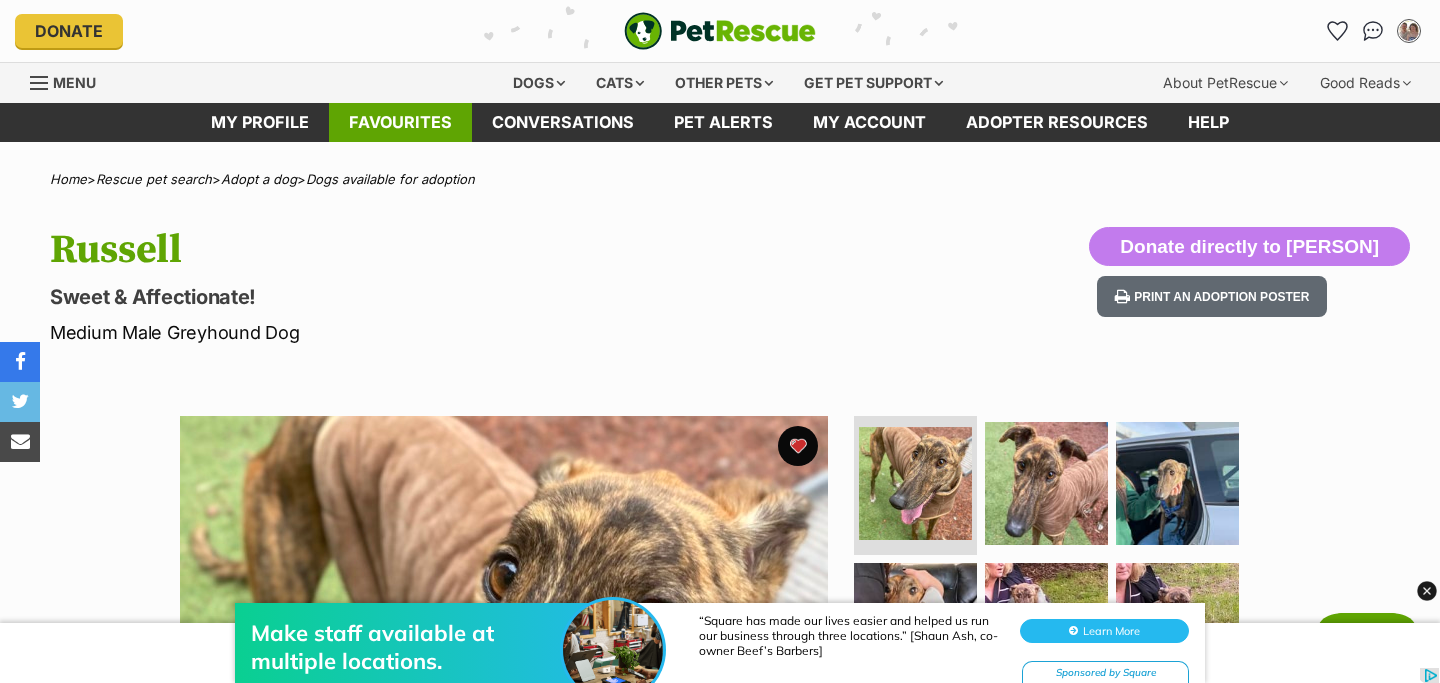 click on "Favourites" at bounding box center [400, 122] 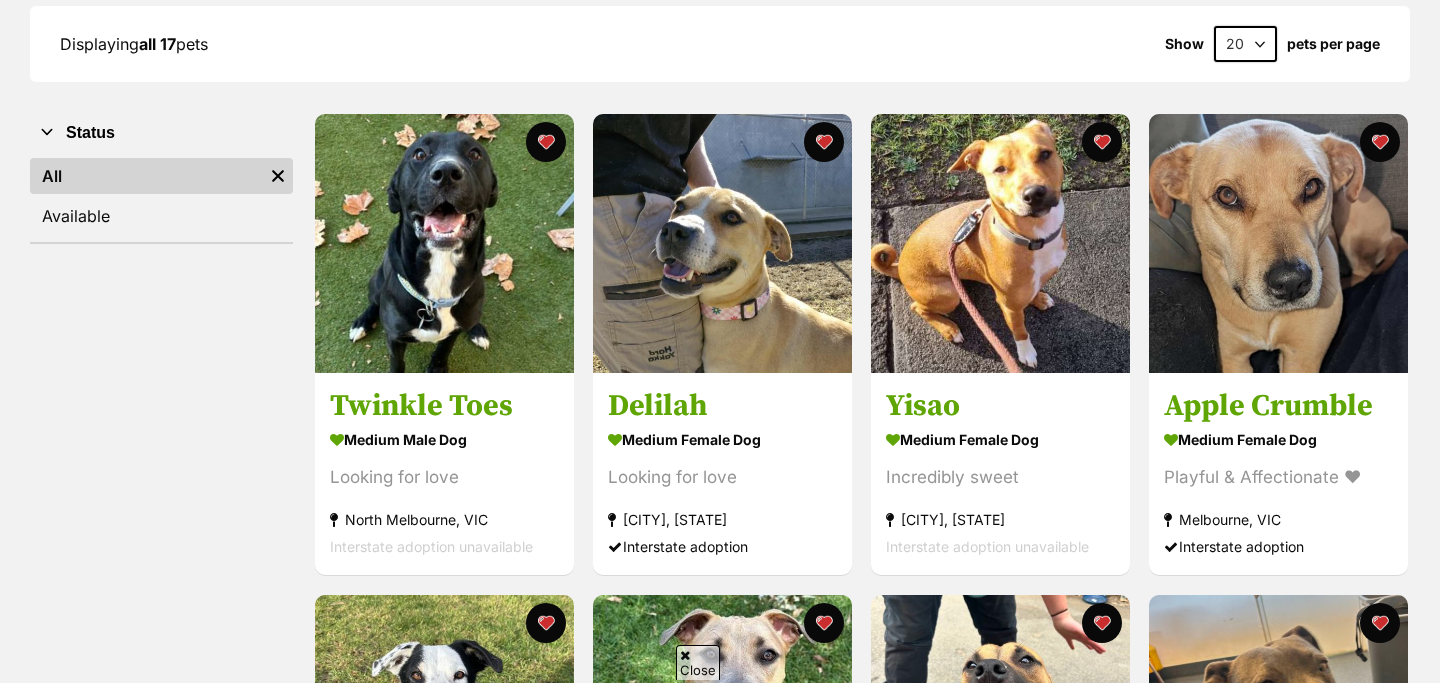 scroll, scrollTop: 0, scrollLeft: 0, axis: both 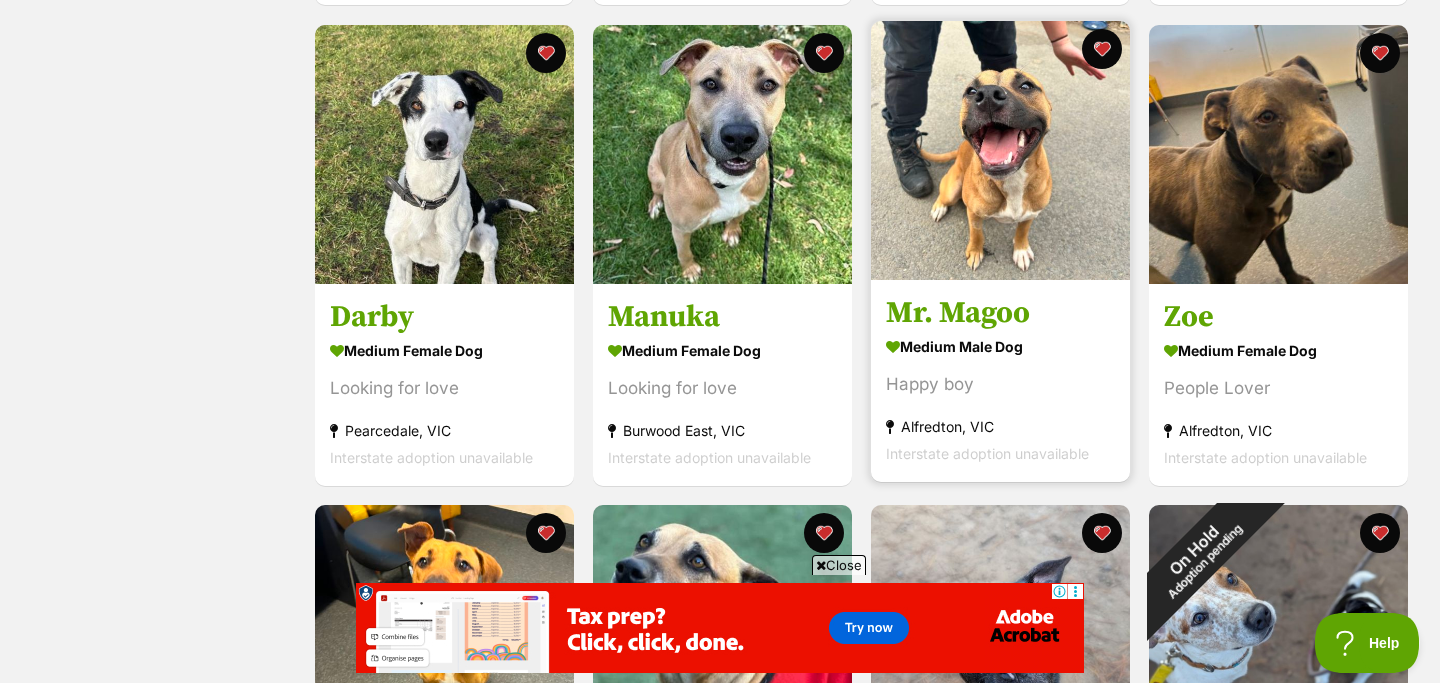 click on "Mr. Magoo" at bounding box center (1000, 313) 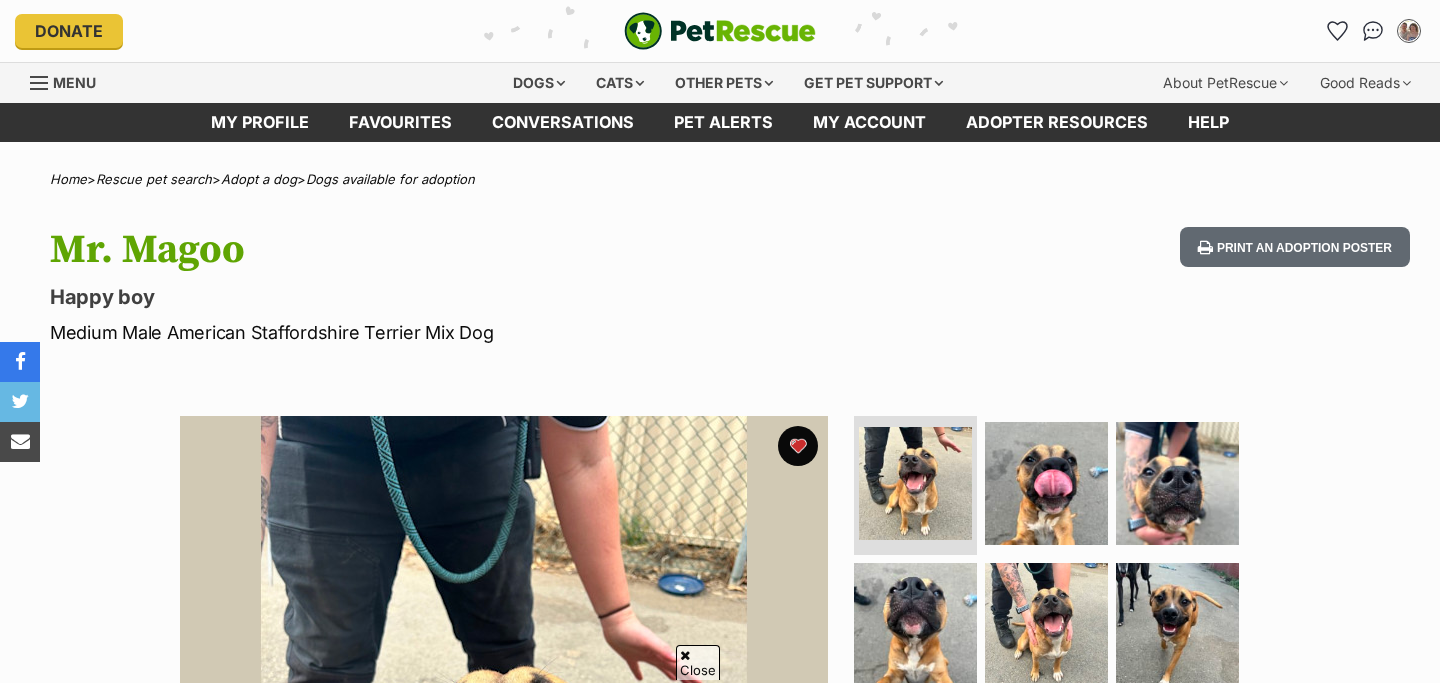 scroll, scrollTop: 308, scrollLeft: 0, axis: vertical 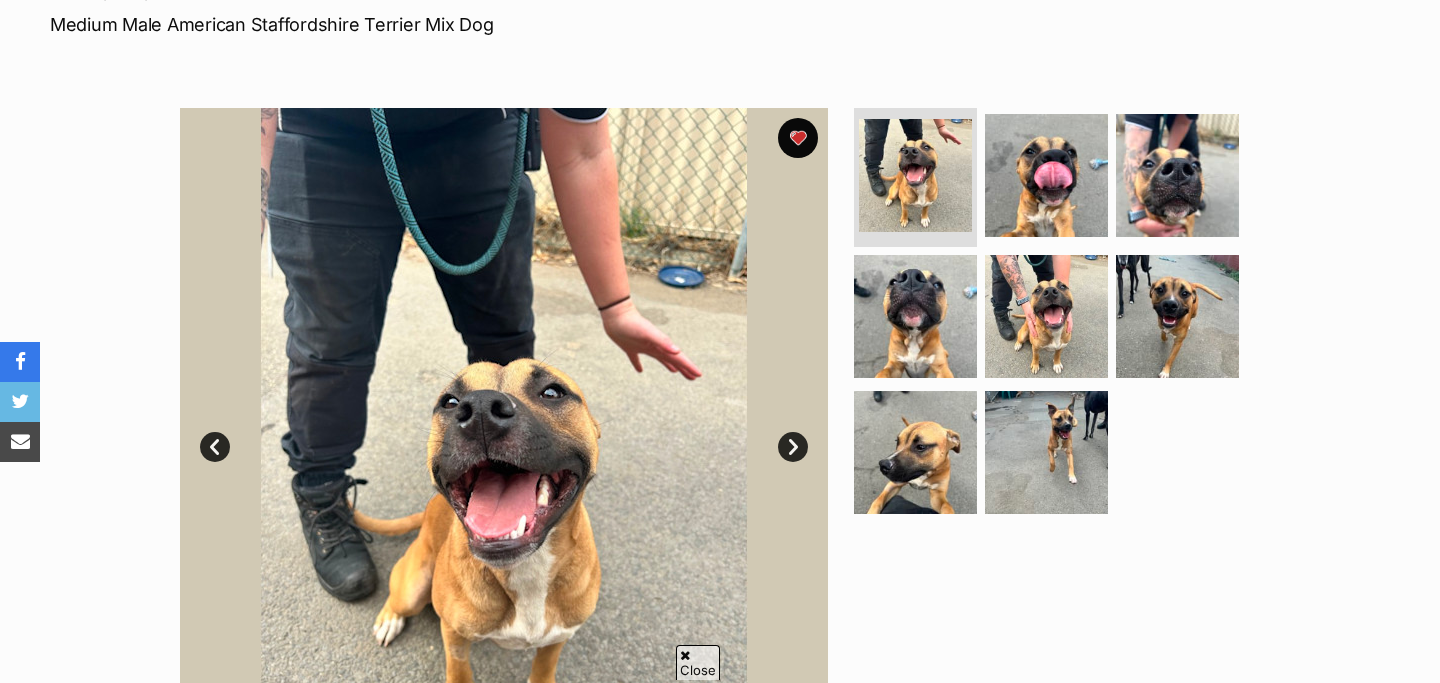 click at bounding box center (504, 432) 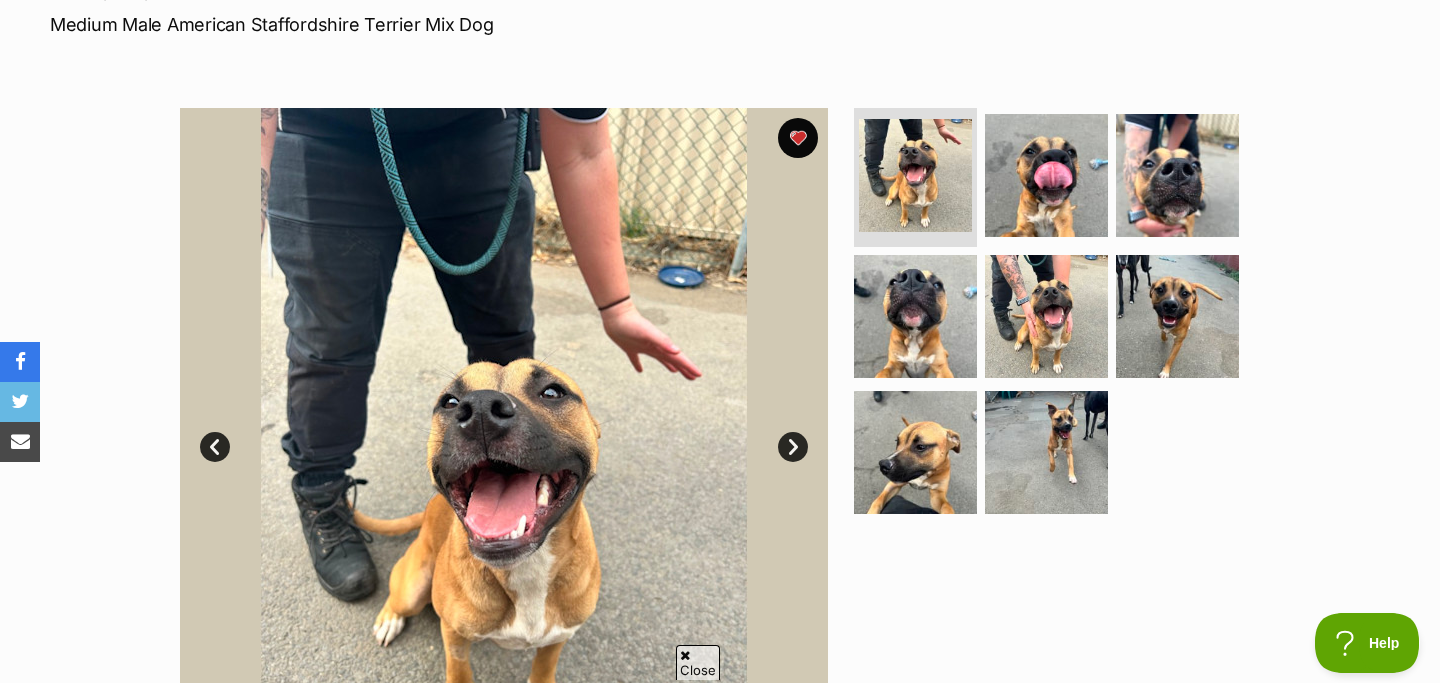 click on "Next" at bounding box center [793, 447] 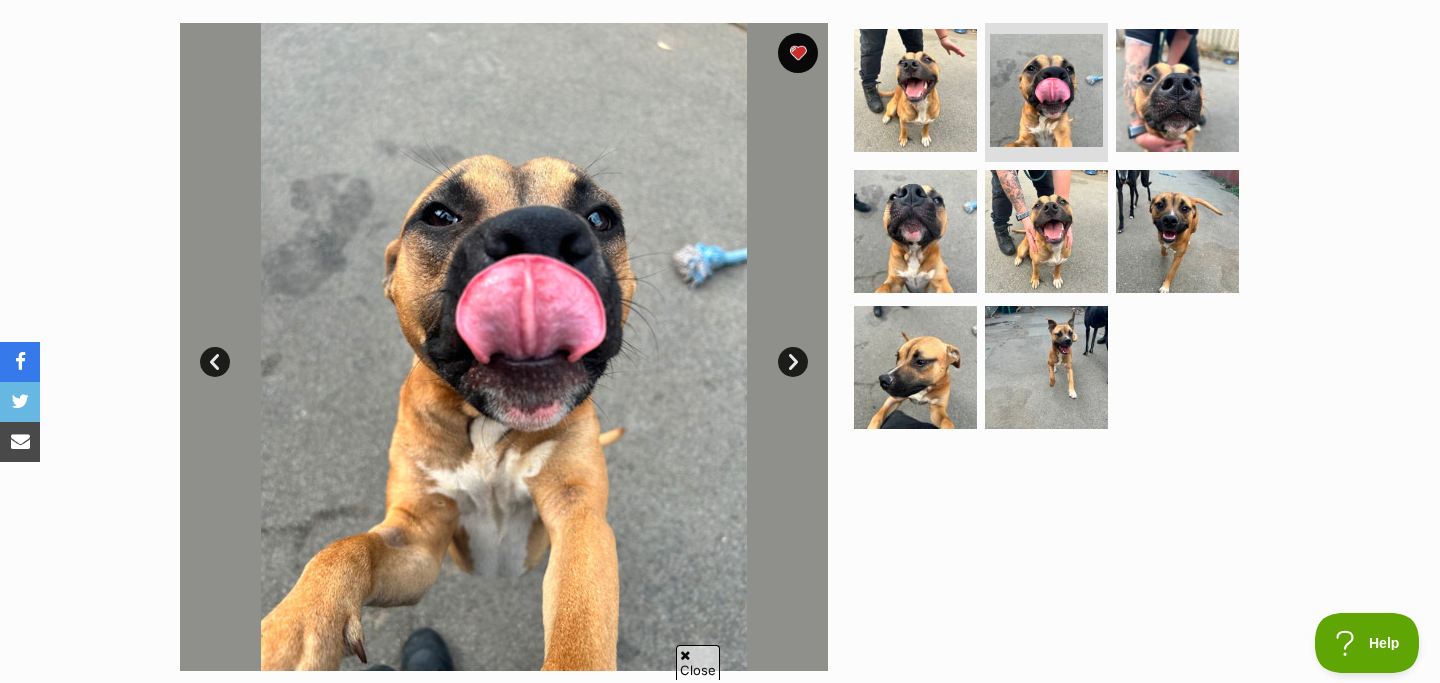 scroll, scrollTop: 0, scrollLeft: 0, axis: both 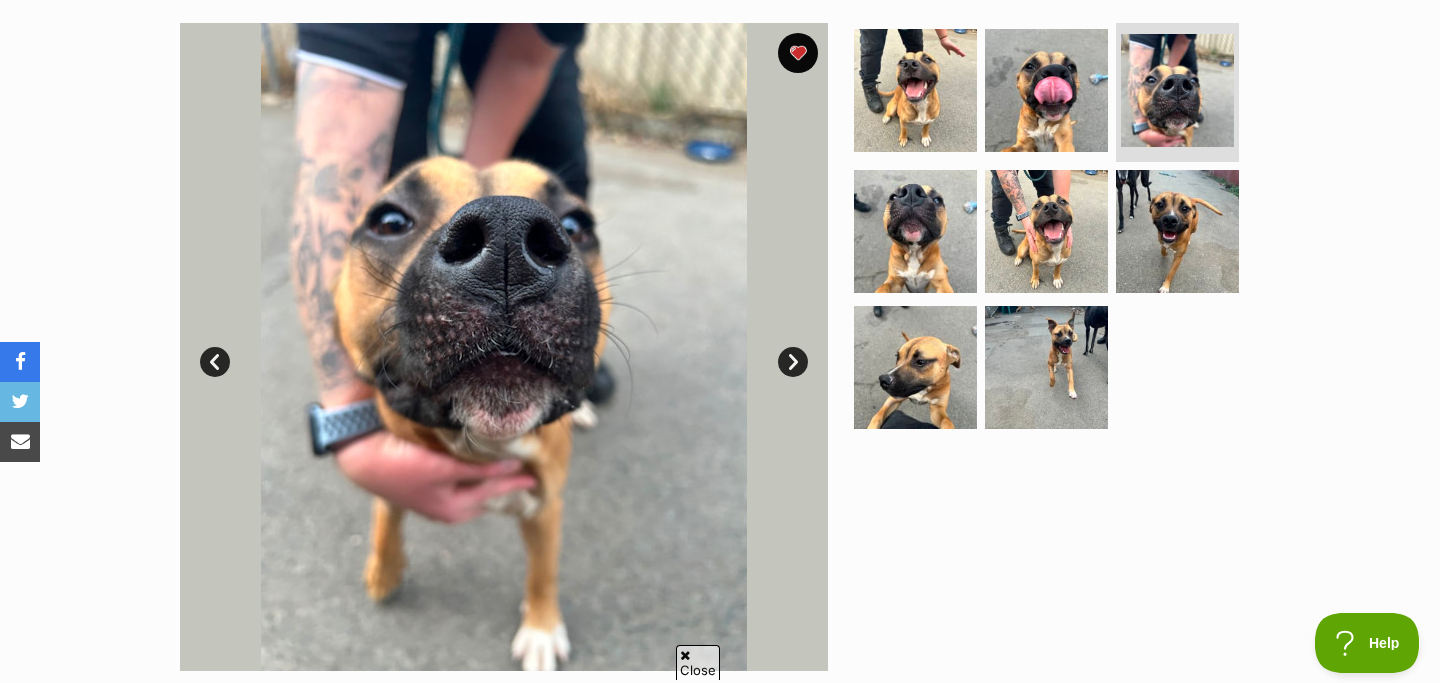 click on "Next" at bounding box center [793, 362] 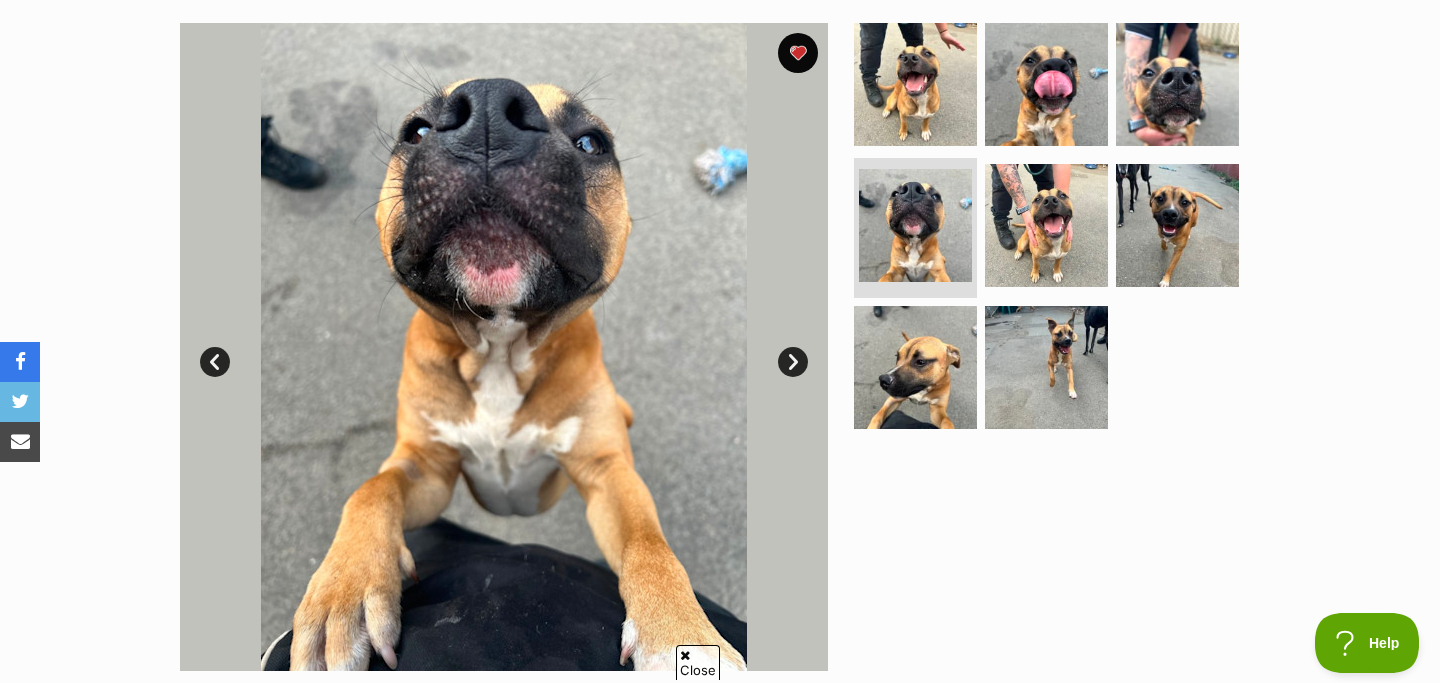 scroll, scrollTop: 0, scrollLeft: 0, axis: both 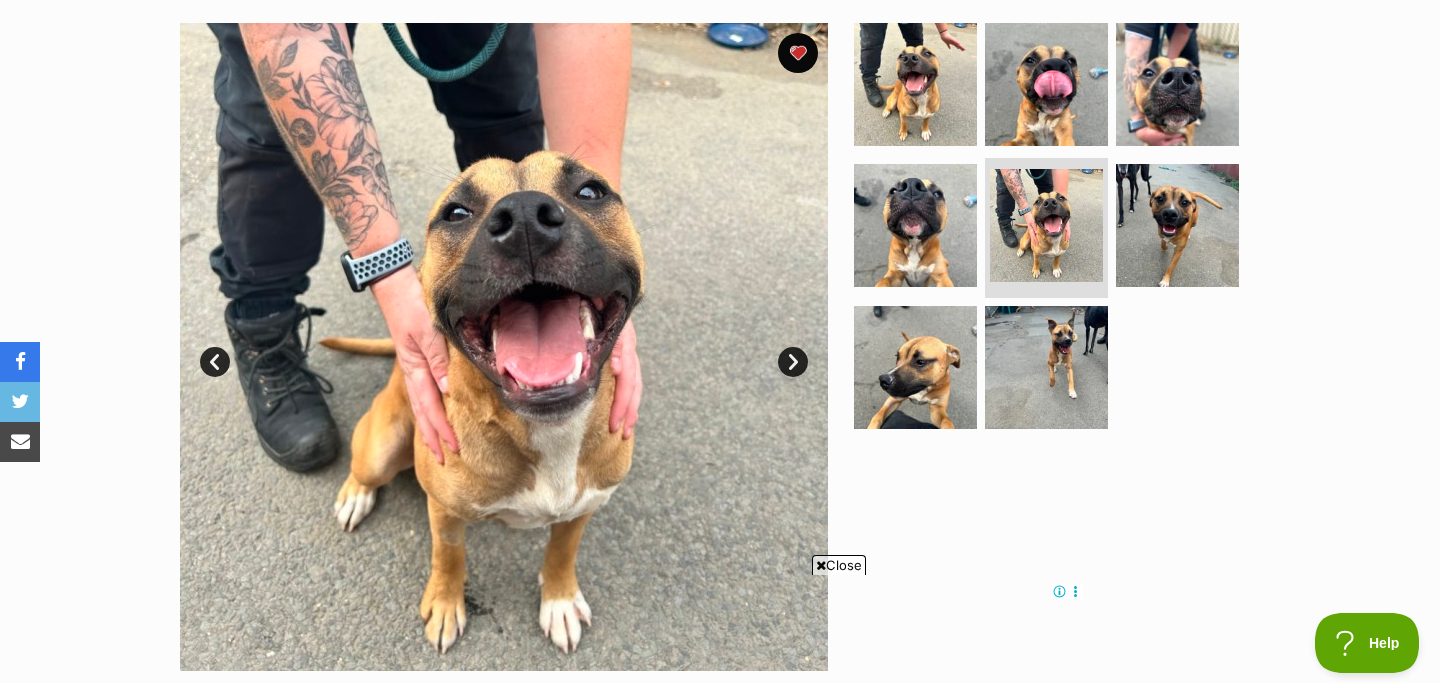 click on "Next" at bounding box center (793, 362) 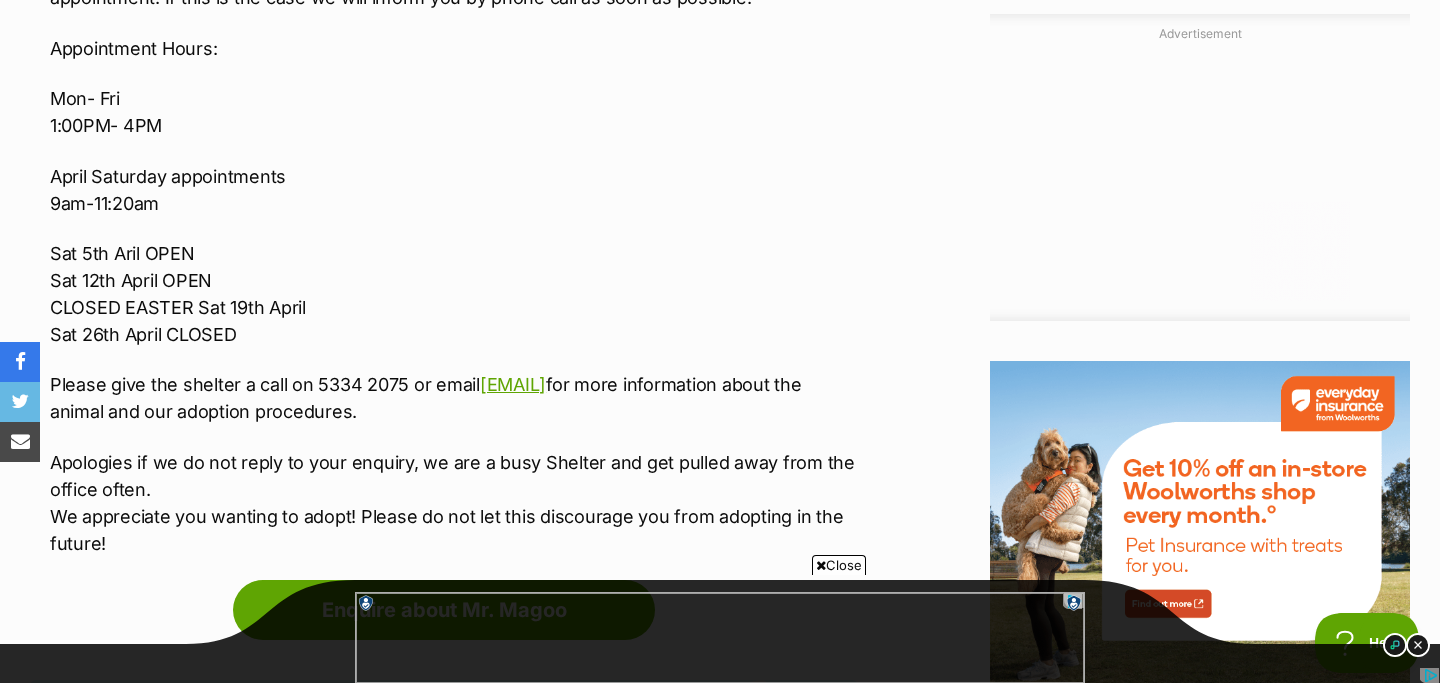 scroll, scrollTop: 0, scrollLeft: 0, axis: both 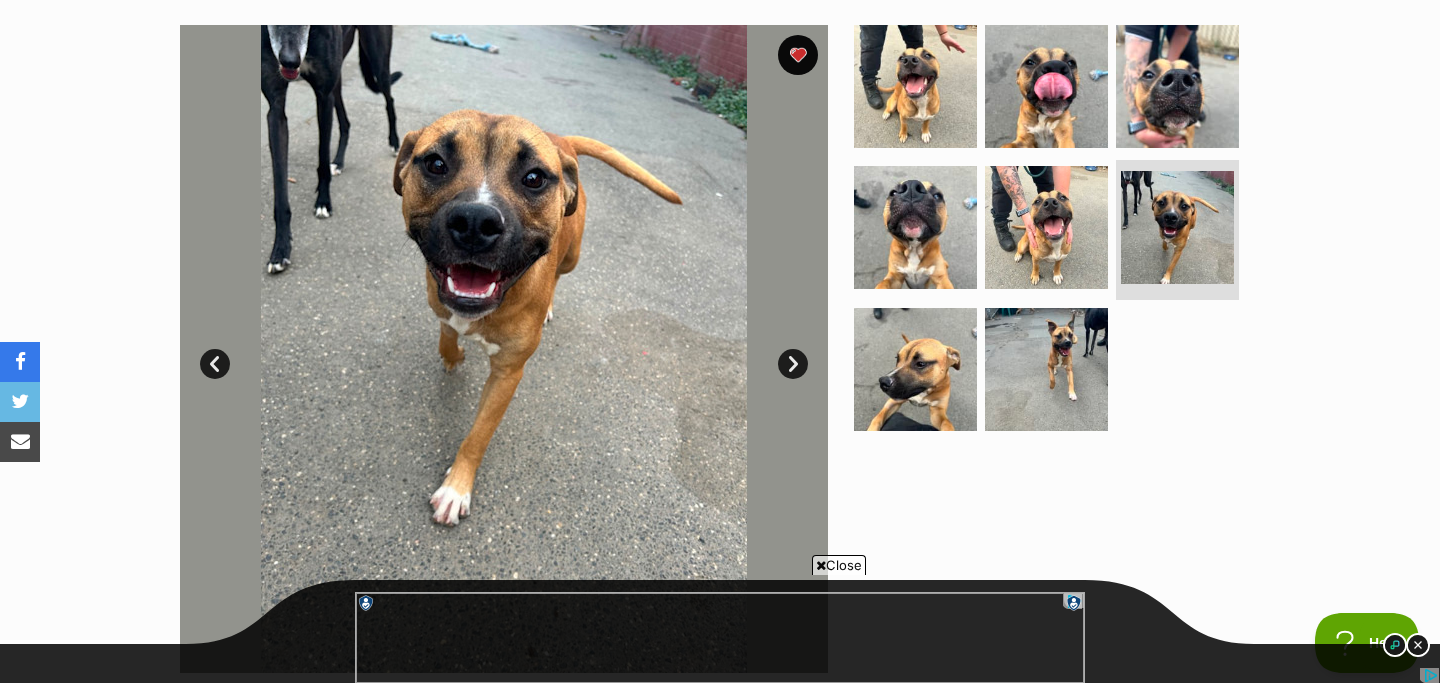 click on "Next" at bounding box center (793, 364) 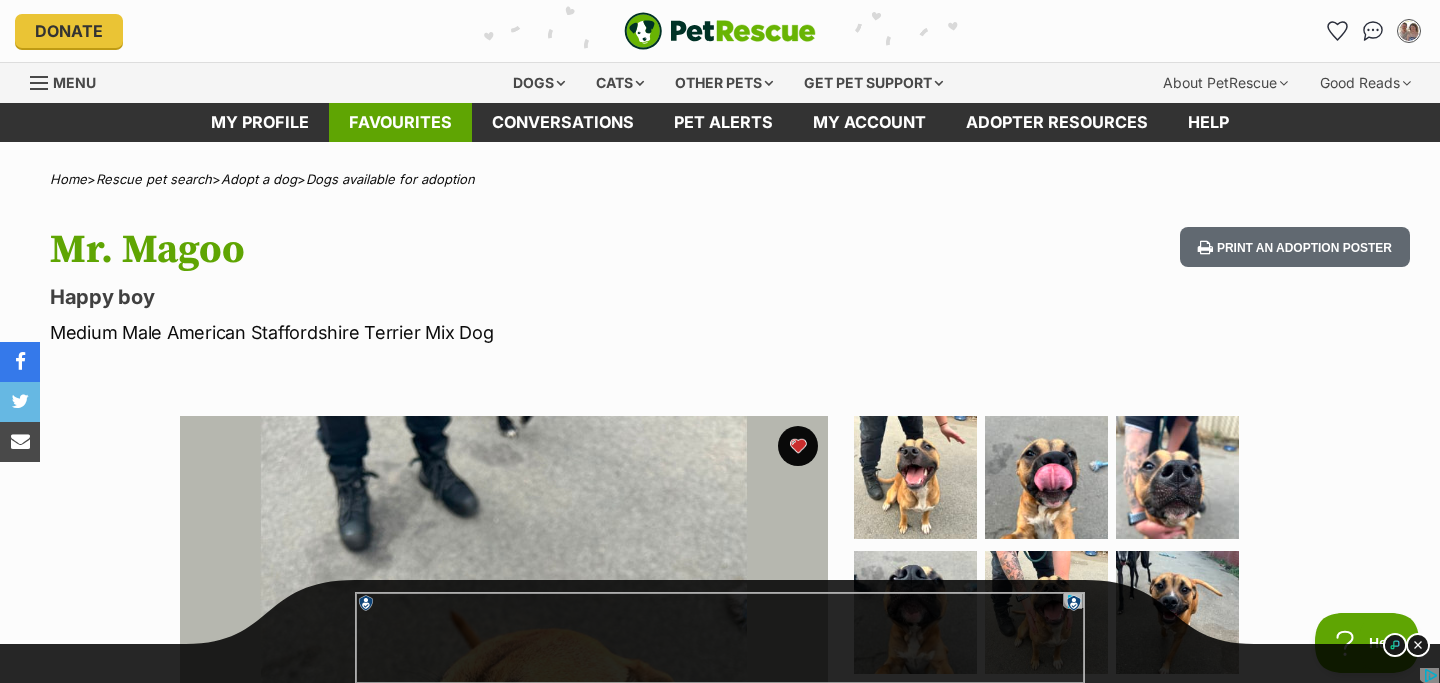 click on "Favourites" at bounding box center [400, 122] 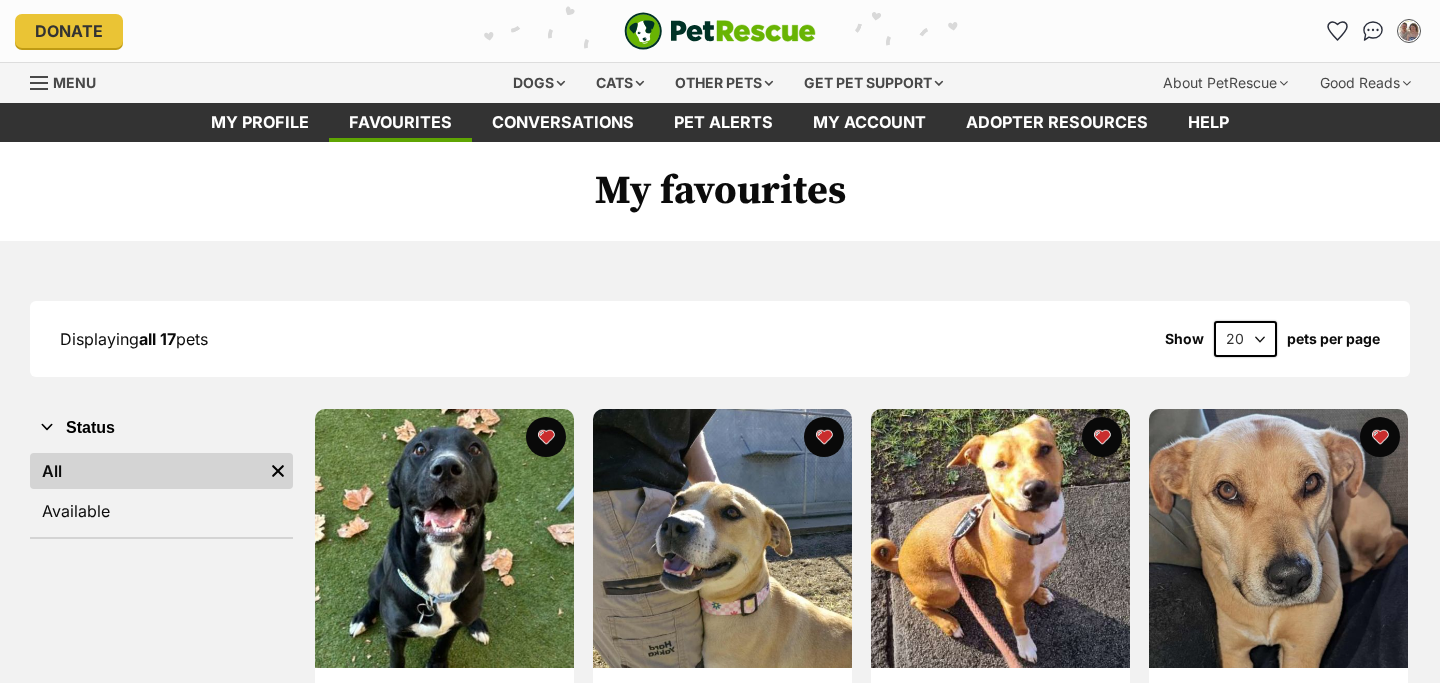 scroll, scrollTop: 0, scrollLeft: 0, axis: both 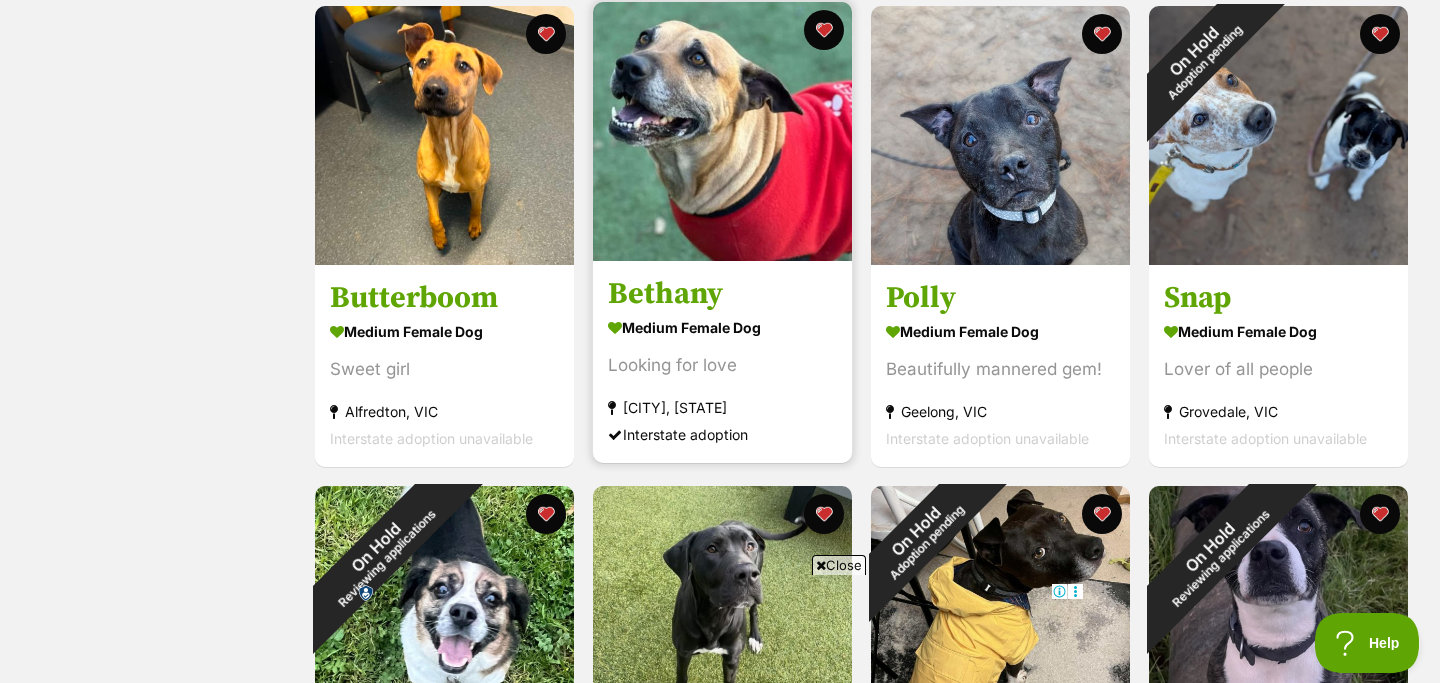 click on "Bethany" at bounding box center [722, 294] 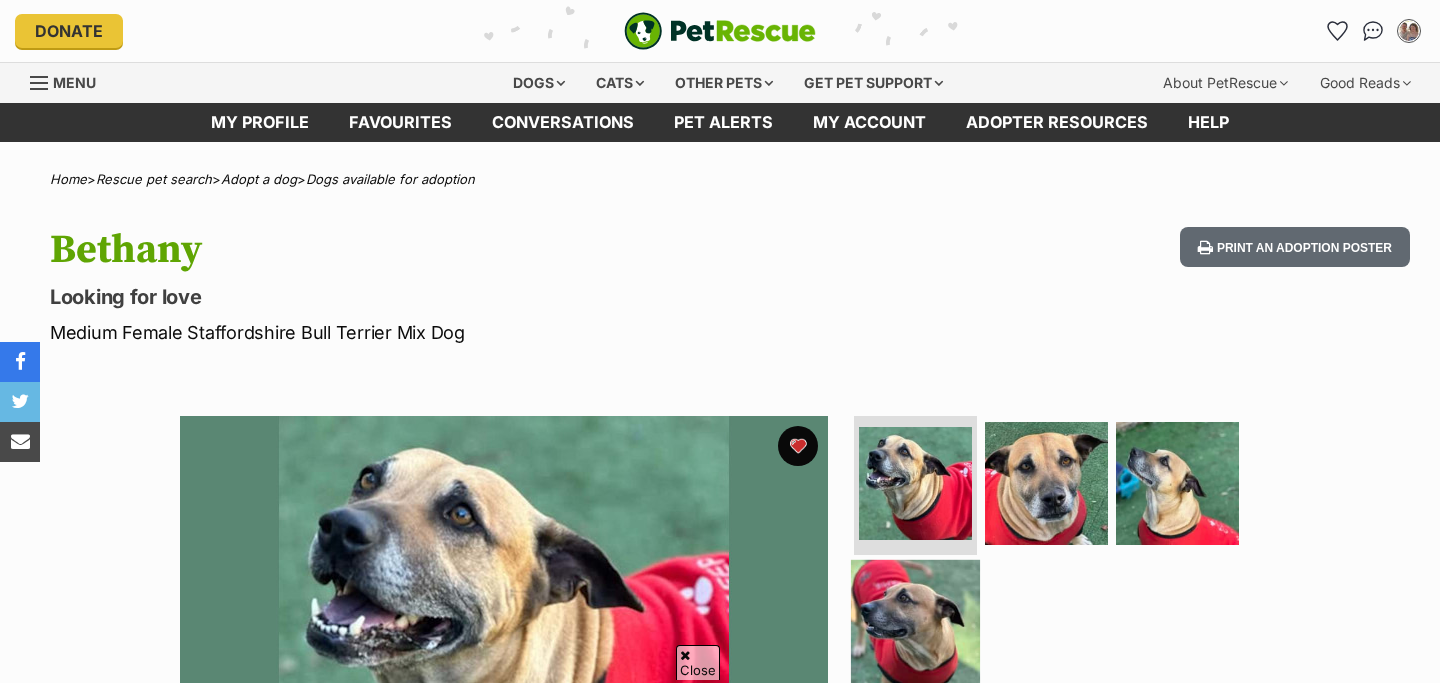 scroll, scrollTop: 300, scrollLeft: 0, axis: vertical 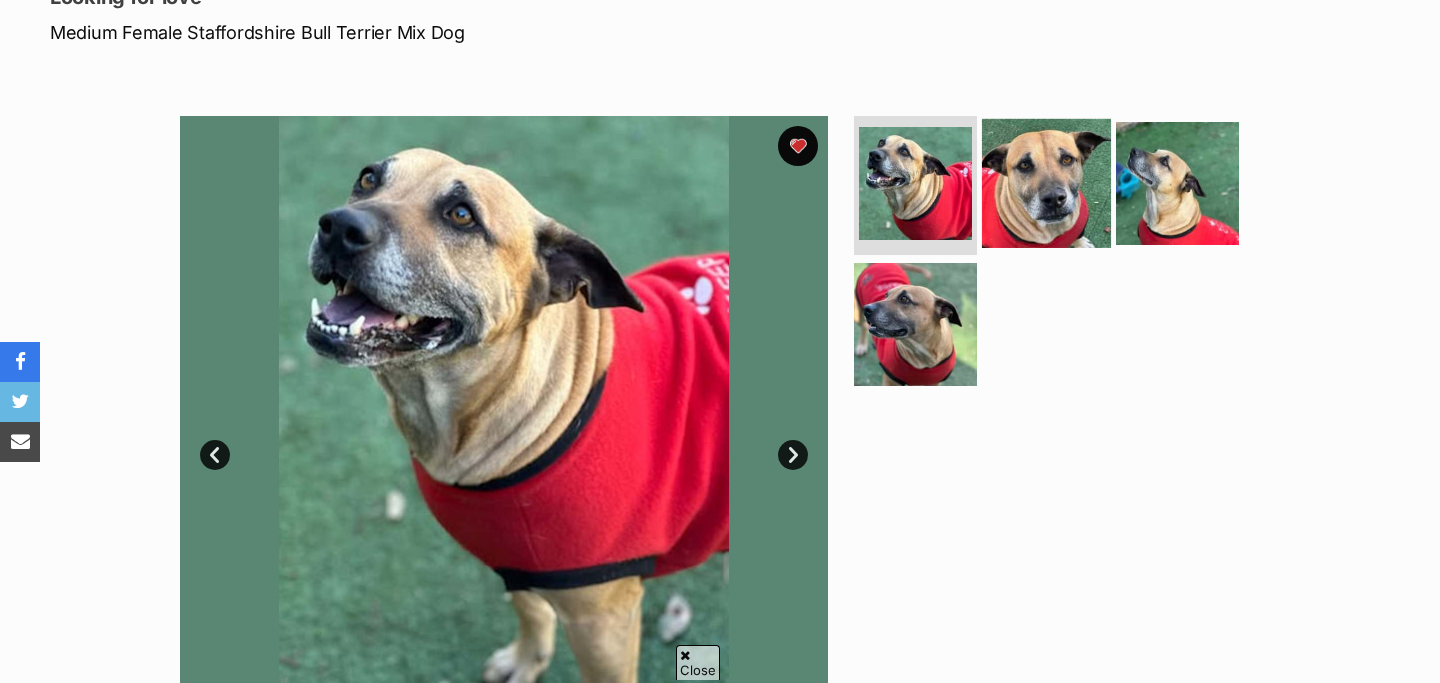 click at bounding box center [1046, 182] 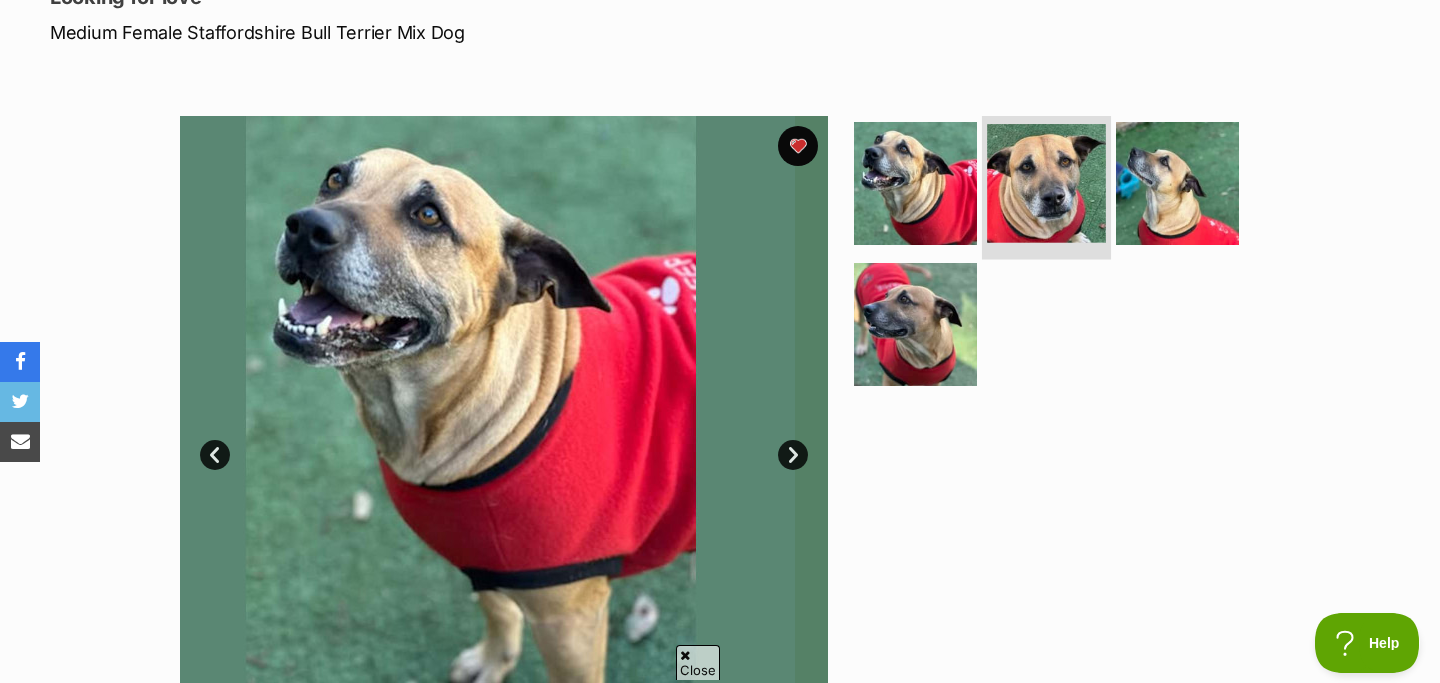 scroll, scrollTop: 0, scrollLeft: 0, axis: both 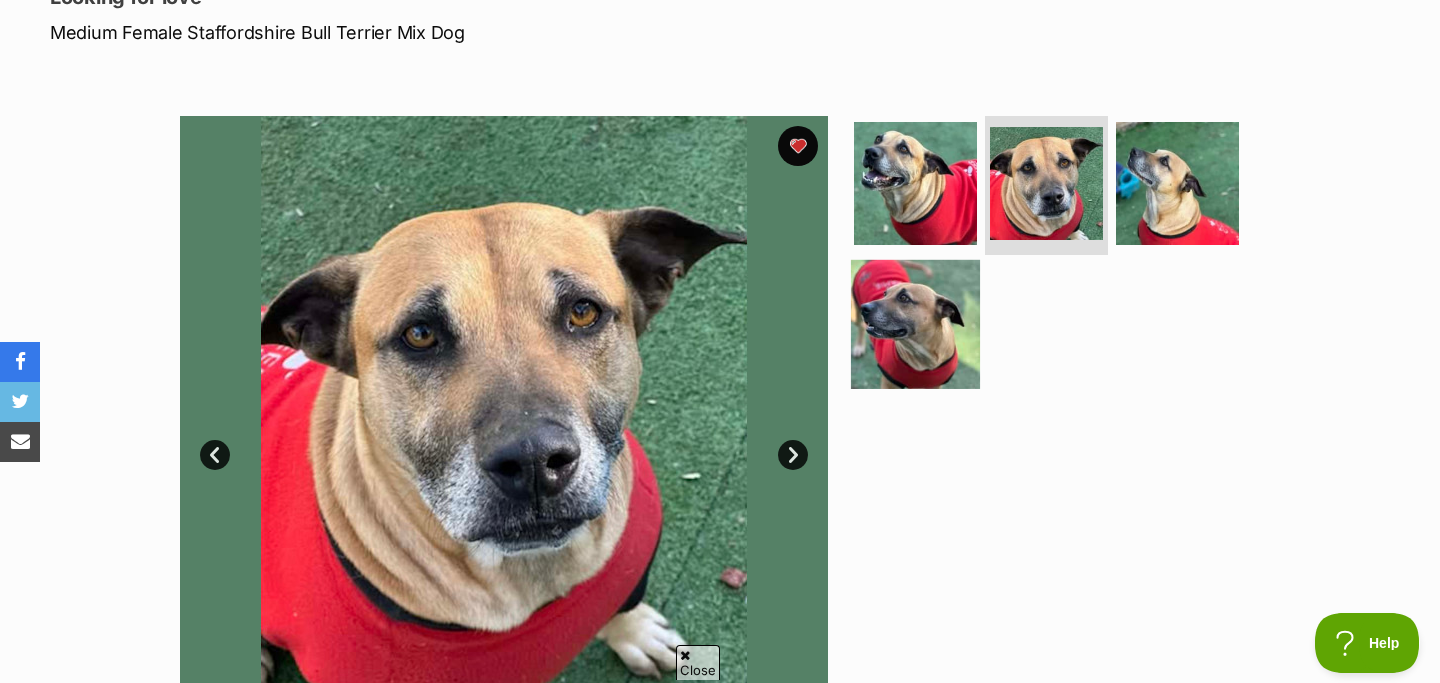 click at bounding box center (915, 324) 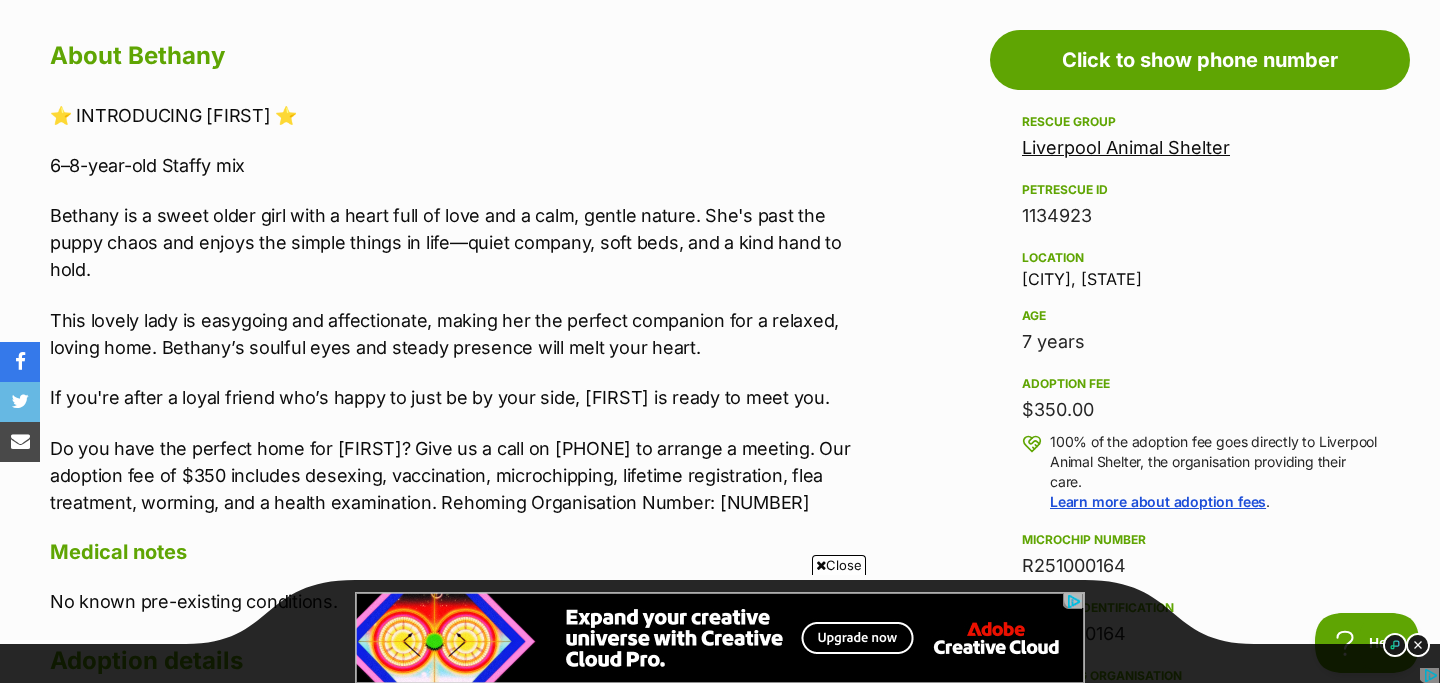 scroll, scrollTop: 1112, scrollLeft: 0, axis: vertical 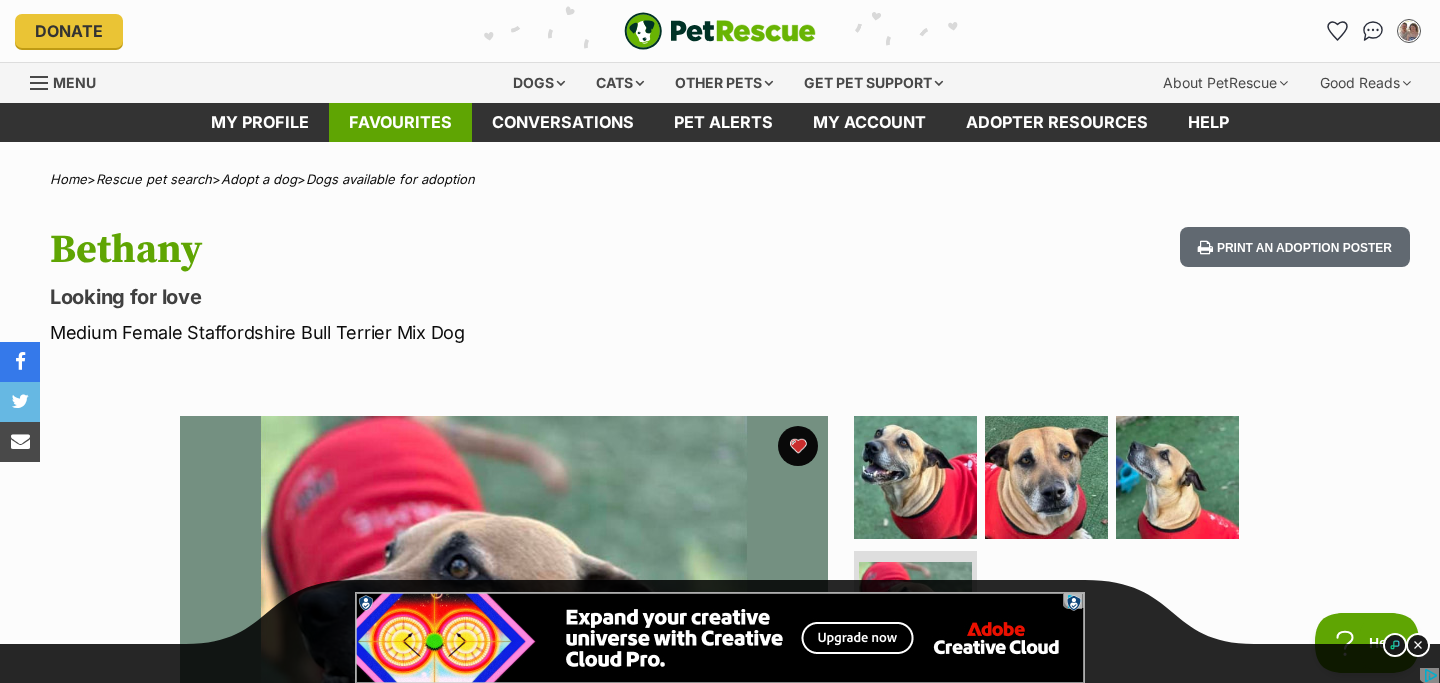 click on "Favourites" at bounding box center (400, 122) 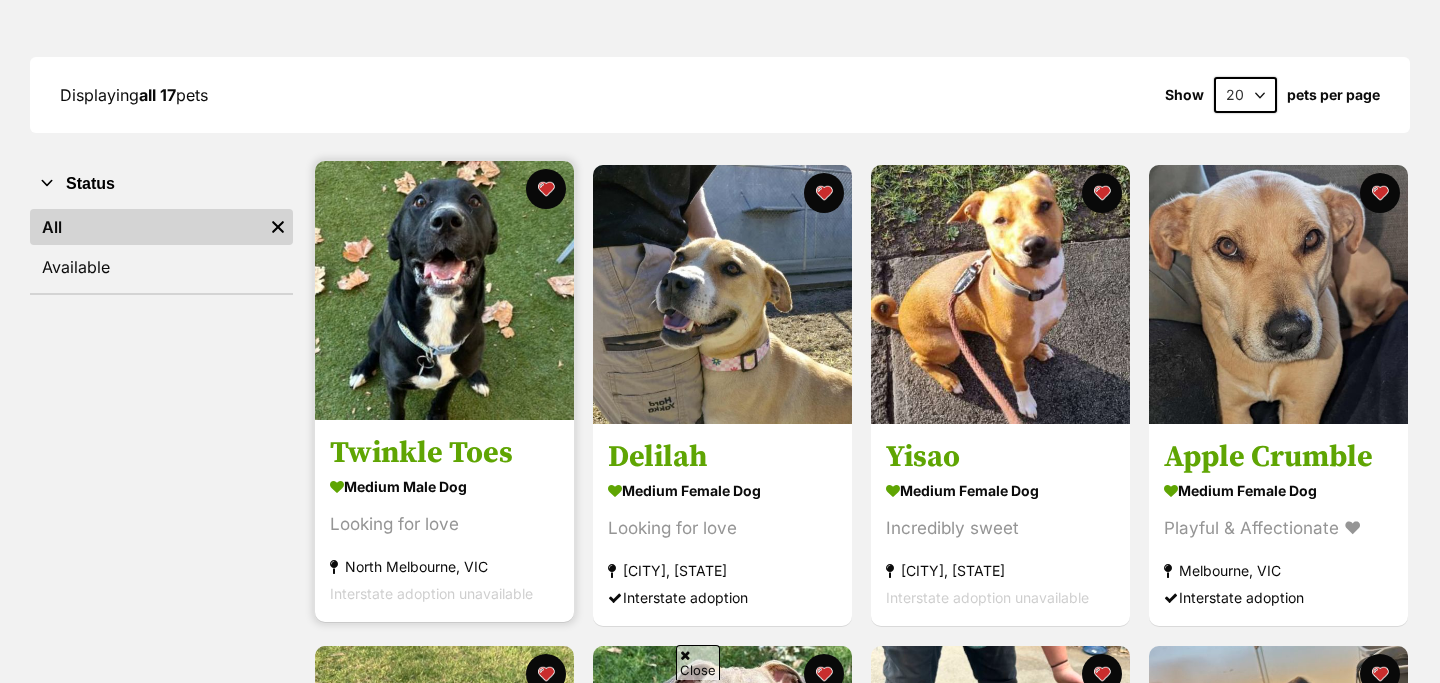 scroll, scrollTop: 244, scrollLeft: 0, axis: vertical 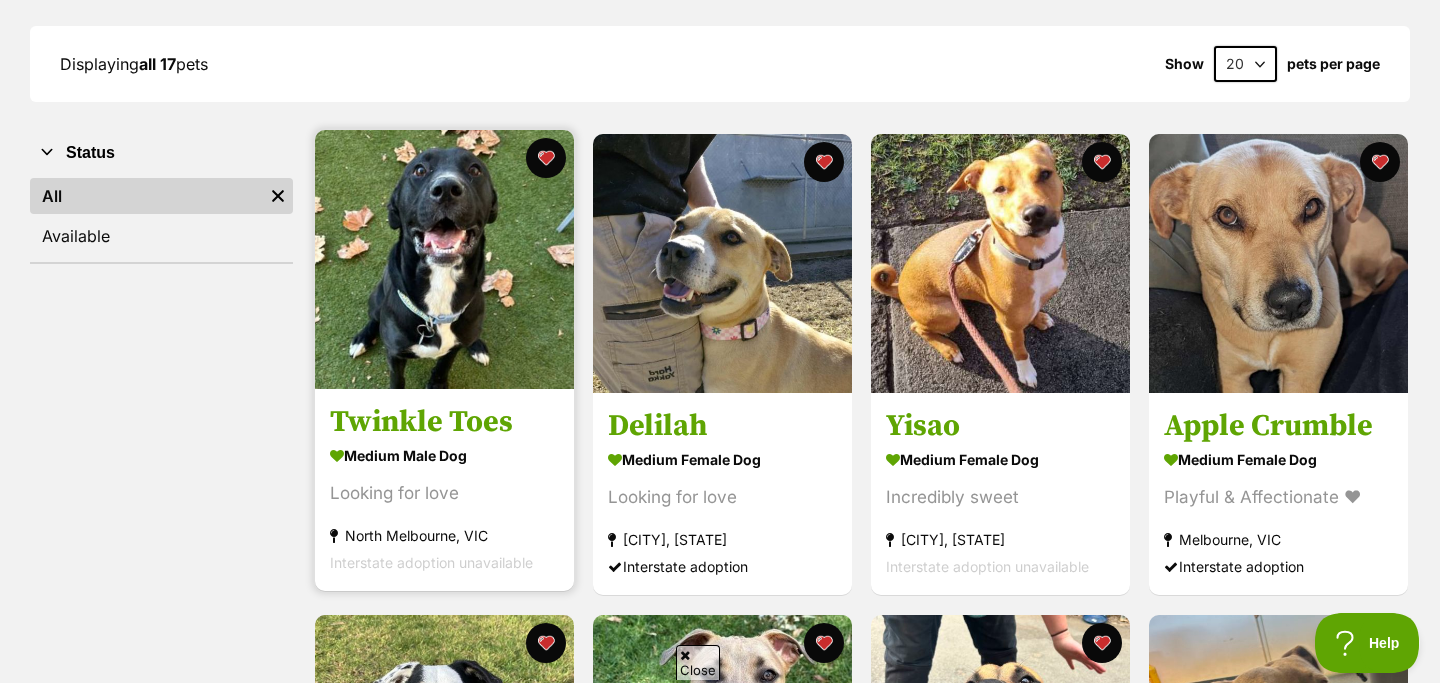 click on "Twinkle Toes" at bounding box center (444, 423) 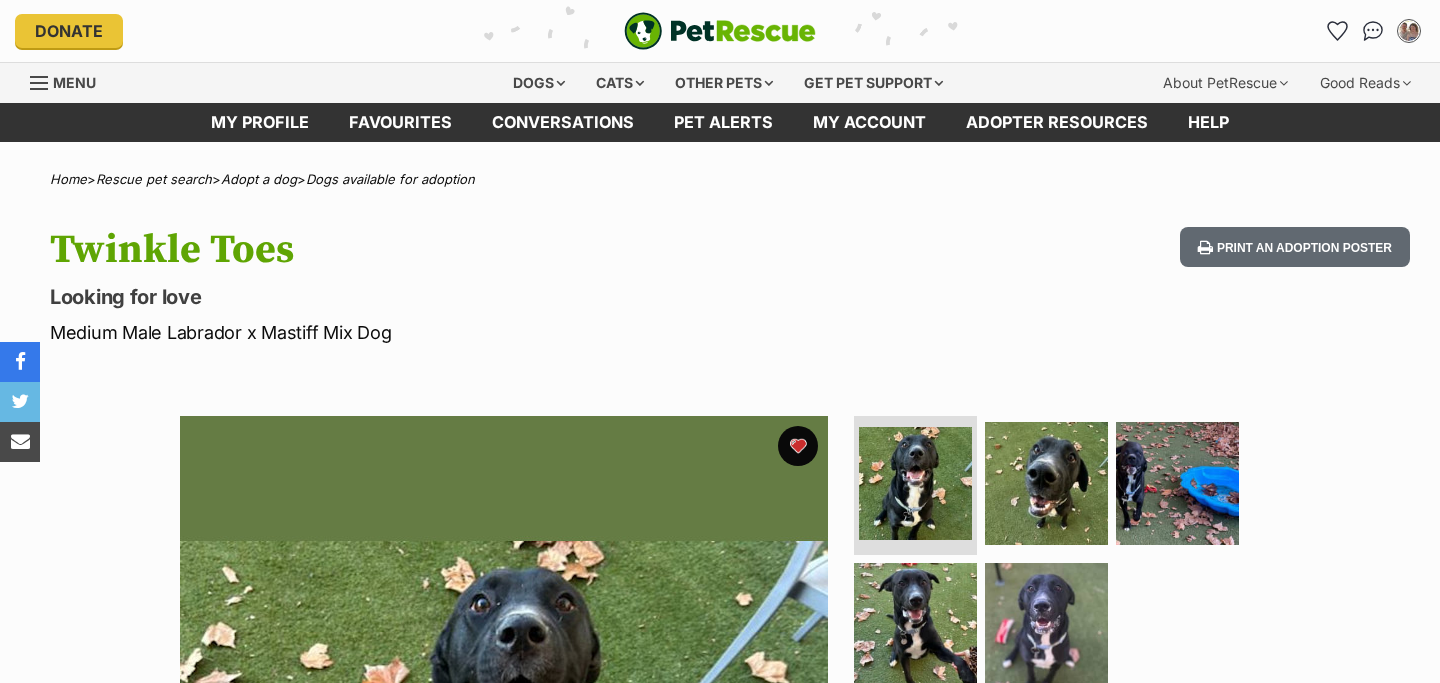 scroll, scrollTop: 0, scrollLeft: 0, axis: both 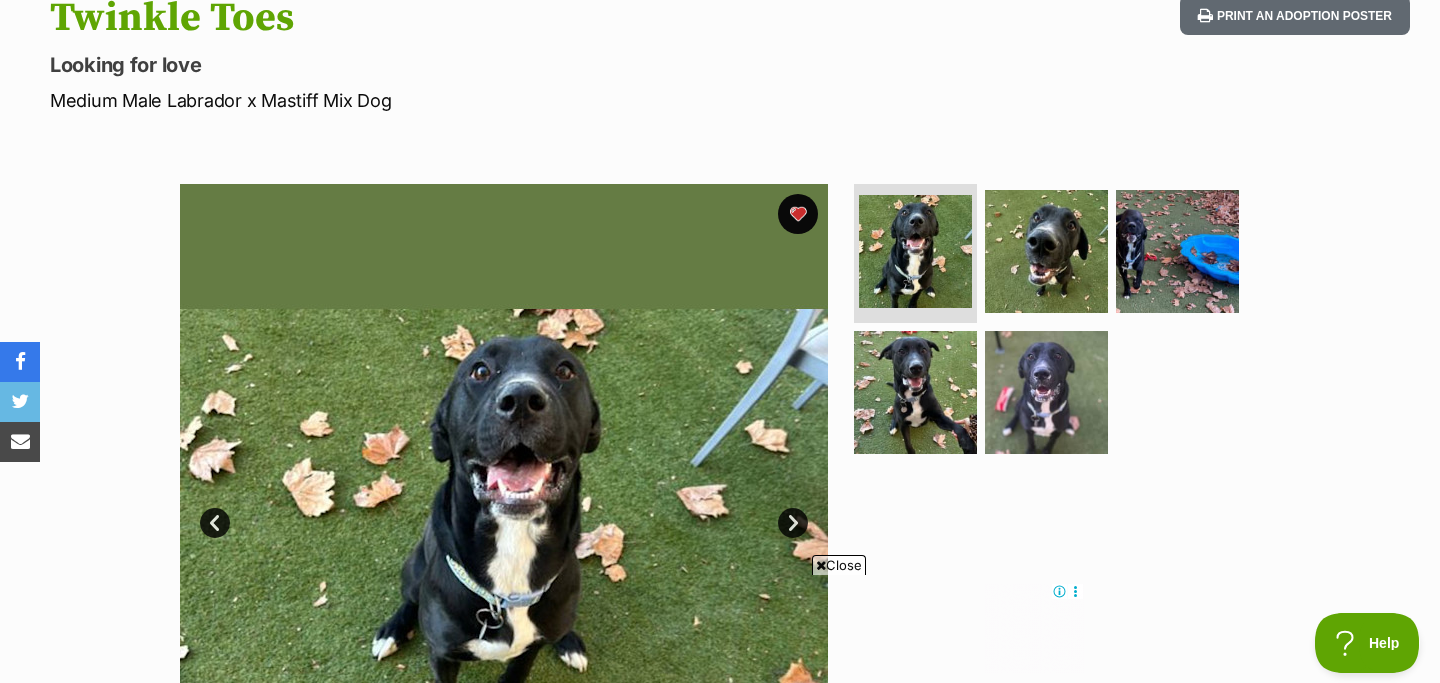 click on "Next" at bounding box center (793, 523) 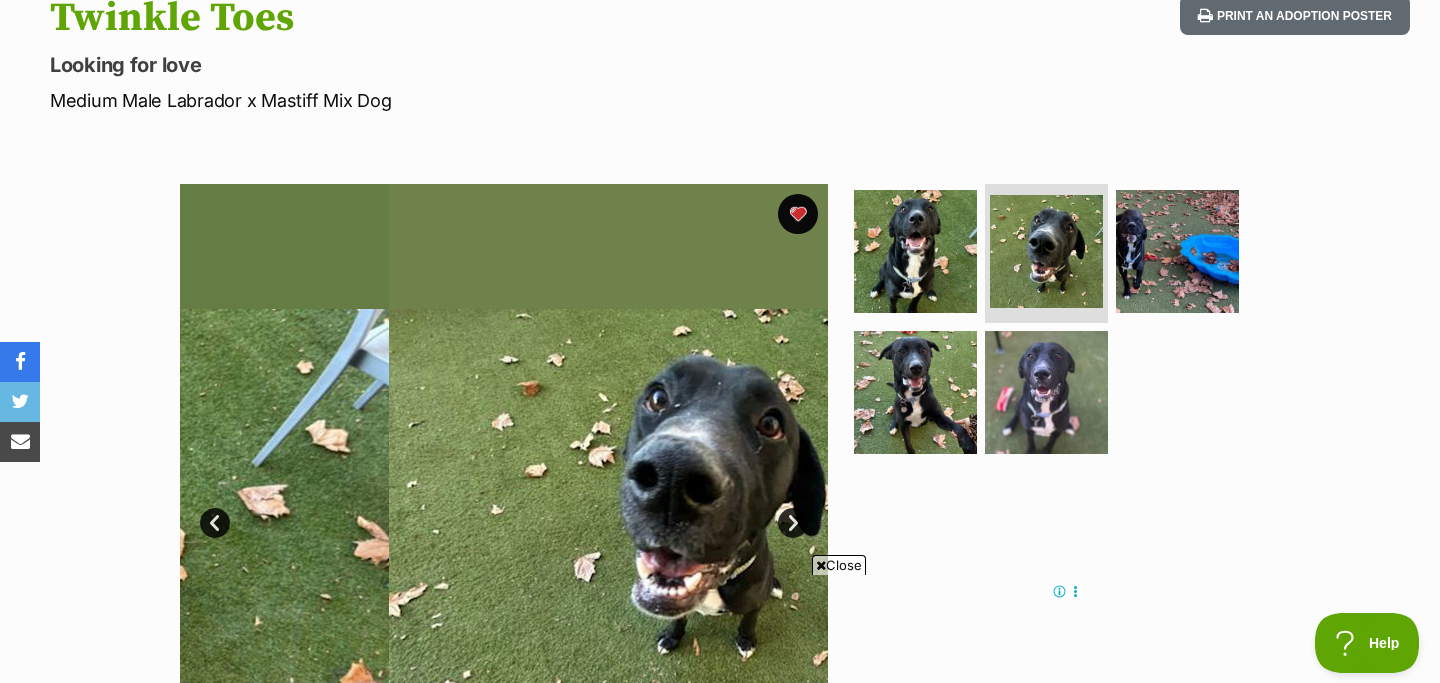 scroll, scrollTop: 0, scrollLeft: 0, axis: both 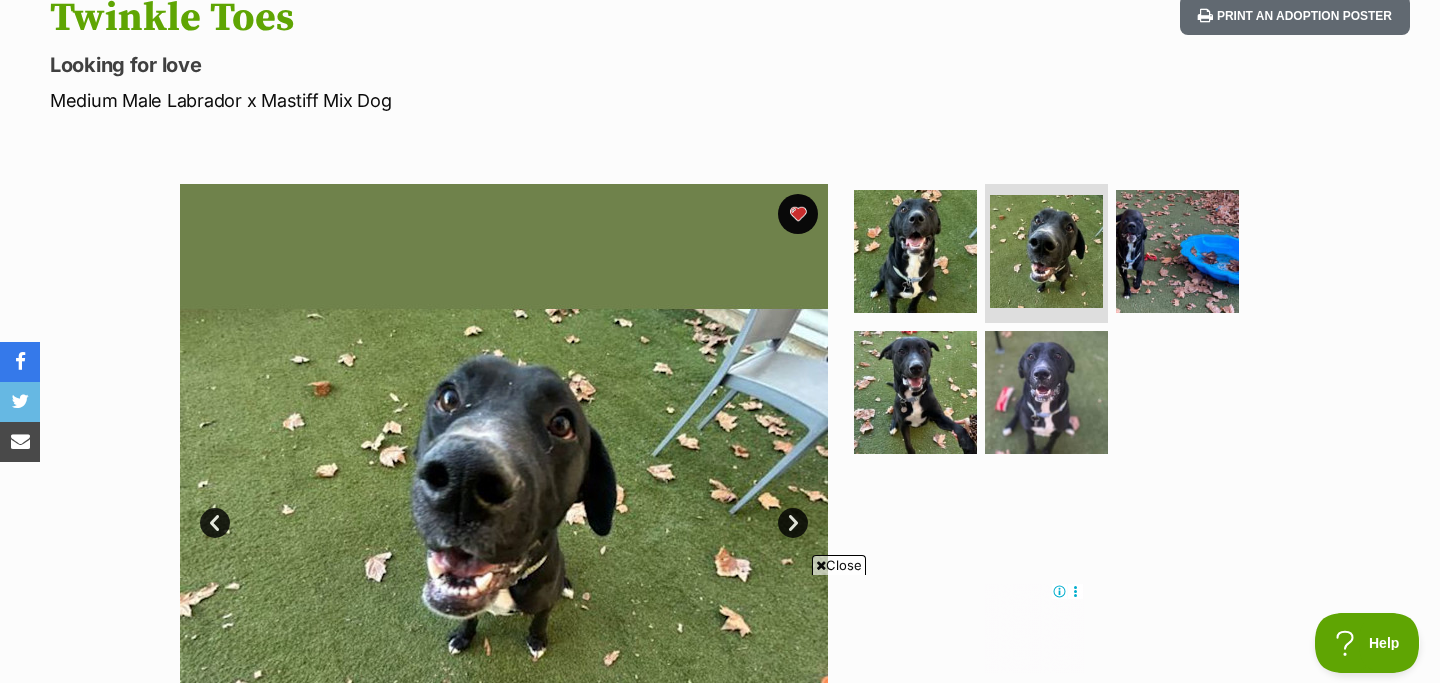 click on "Next" at bounding box center [793, 523] 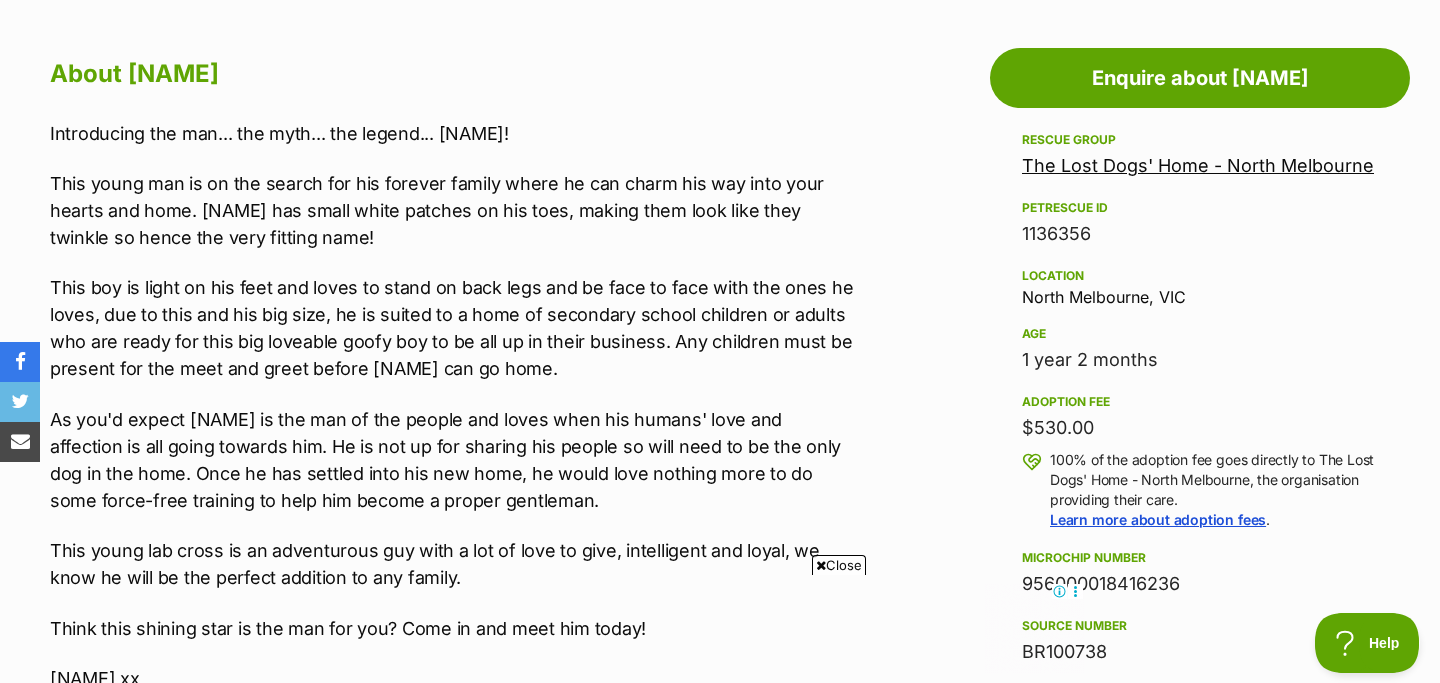 scroll, scrollTop: 1125, scrollLeft: 0, axis: vertical 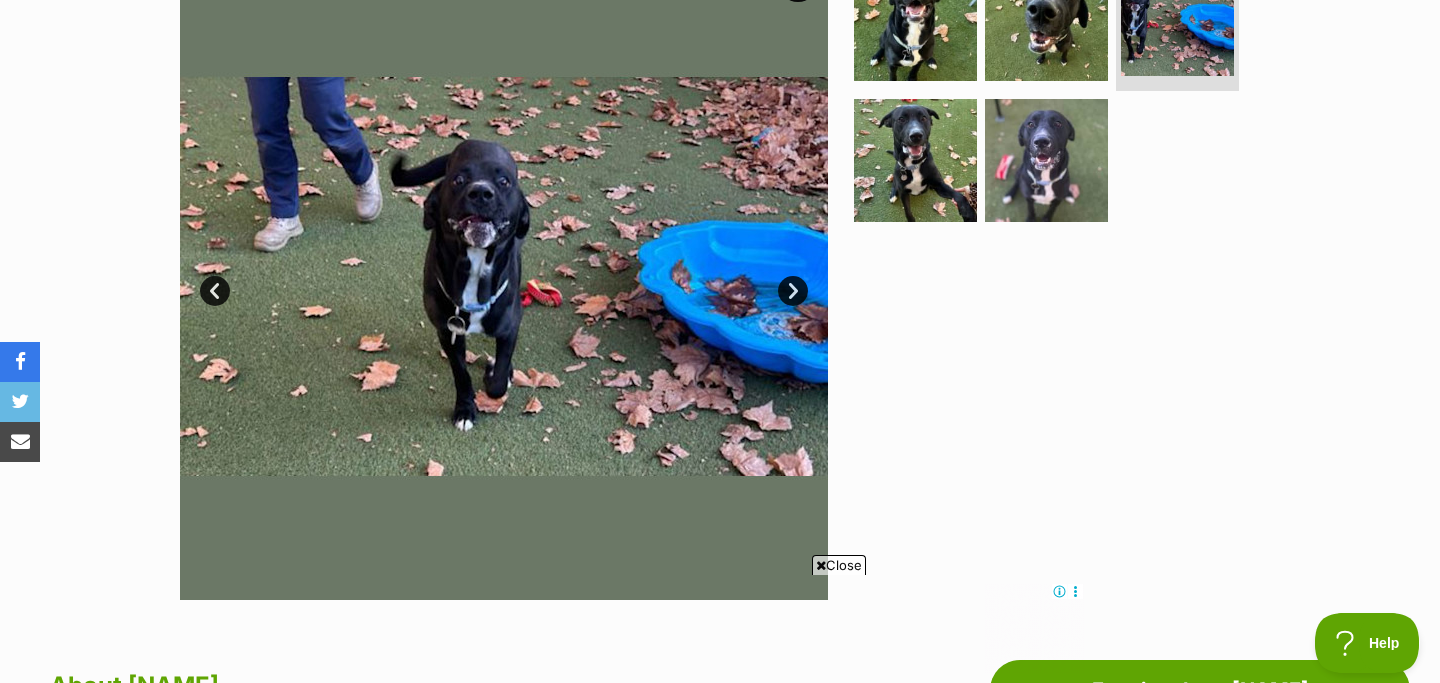 click on "Next" at bounding box center (793, 291) 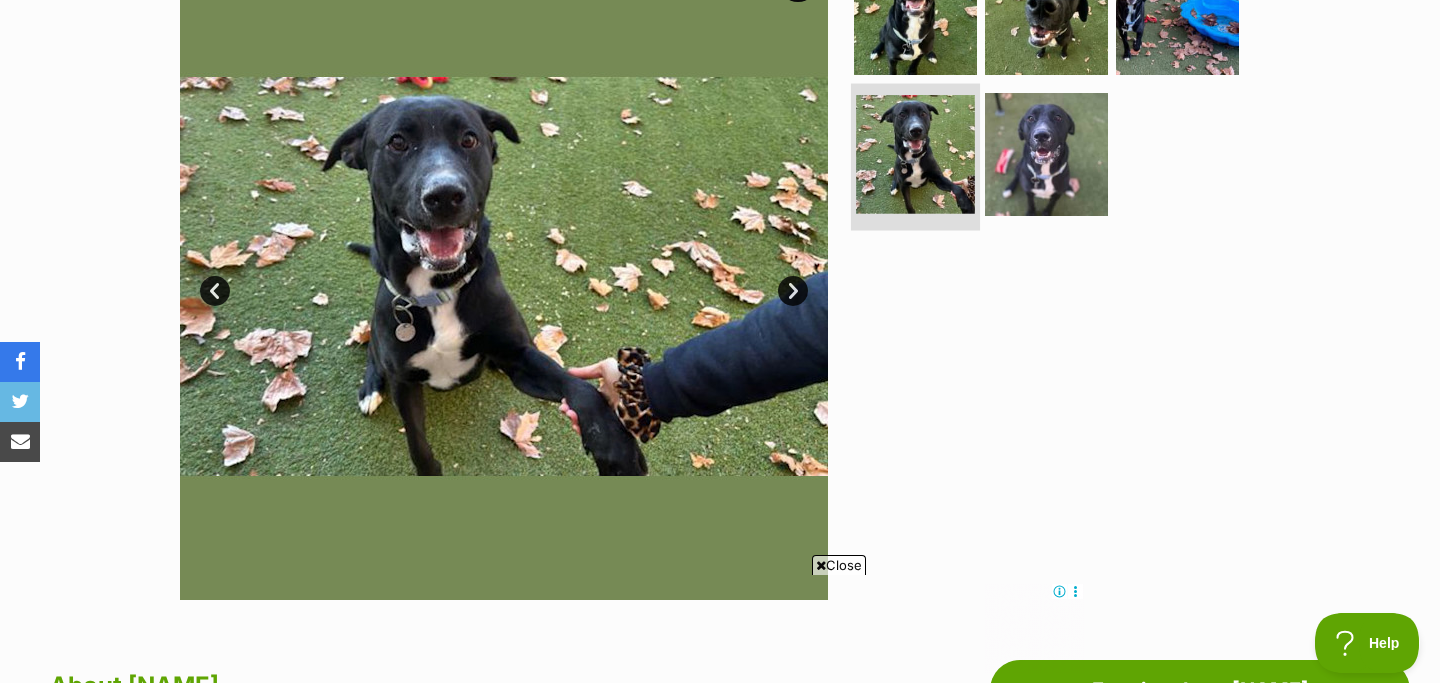 click at bounding box center [915, 154] 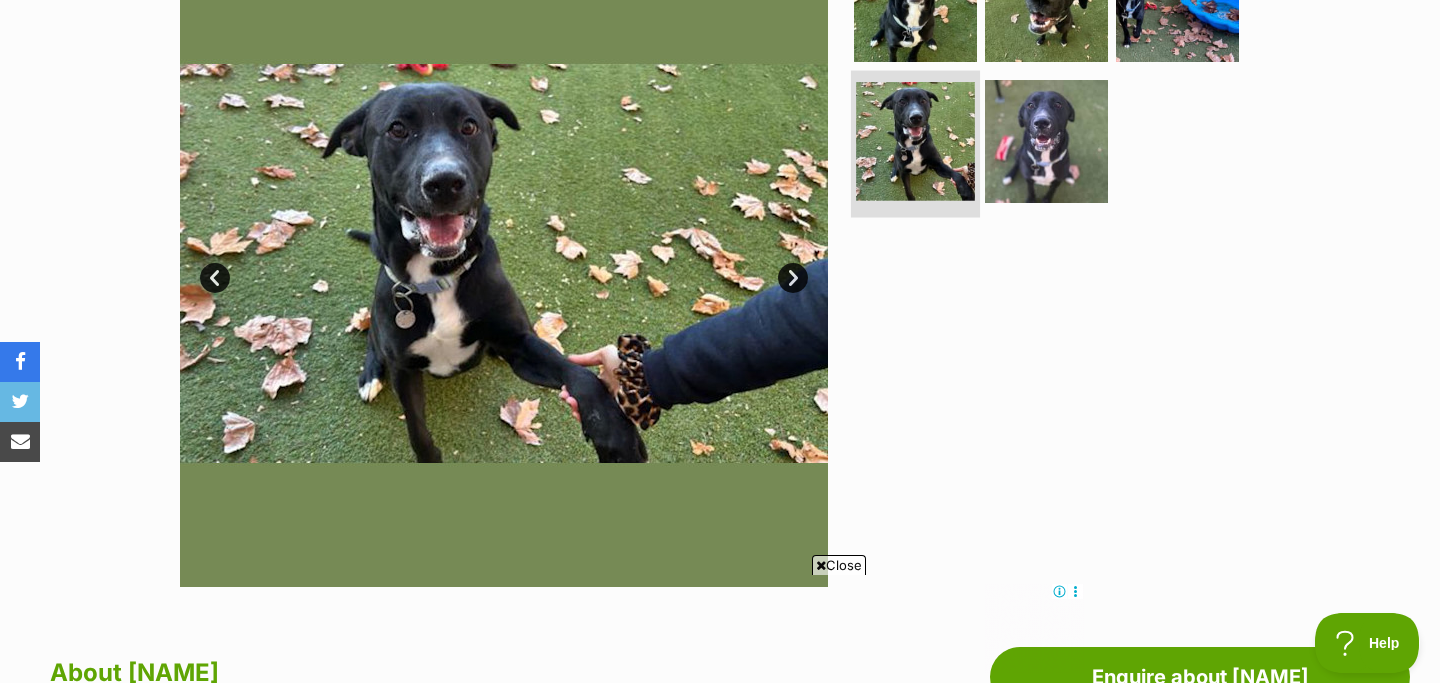 scroll, scrollTop: 482, scrollLeft: 0, axis: vertical 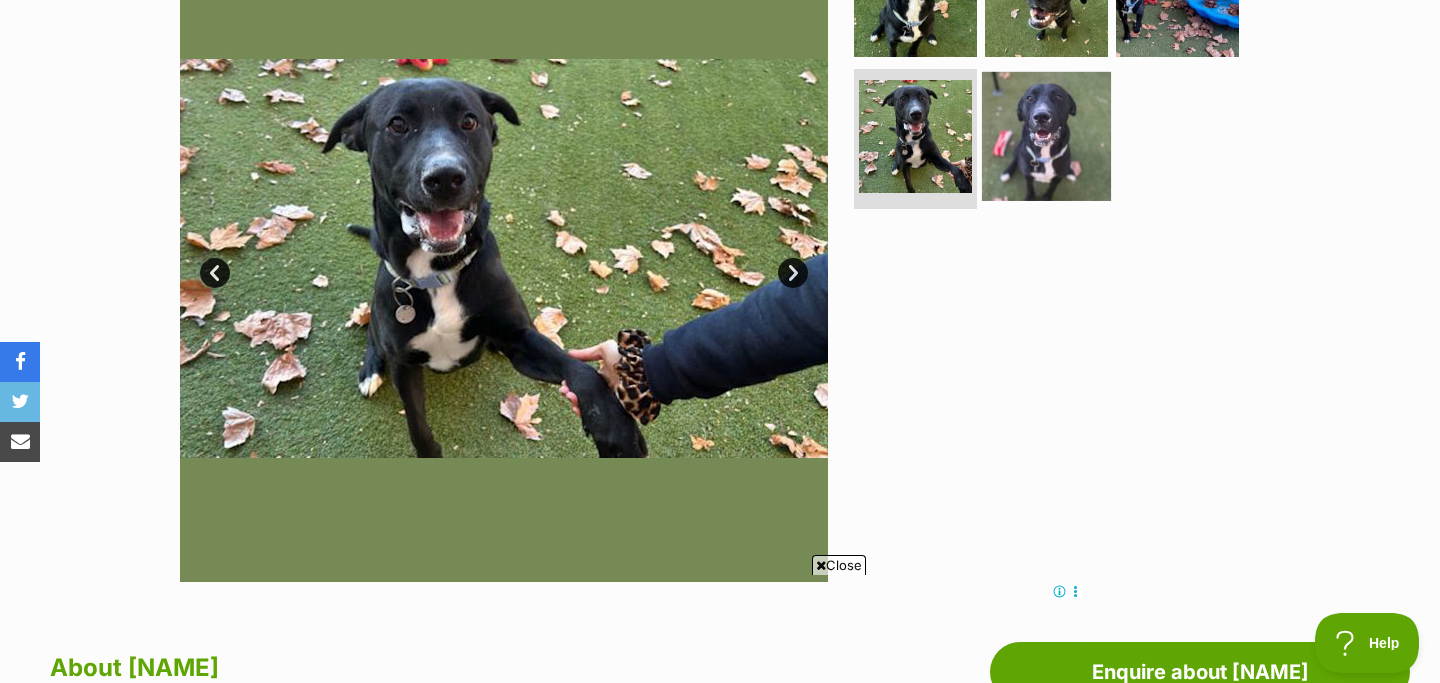 click at bounding box center [1046, 136] 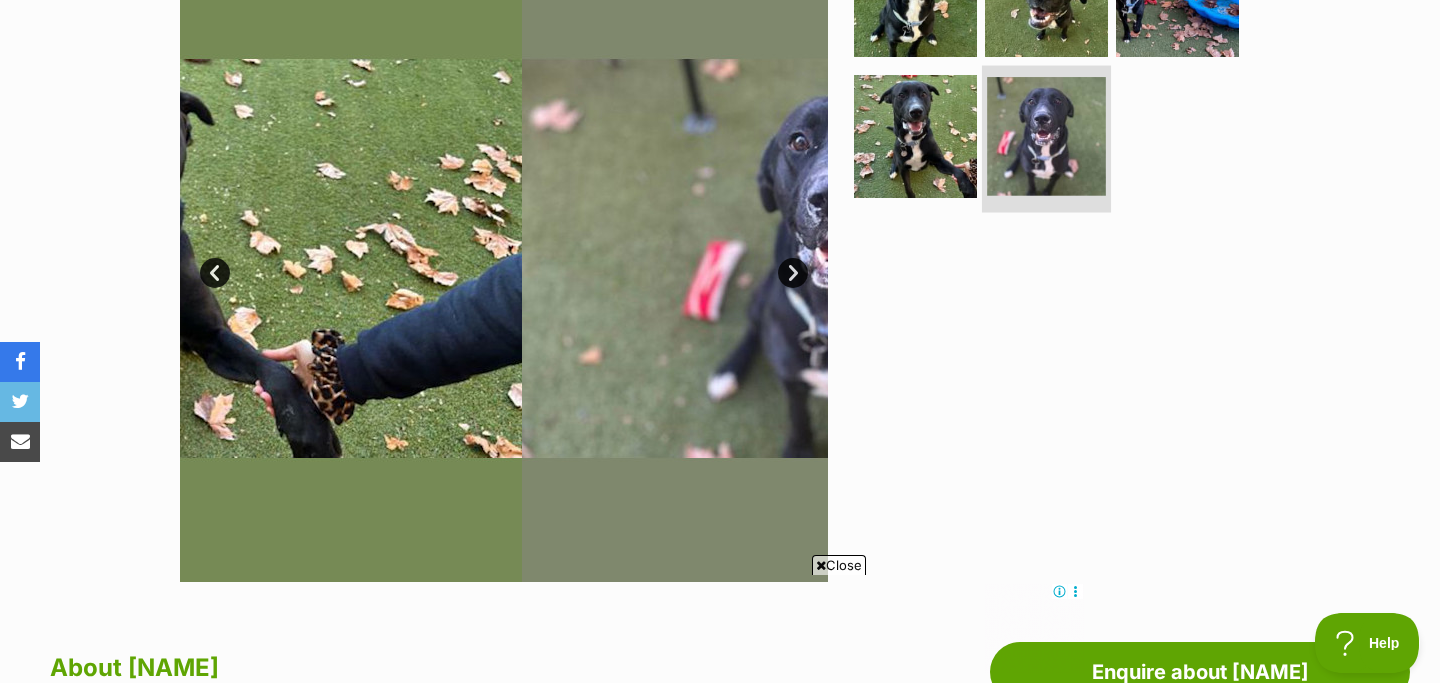 scroll, scrollTop: 0, scrollLeft: 0, axis: both 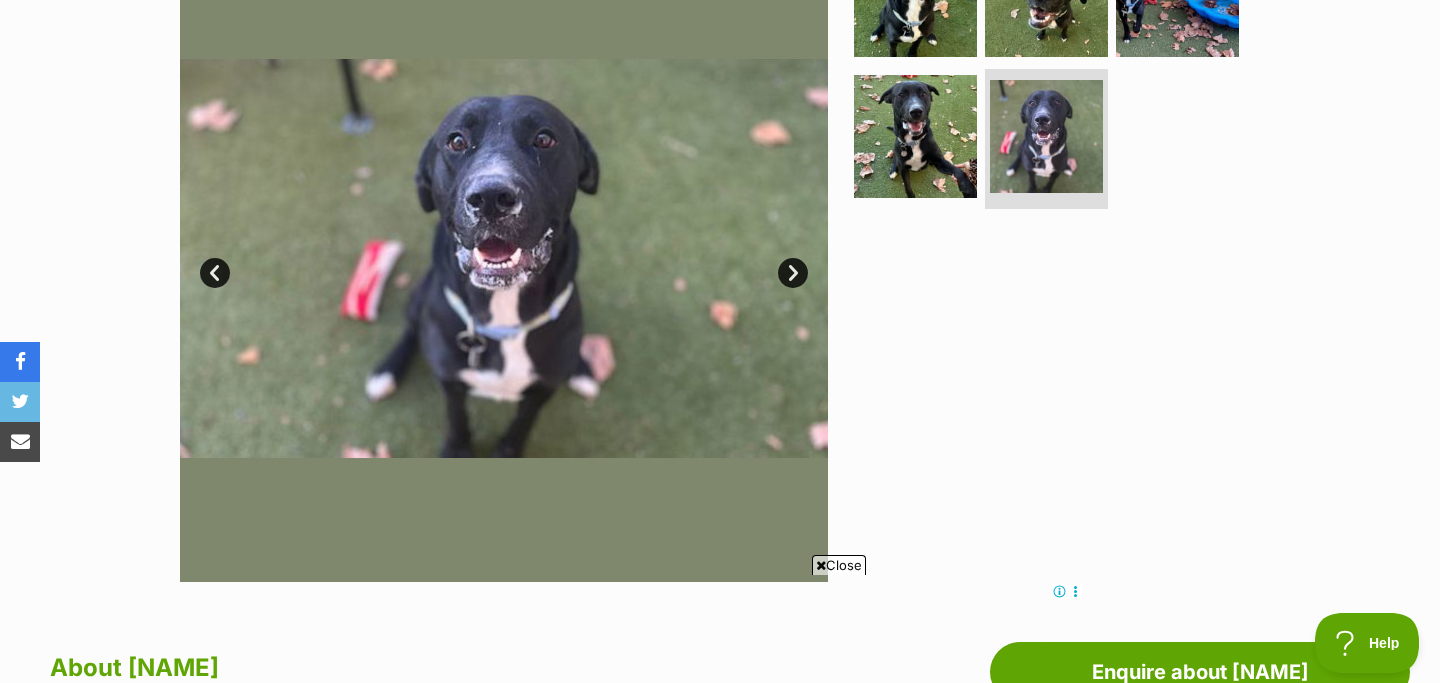 click on "Available
5
of 5 images
5
of 5 images
5
of 5 images
5
of 5 images
5
of 5 images
Next Prev 1 2 3 4 5" at bounding box center (720, 243) 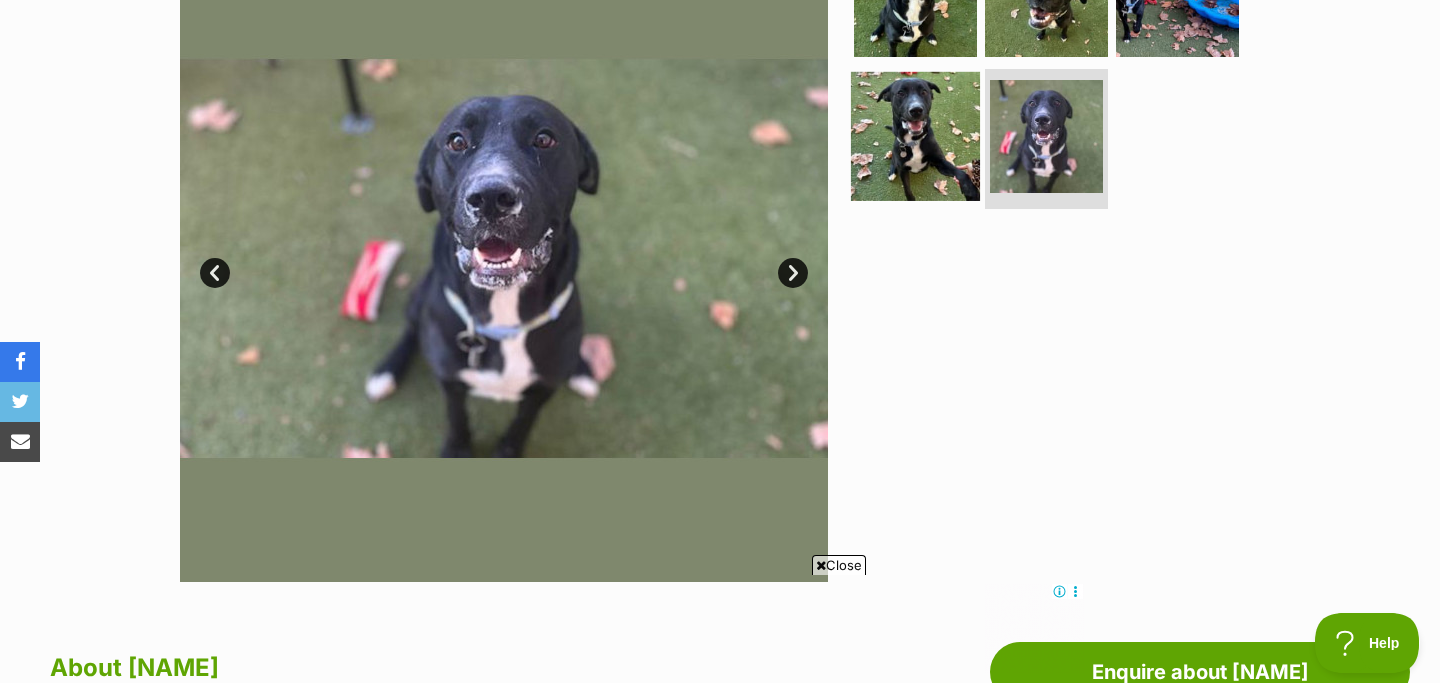 click at bounding box center (915, 136) 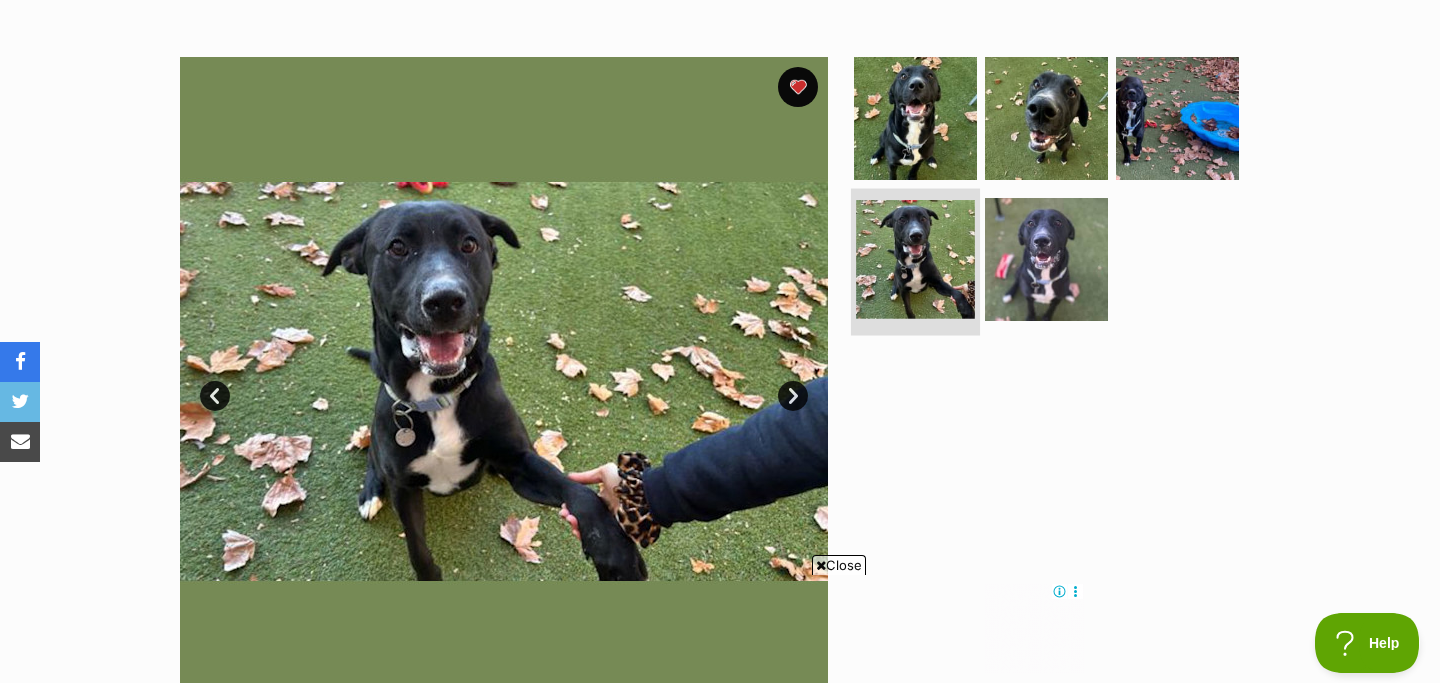 scroll, scrollTop: 339, scrollLeft: 0, axis: vertical 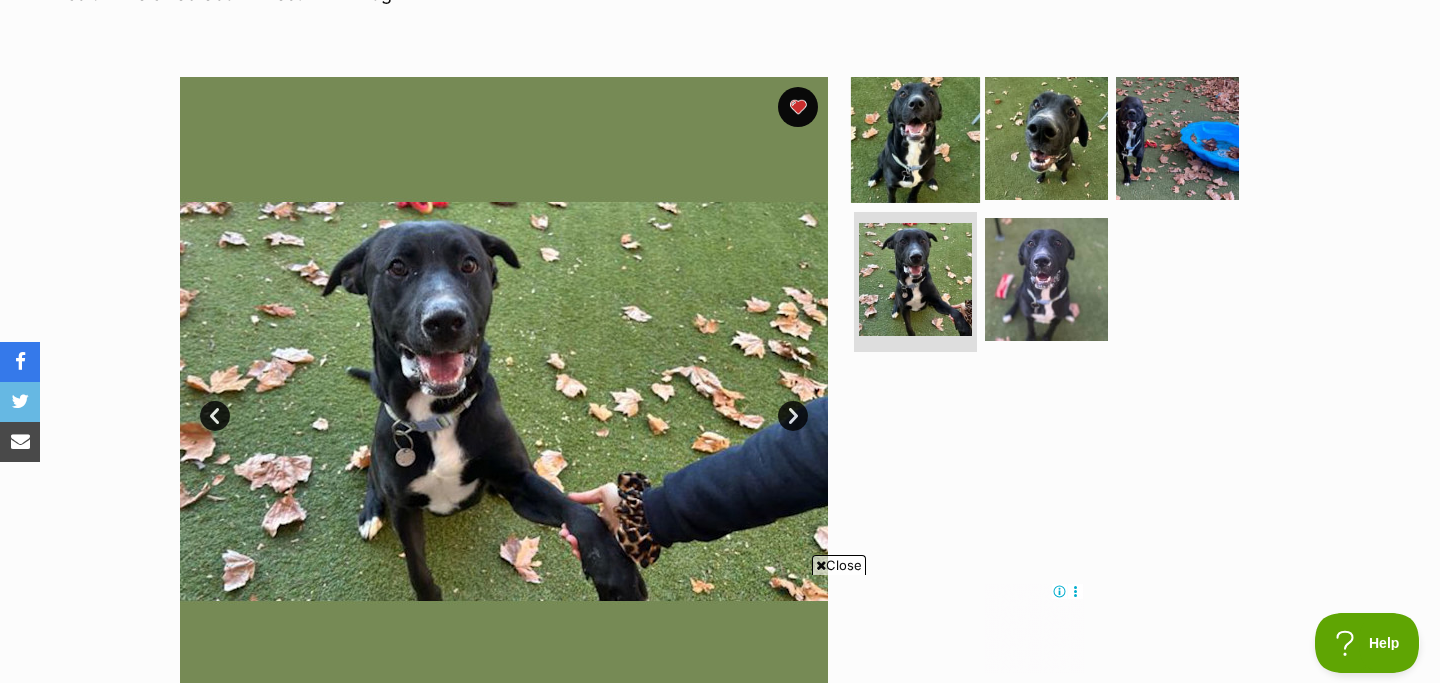 click at bounding box center (915, 137) 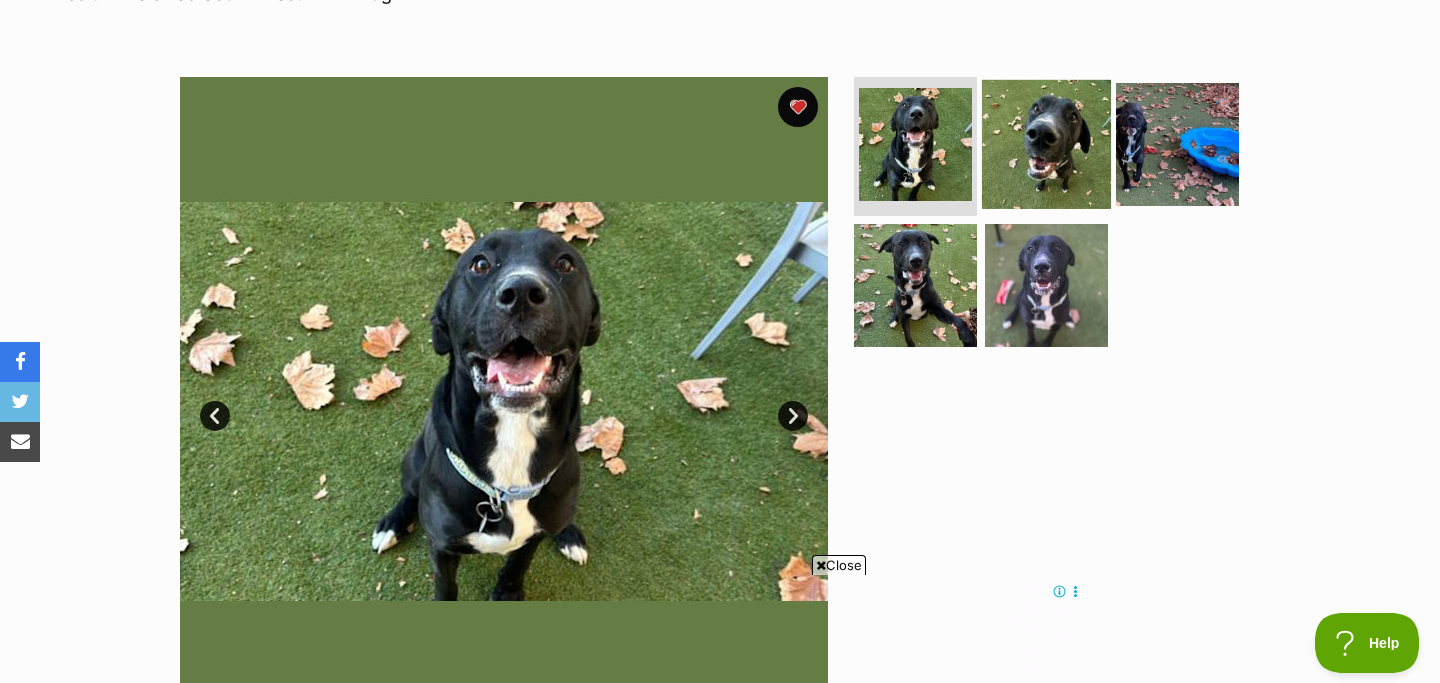click at bounding box center [1046, 143] 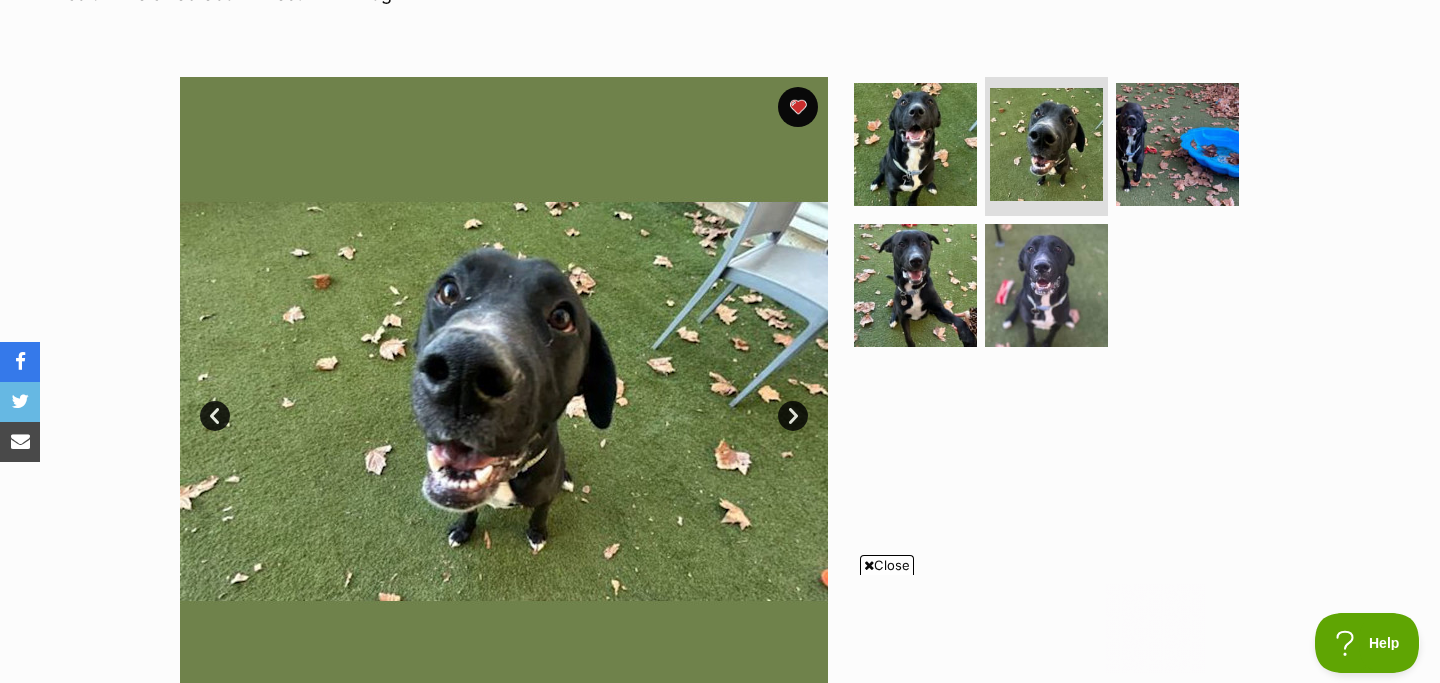 scroll, scrollTop: 0, scrollLeft: 0, axis: both 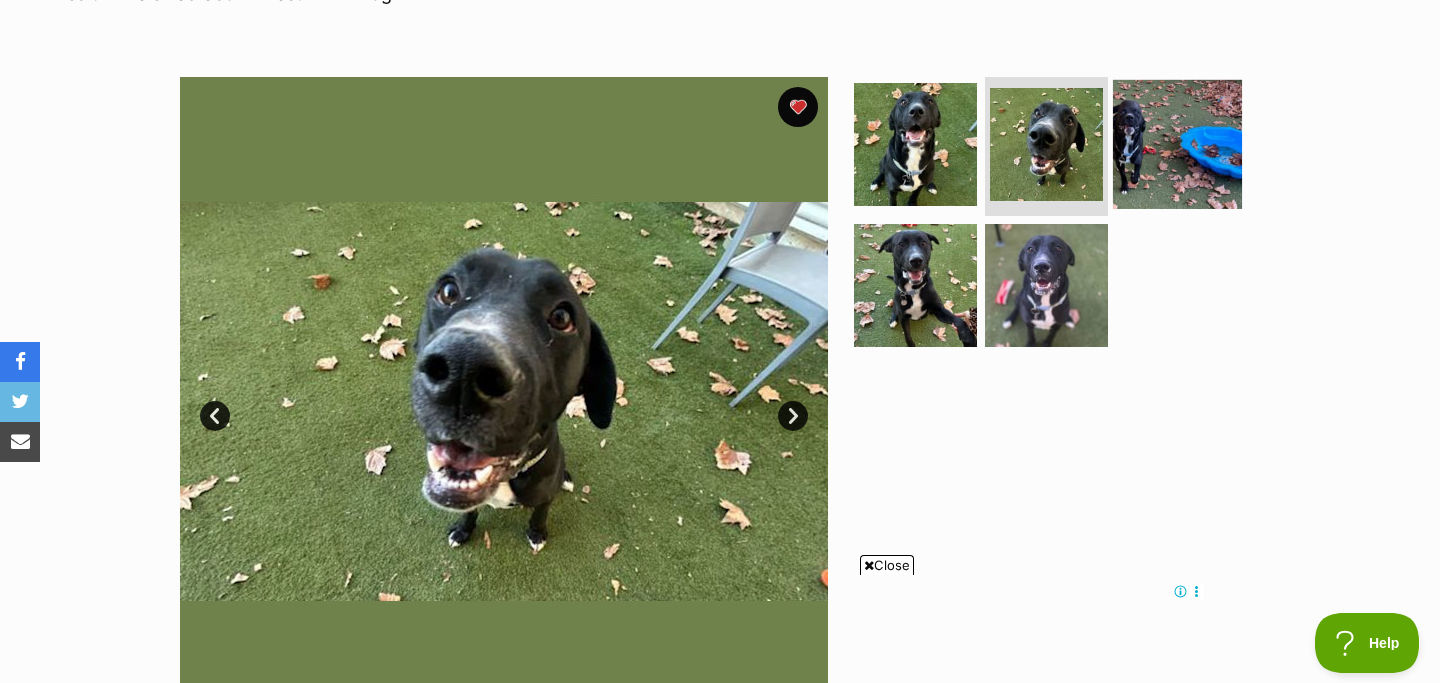 click at bounding box center [1177, 143] 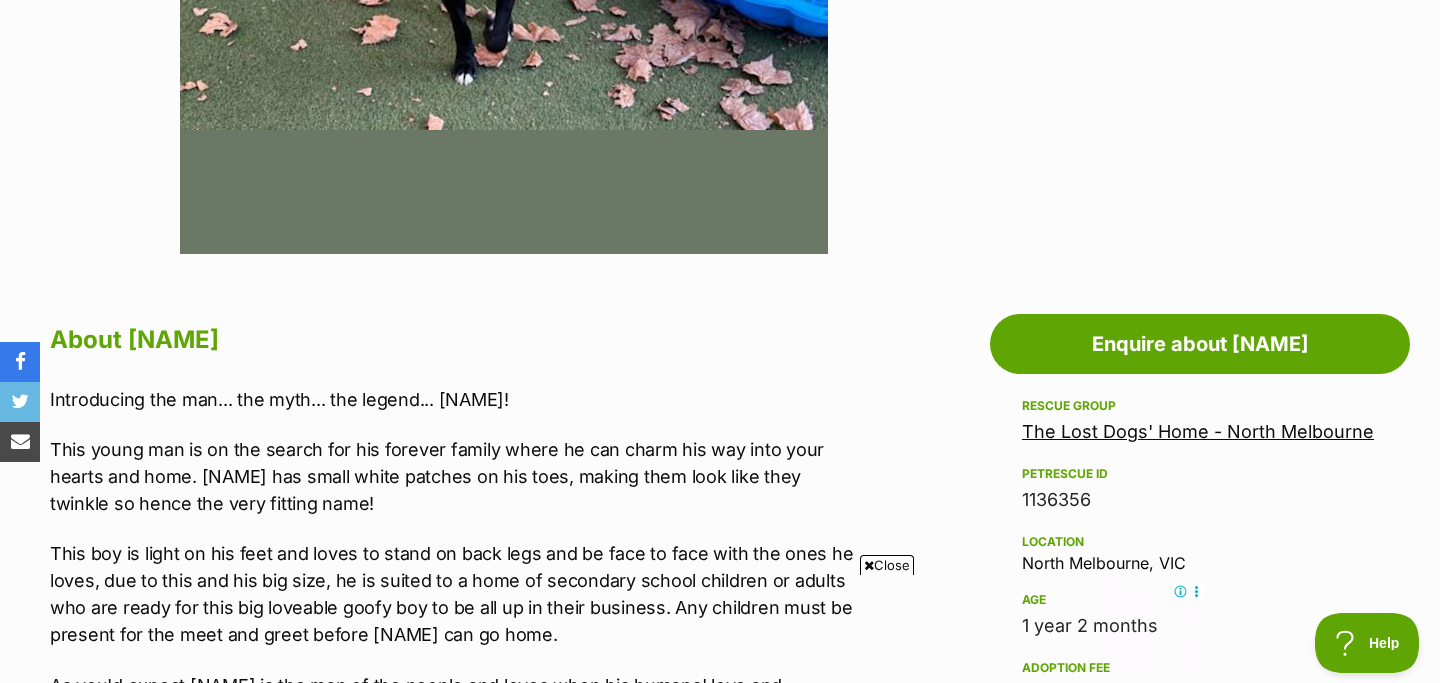 scroll, scrollTop: 857, scrollLeft: 0, axis: vertical 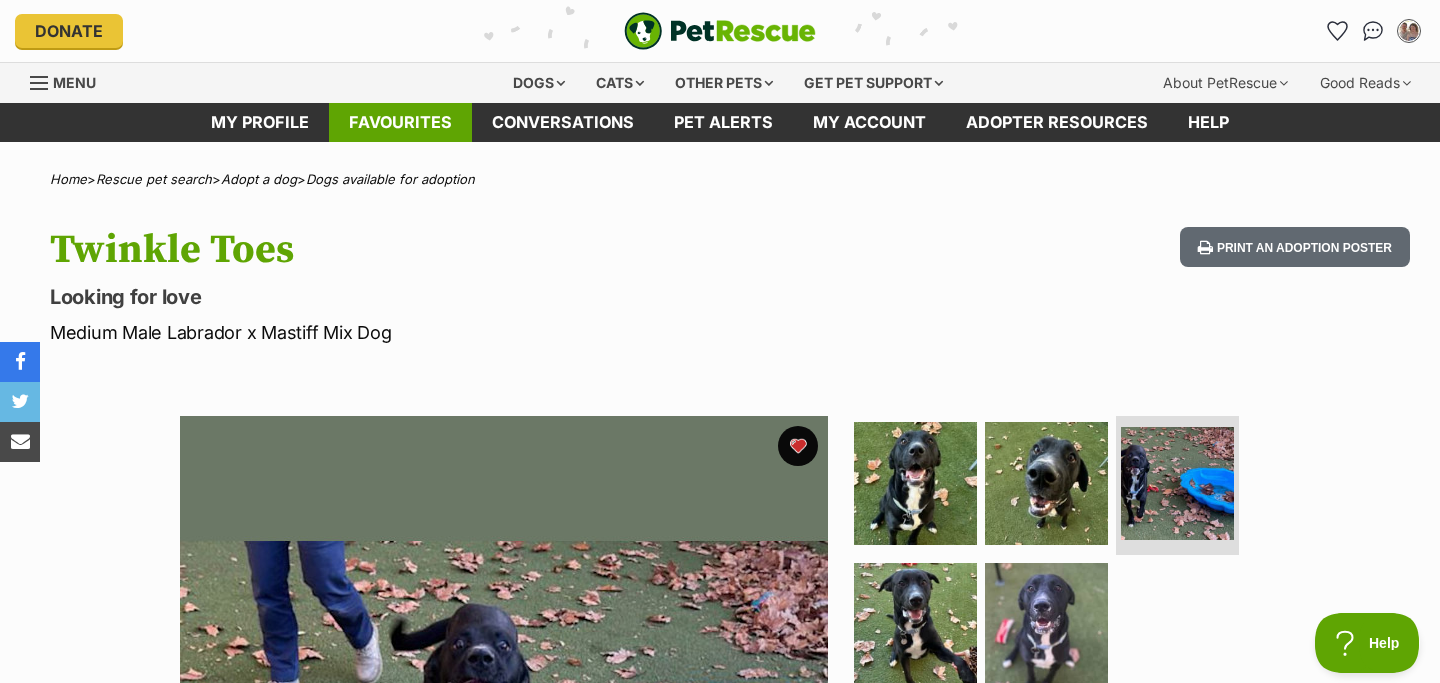 click on "Favourites" at bounding box center (400, 122) 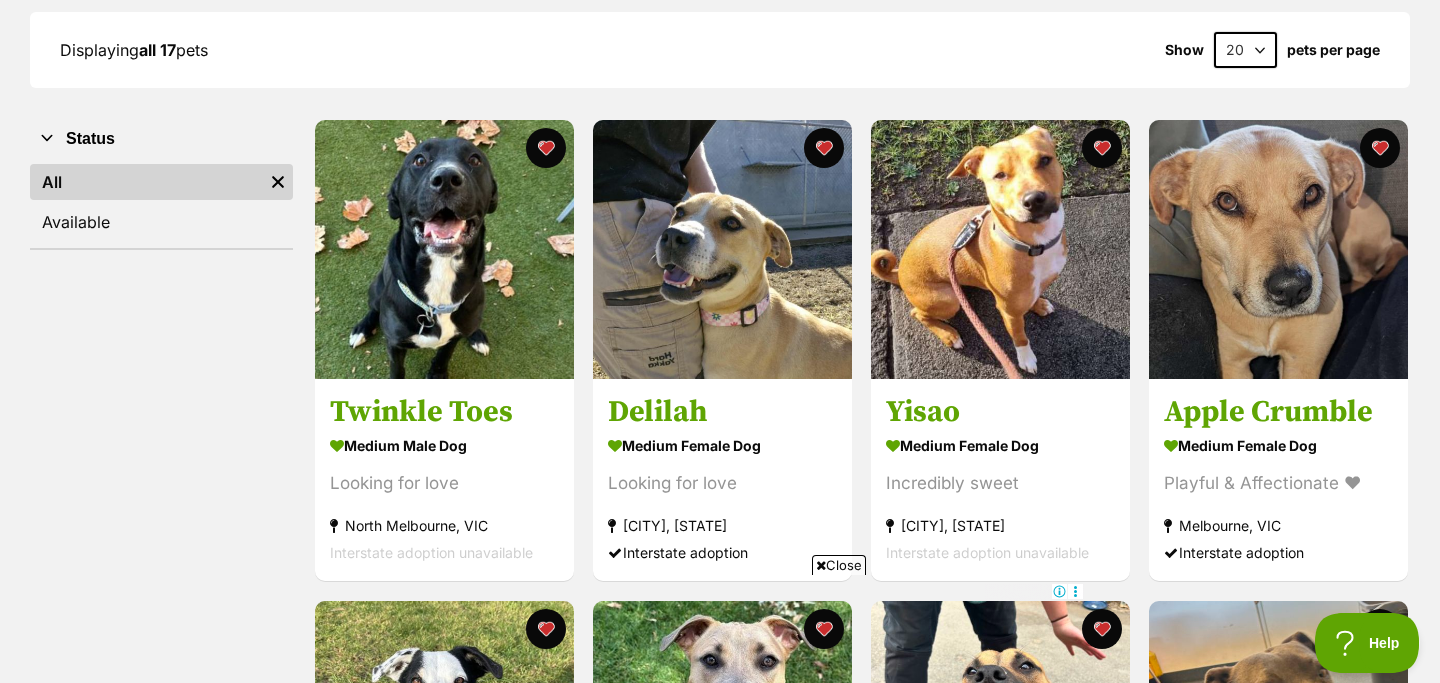 scroll, scrollTop: 333, scrollLeft: 0, axis: vertical 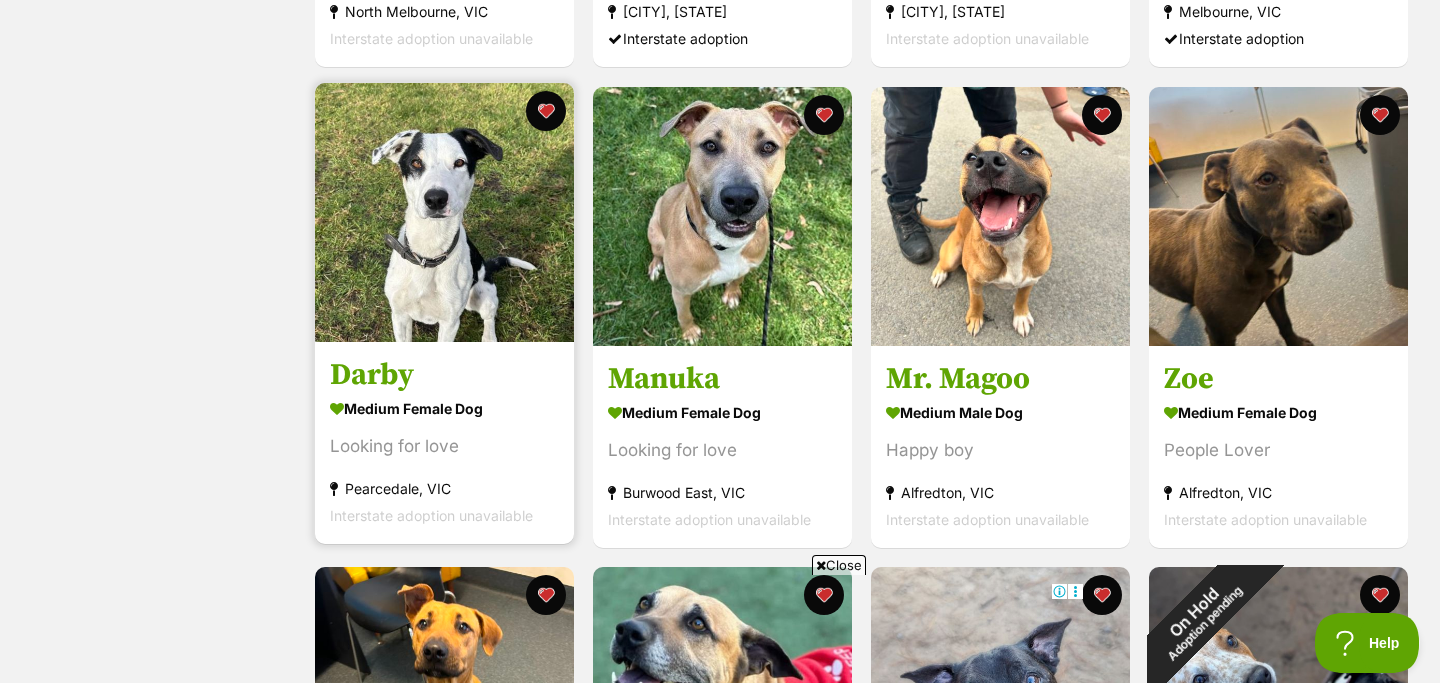click on "Darby" at bounding box center (444, 375) 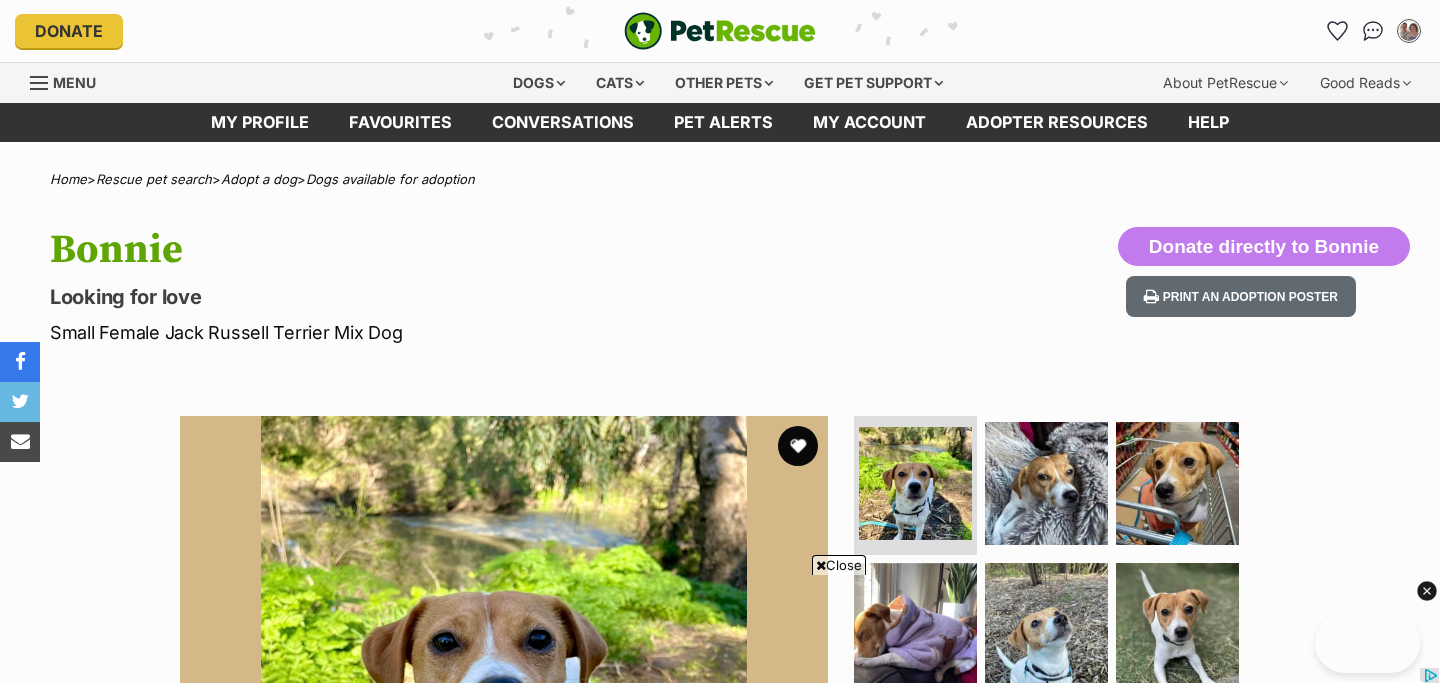 scroll, scrollTop: 352, scrollLeft: 0, axis: vertical 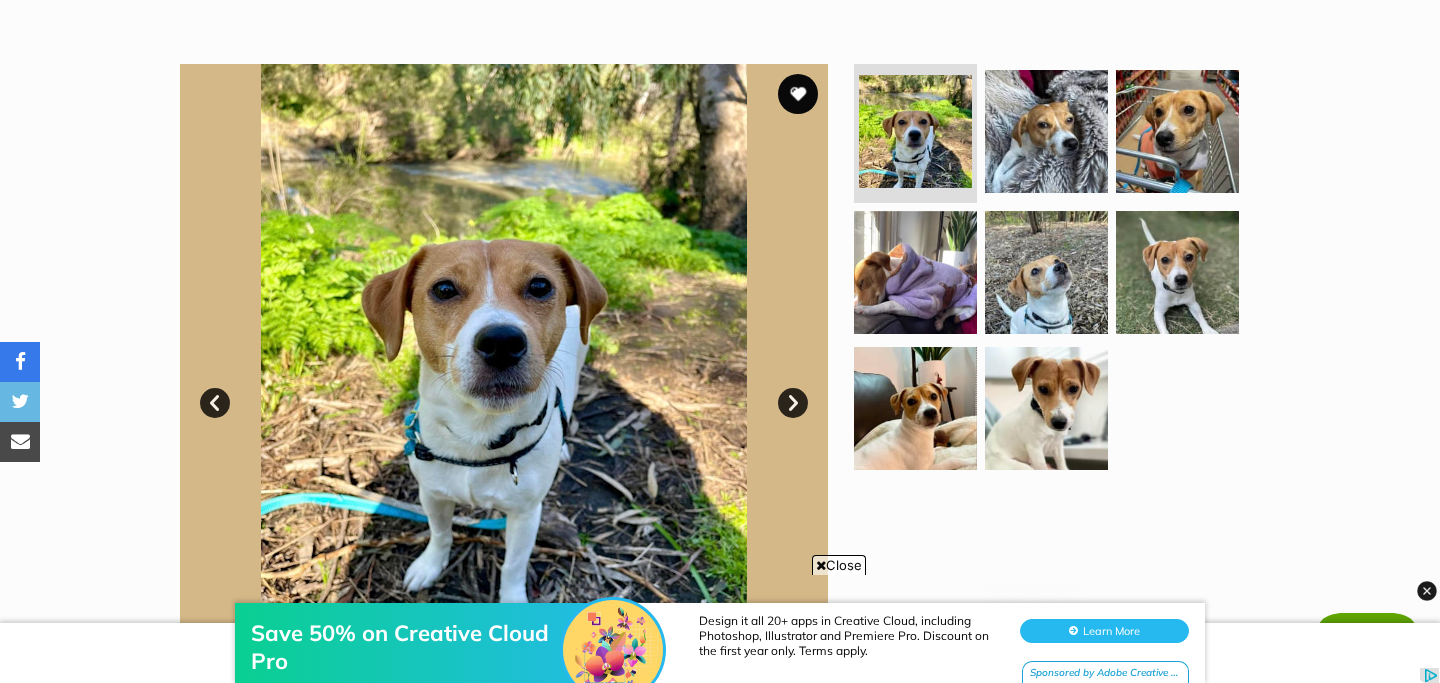 click on "Next" at bounding box center (793, 403) 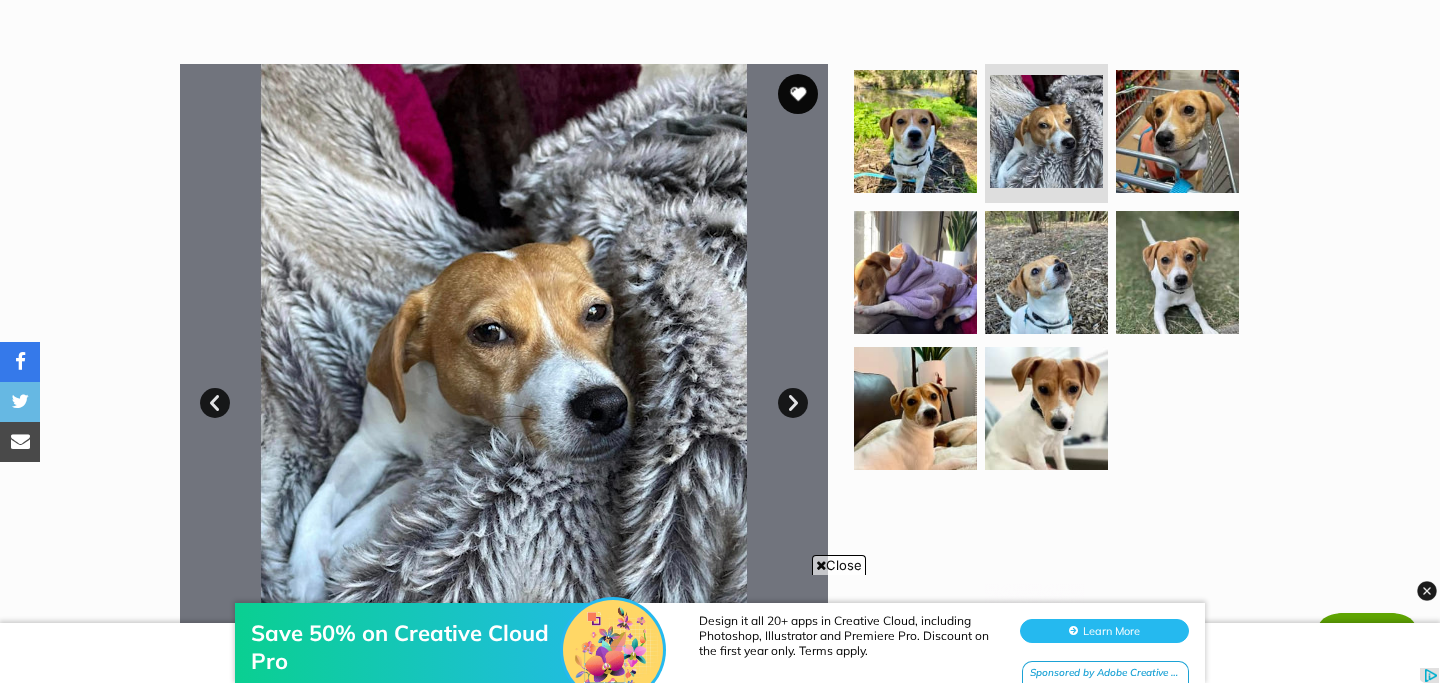 click on "Next" at bounding box center (793, 403) 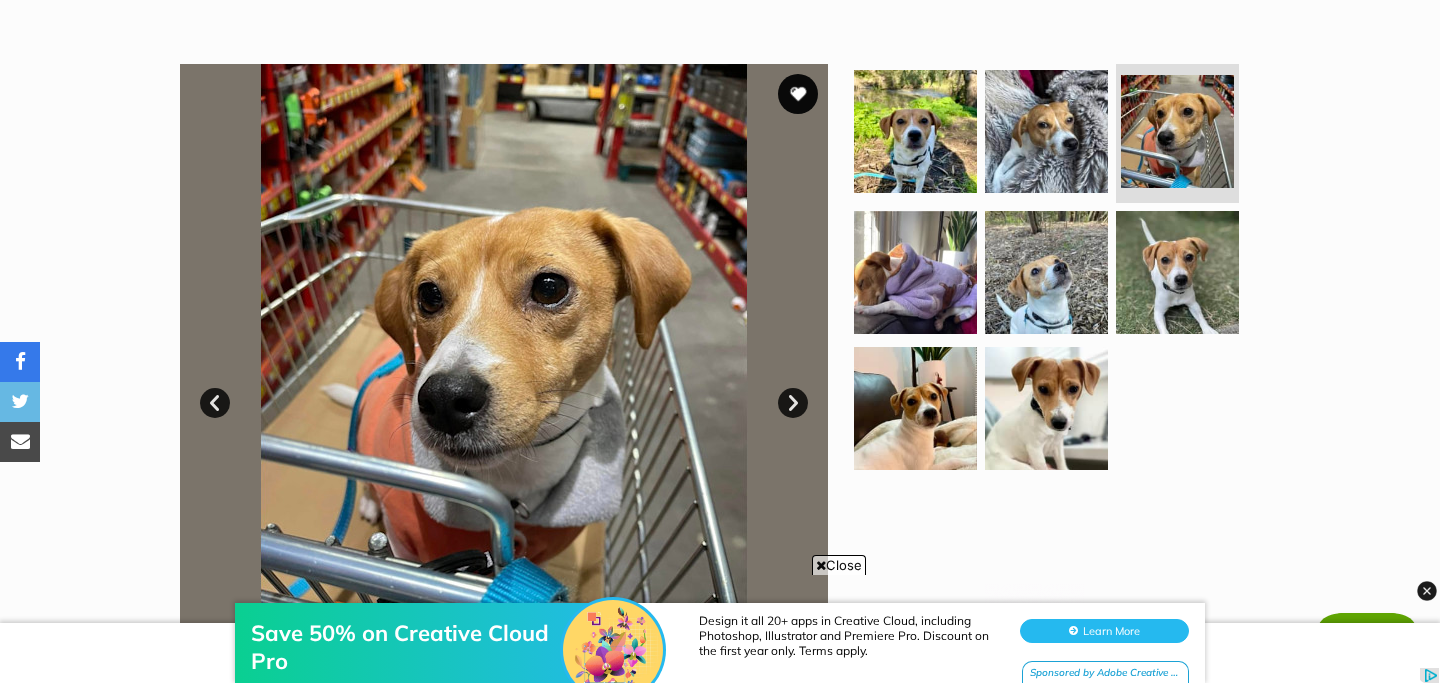 scroll, scrollTop: 0, scrollLeft: 0, axis: both 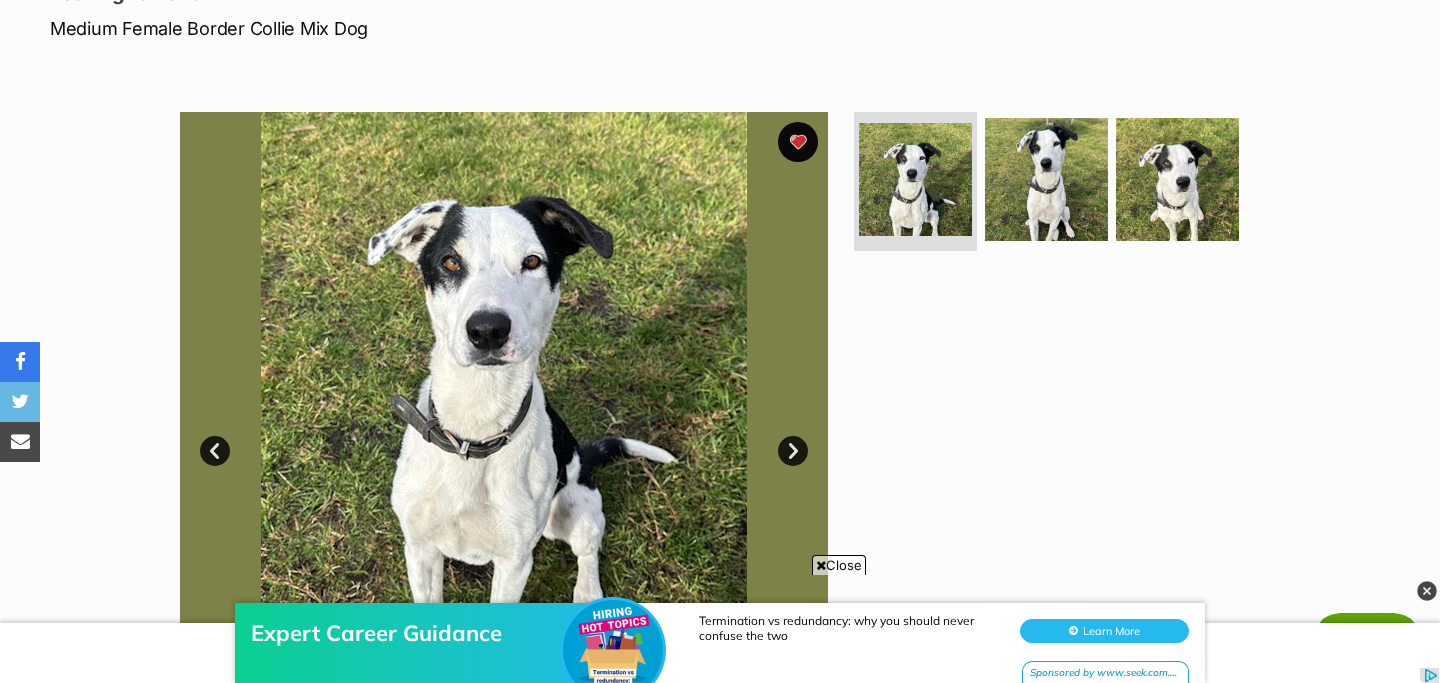 click on "Next" at bounding box center (793, 451) 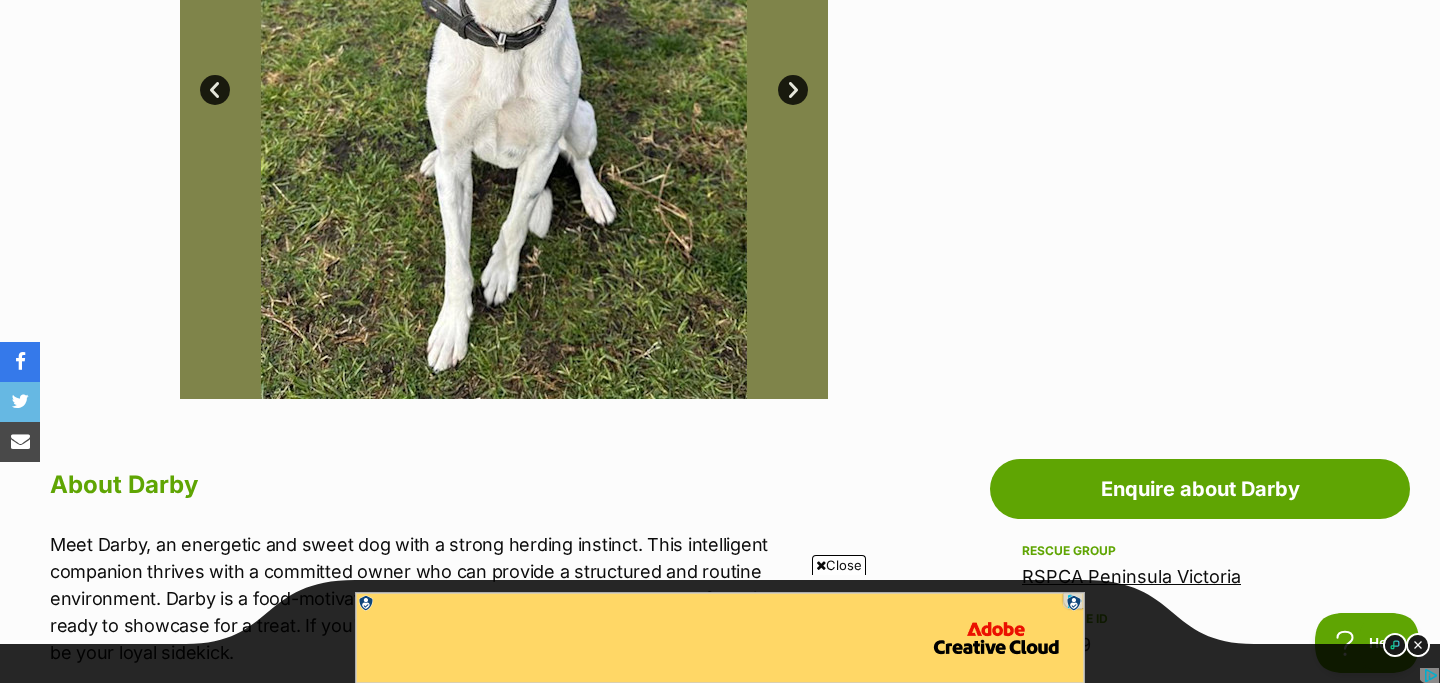 scroll, scrollTop: 497, scrollLeft: 0, axis: vertical 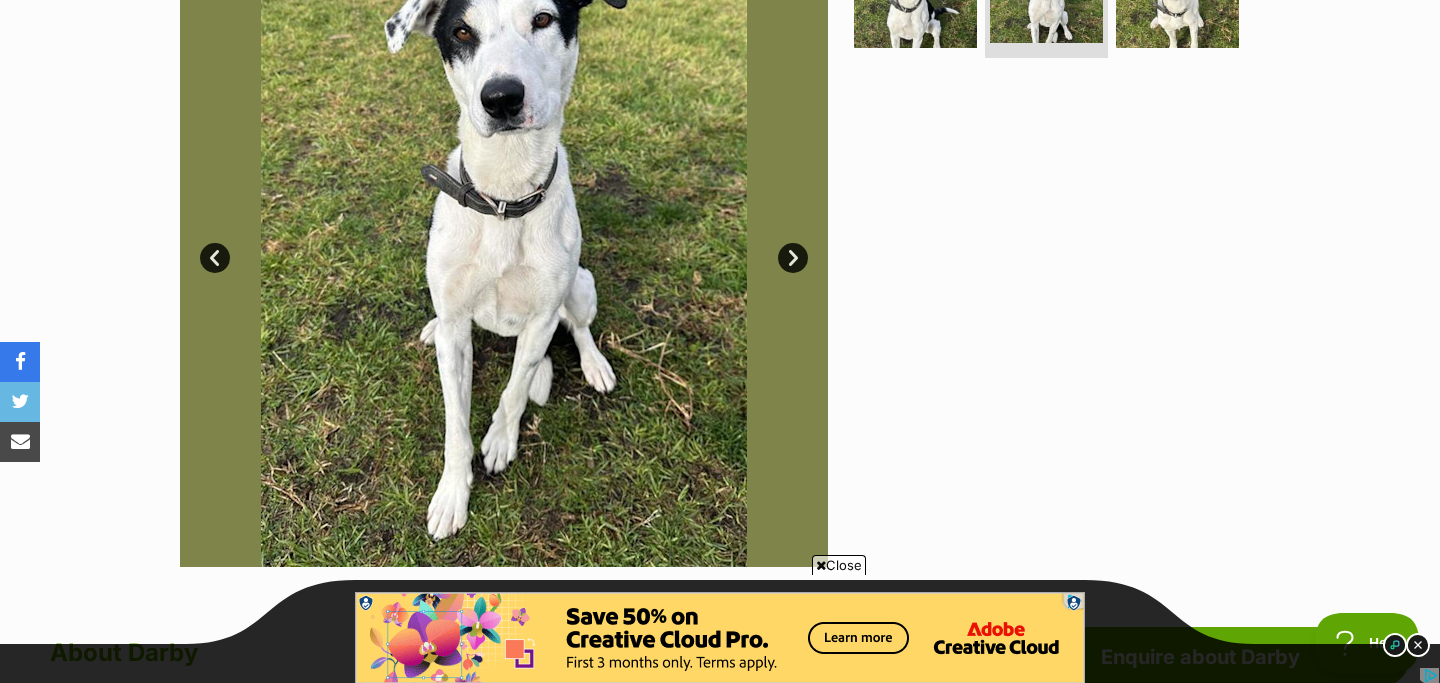 click on "Next" at bounding box center (793, 258) 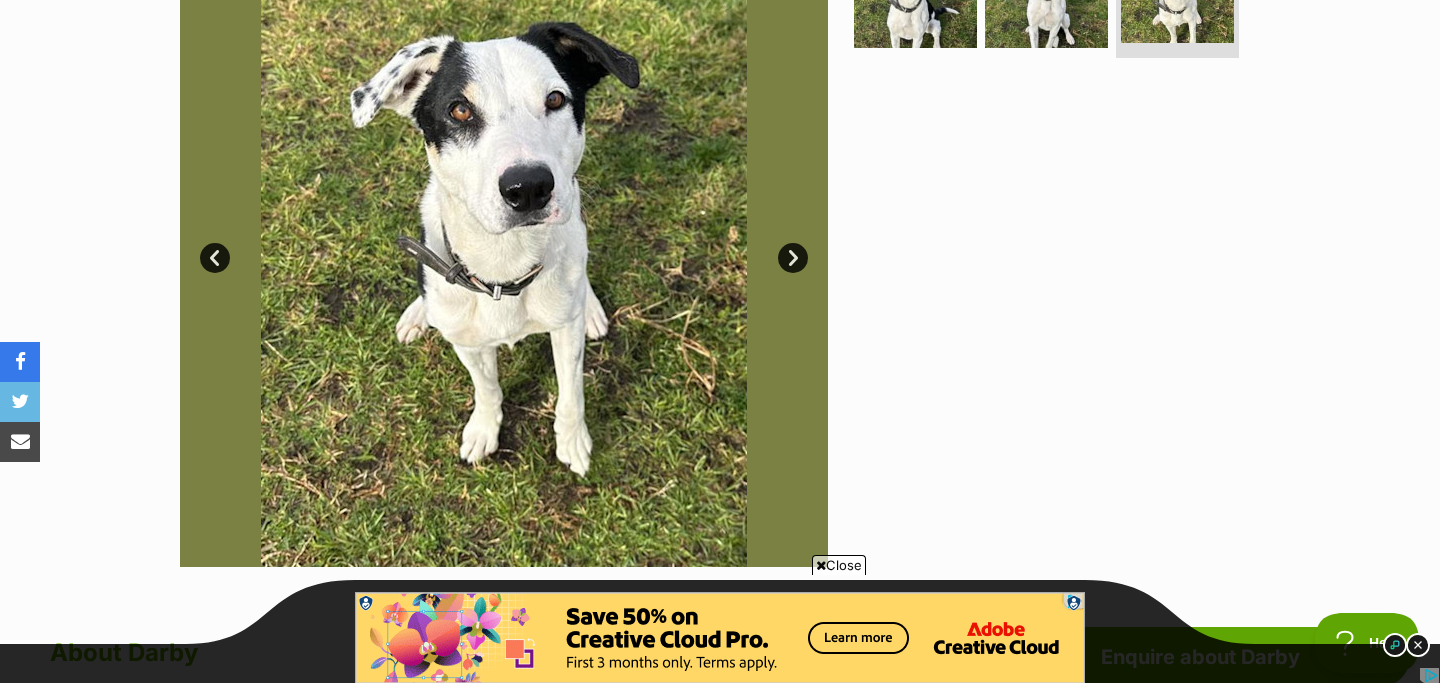 click on "Next" at bounding box center (793, 258) 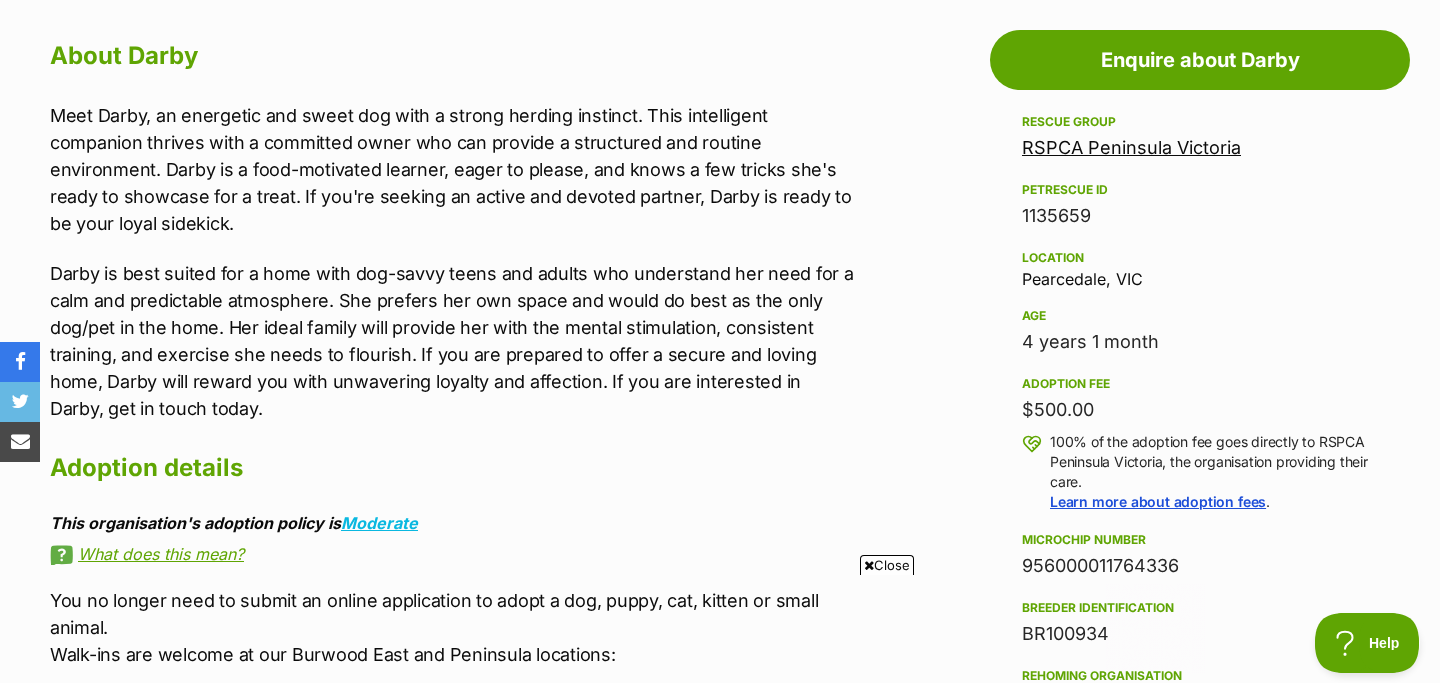 scroll, scrollTop: 1086, scrollLeft: 0, axis: vertical 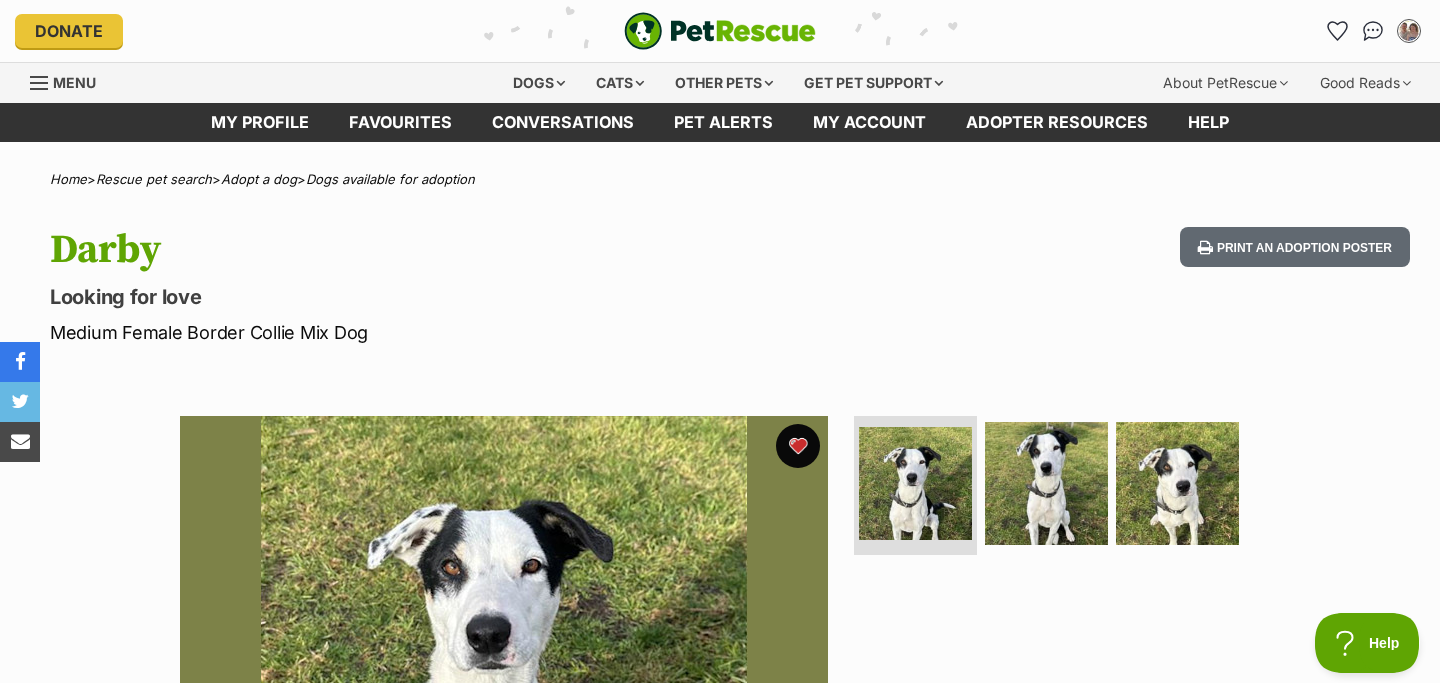 click at bounding box center (798, 446) 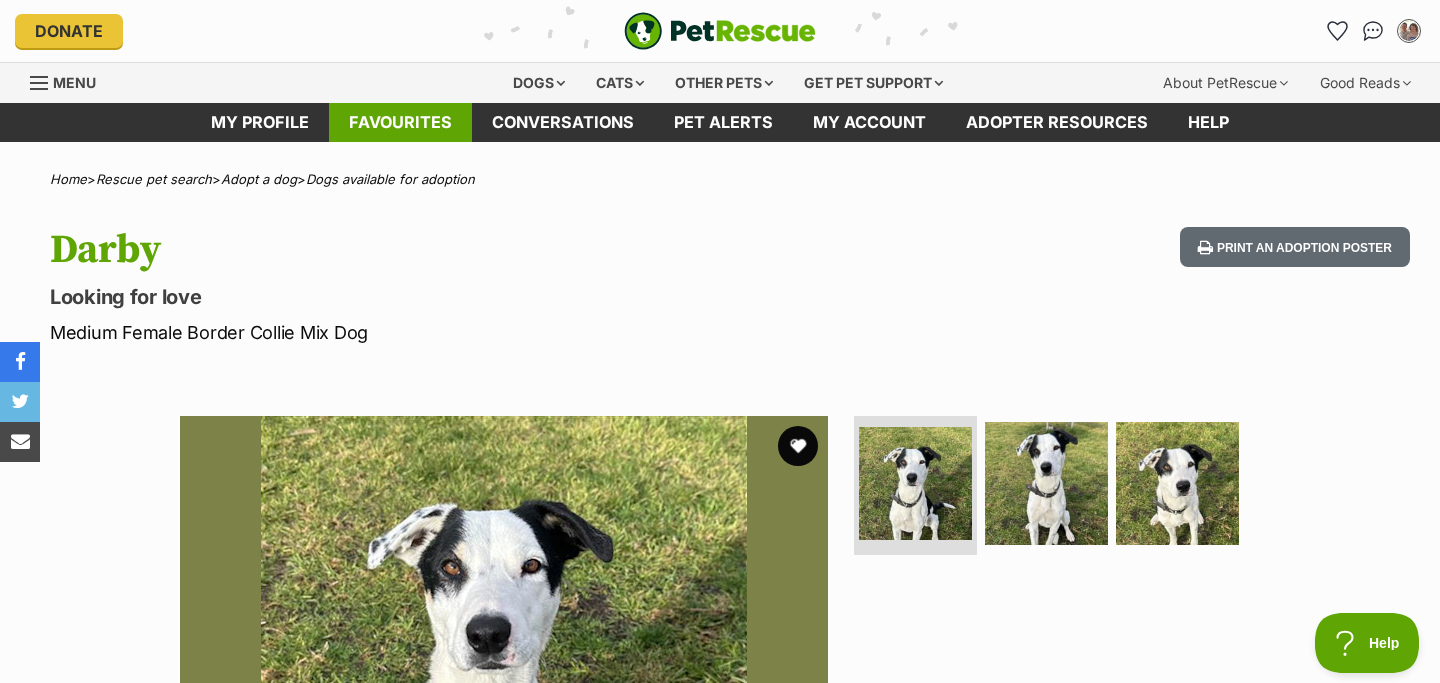 click on "Favourites" at bounding box center [400, 122] 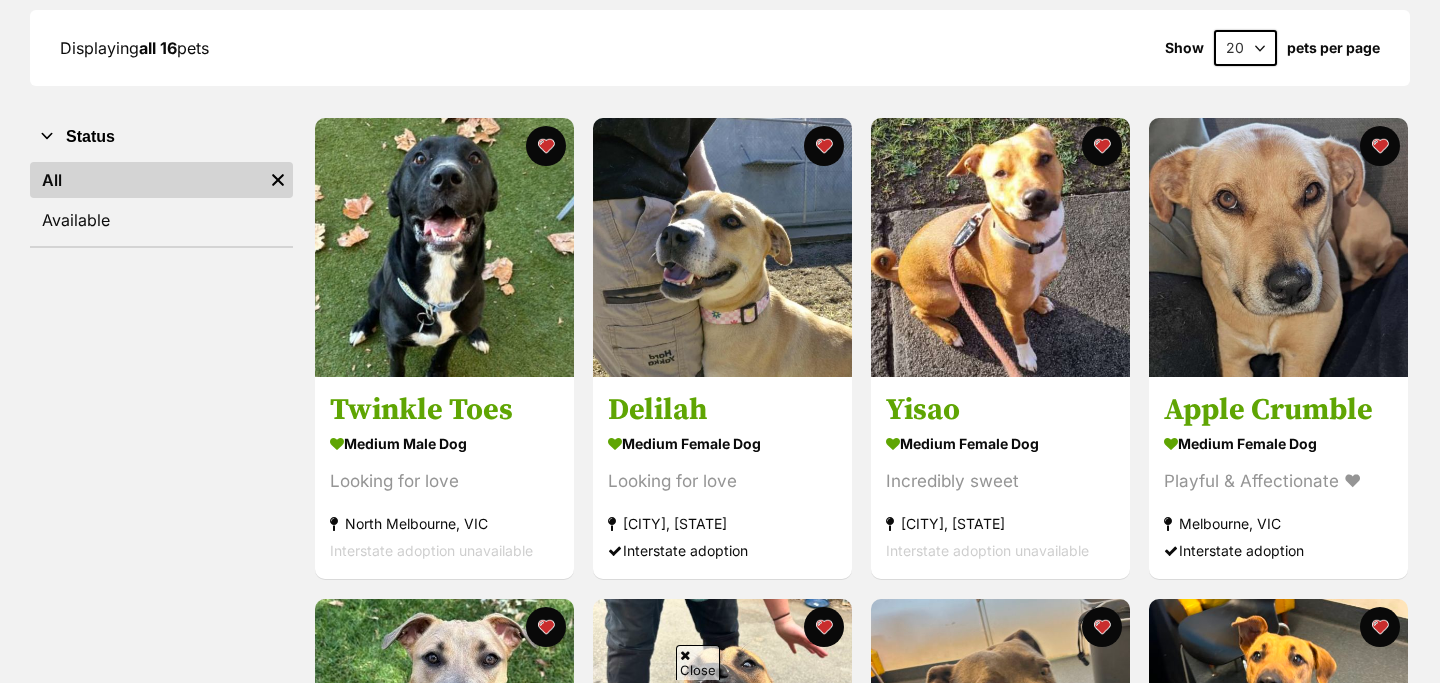 scroll, scrollTop: 298, scrollLeft: 0, axis: vertical 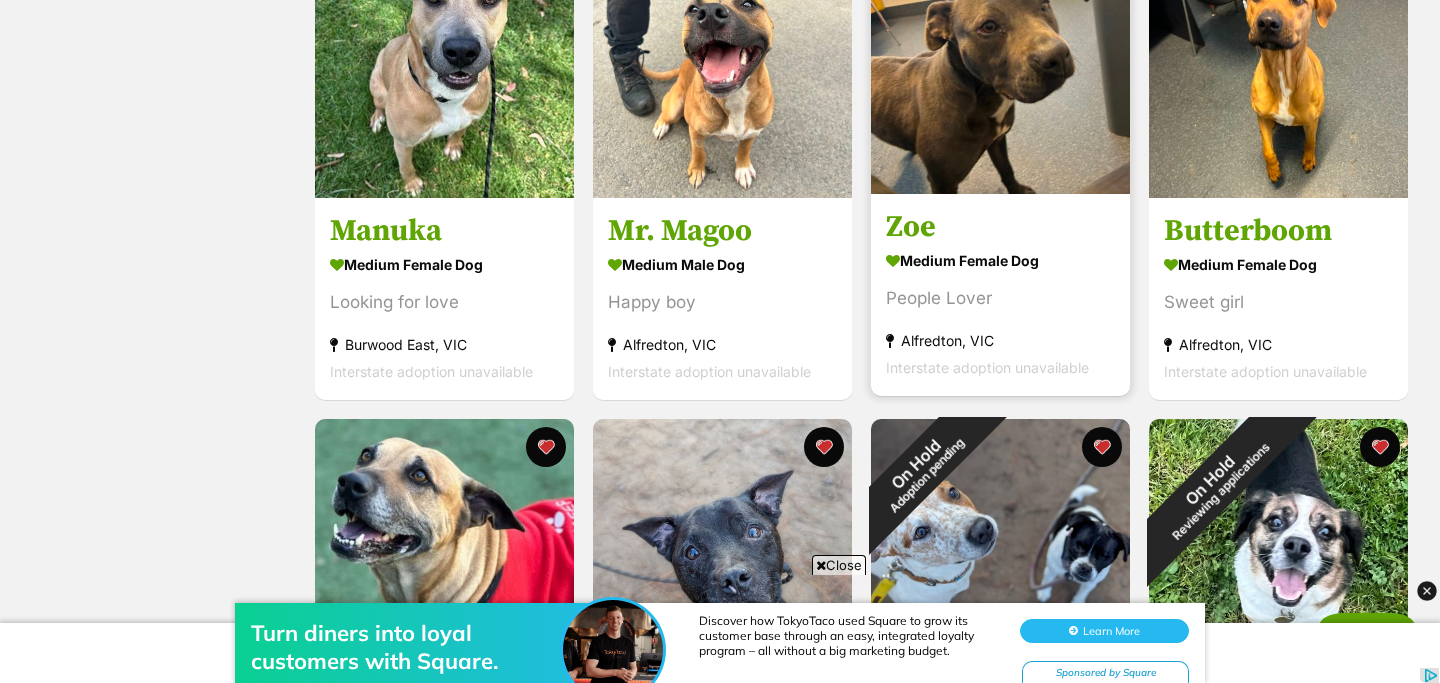 click on "Zoe" at bounding box center [1000, 227] 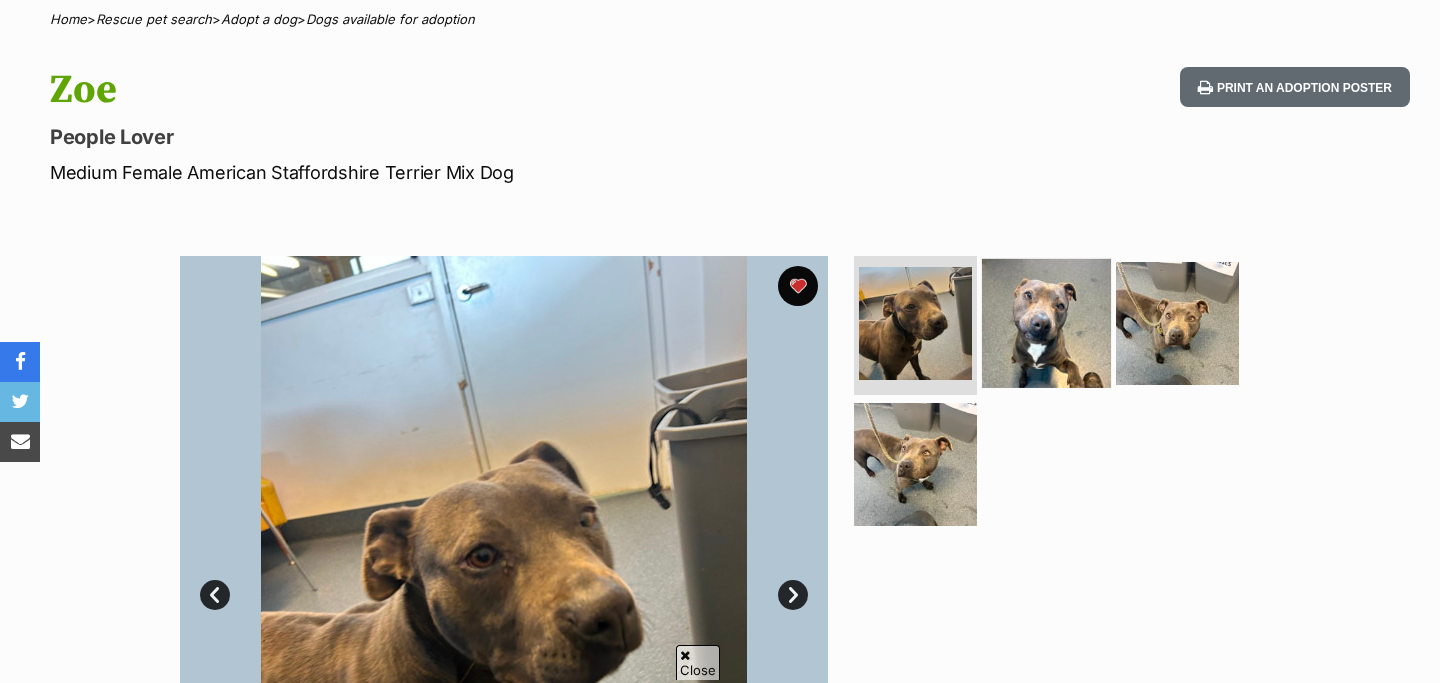scroll, scrollTop: 0, scrollLeft: 0, axis: both 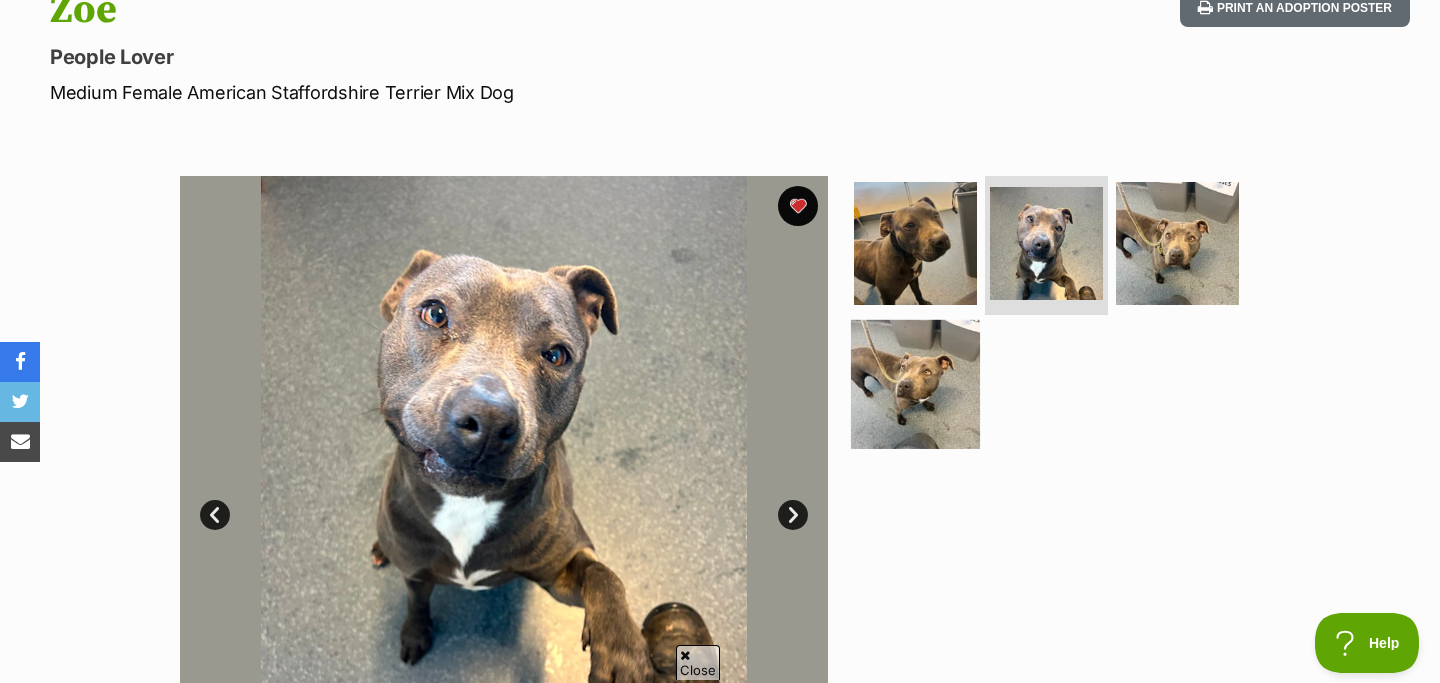 click at bounding box center (915, 384) 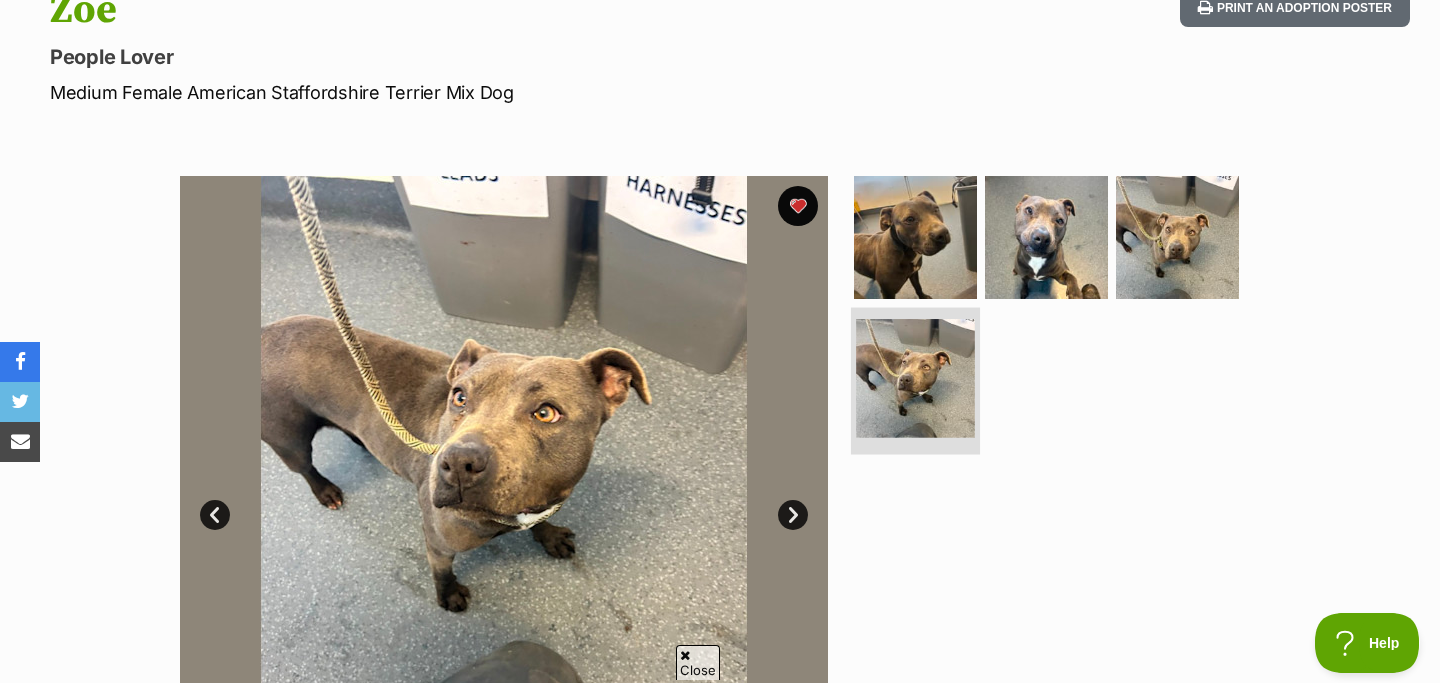 scroll, scrollTop: 0, scrollLeft: 0, axis: both 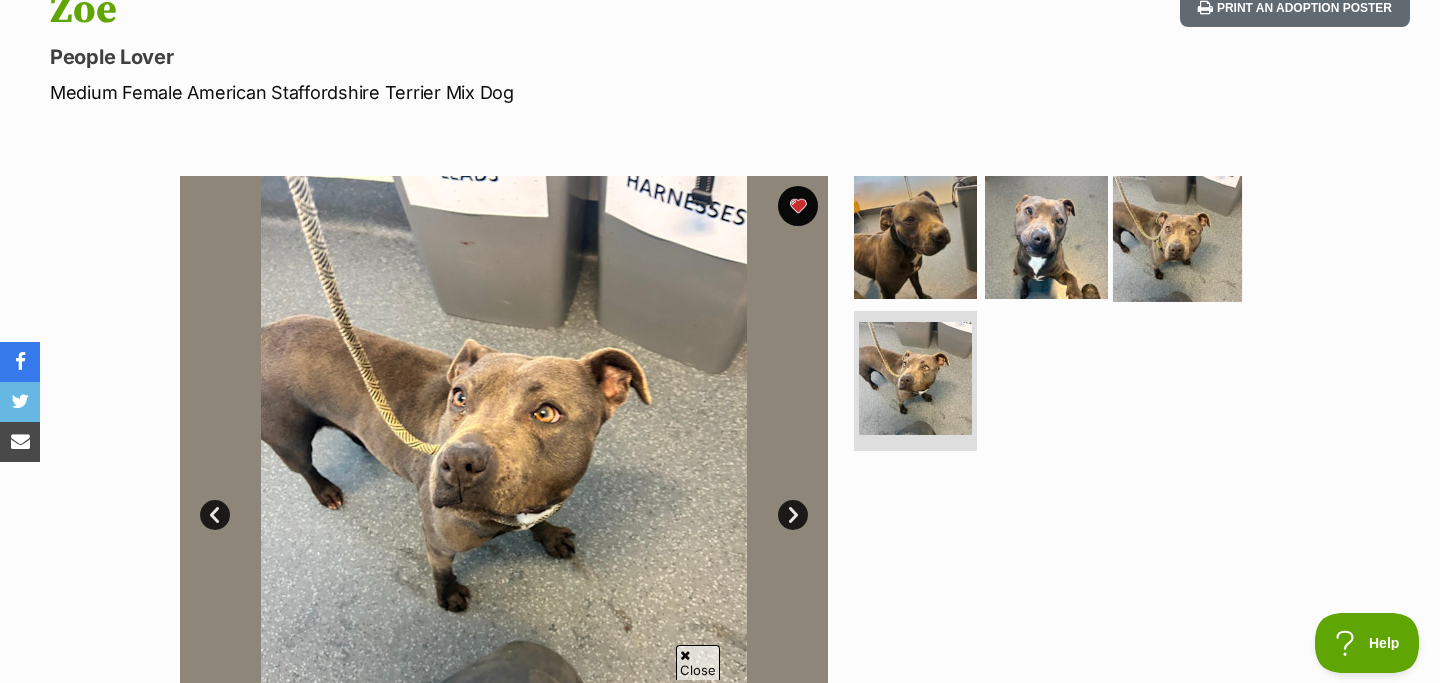 click at bounding box center (1177, 236) 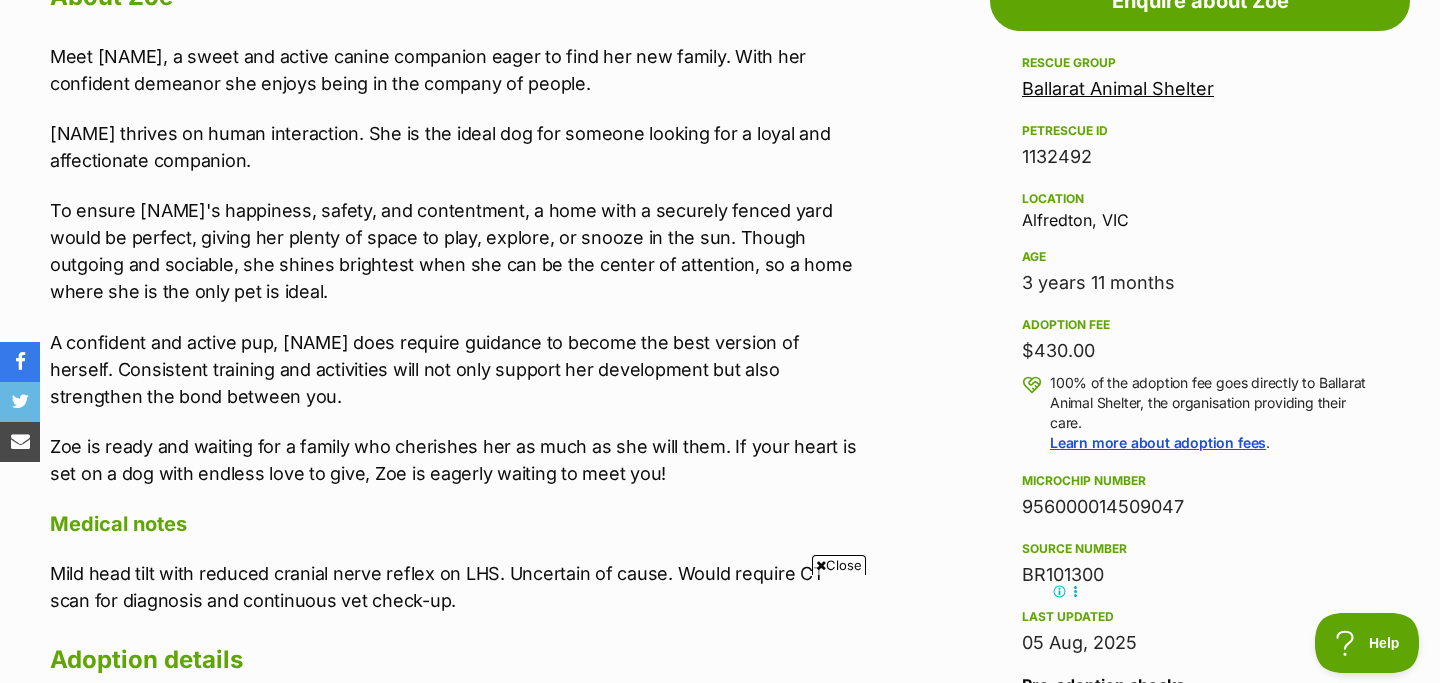 scroll, scrollTop: 0, scrollLeft: 0, axis: both 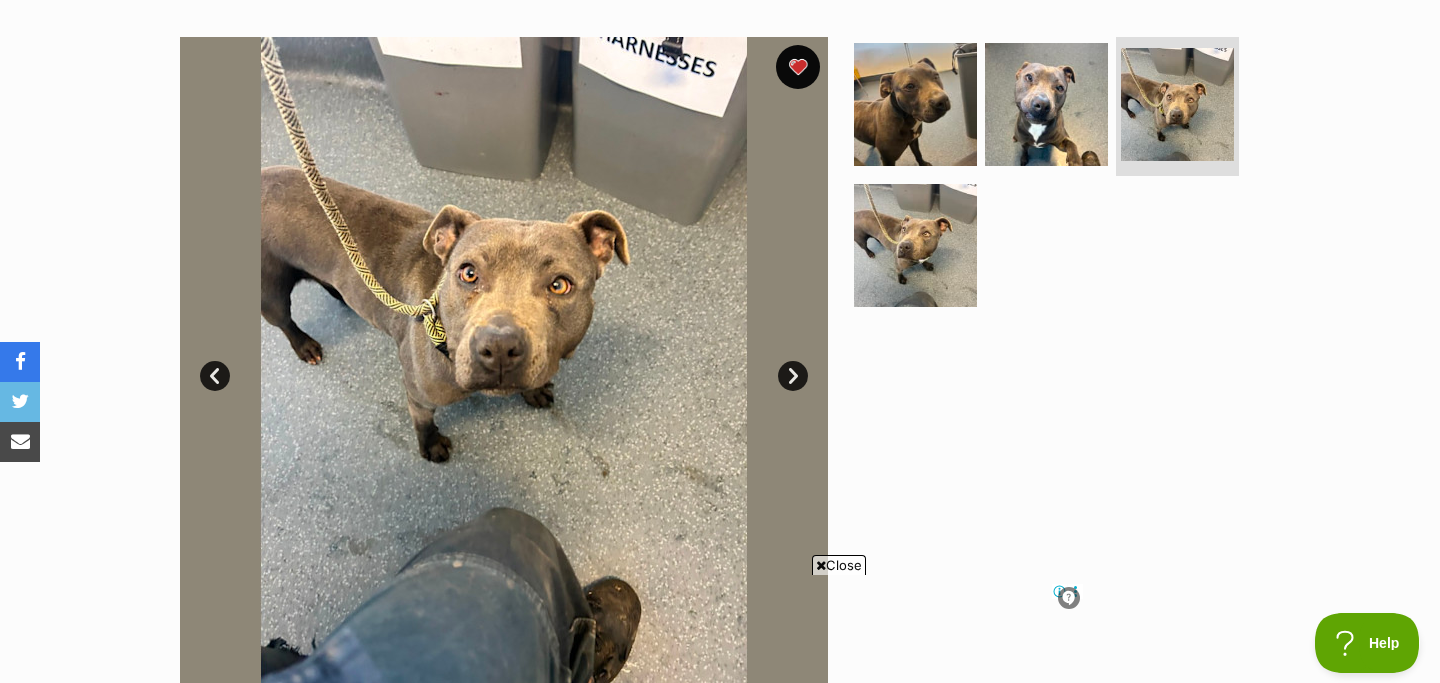 click at bounding box center [798, 67] 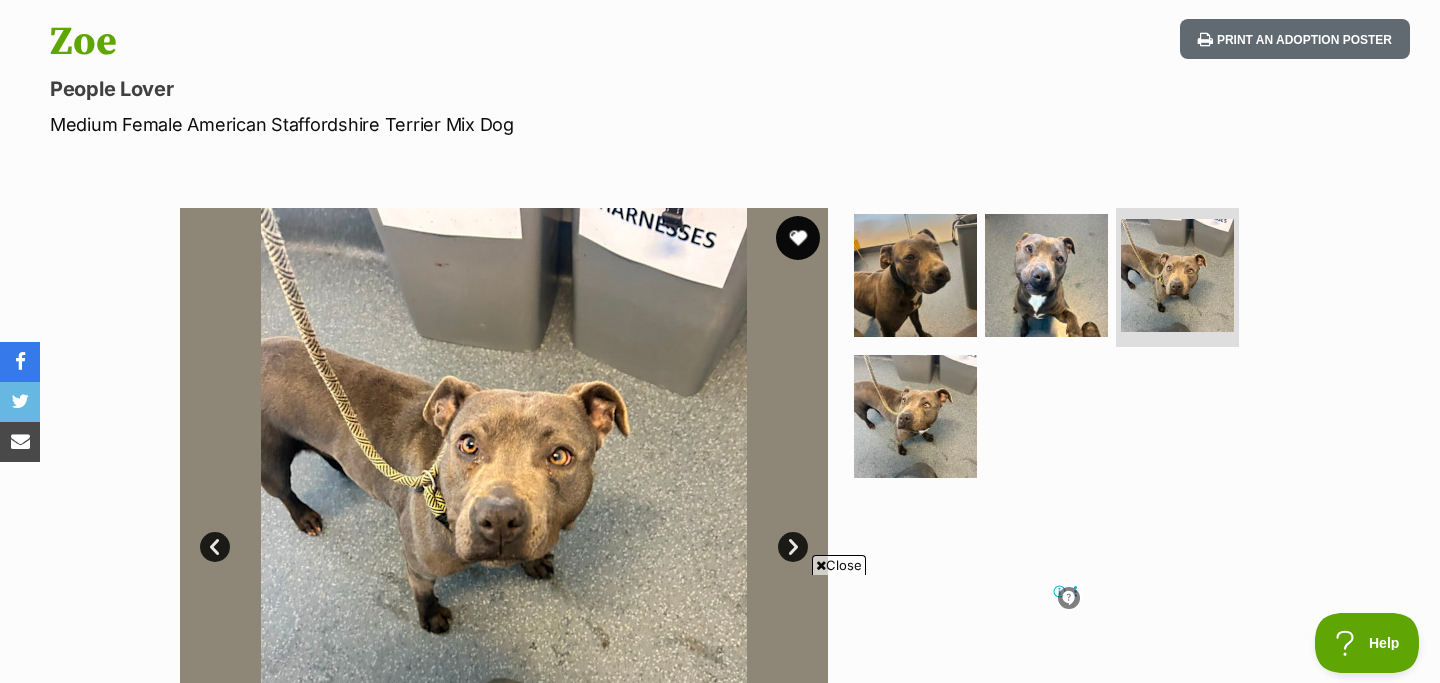 scroll, scrollTop: 0, scrollLeft: 0, axis: both 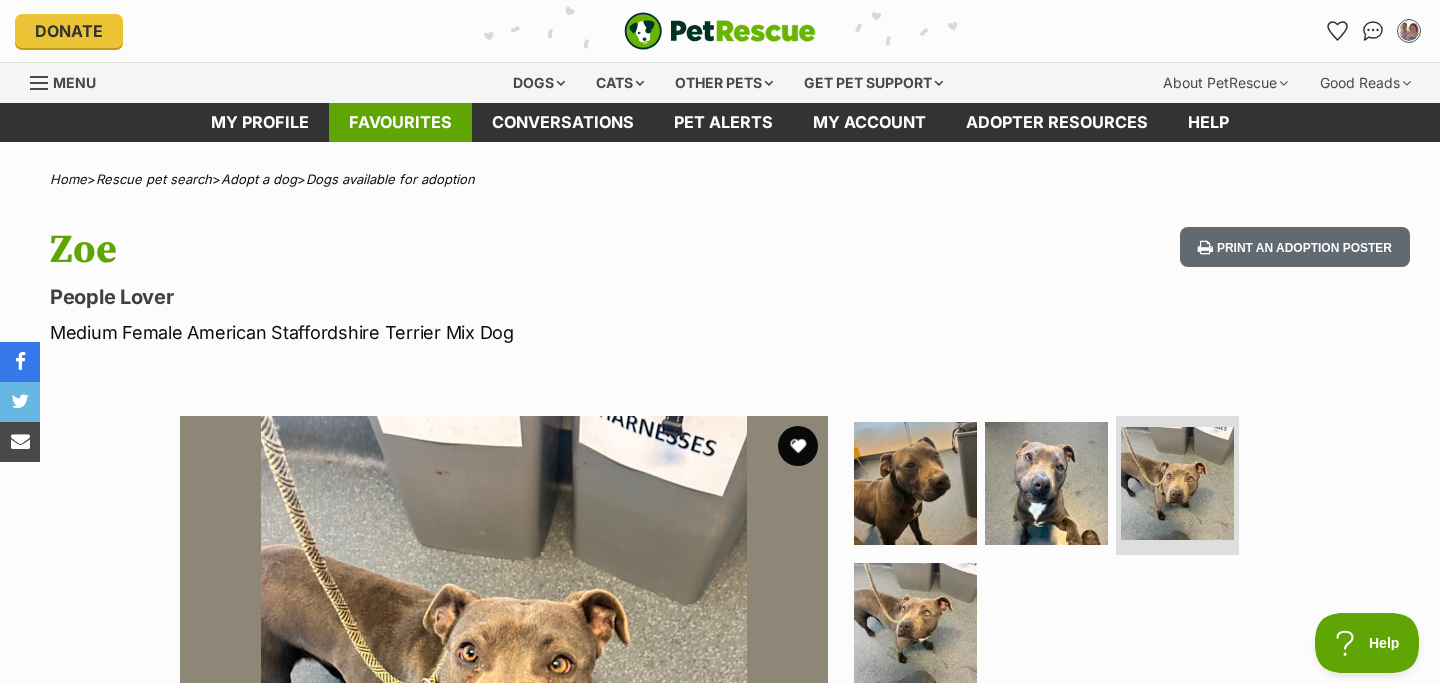 click on "Favourites" at bounding box center [400, 122] 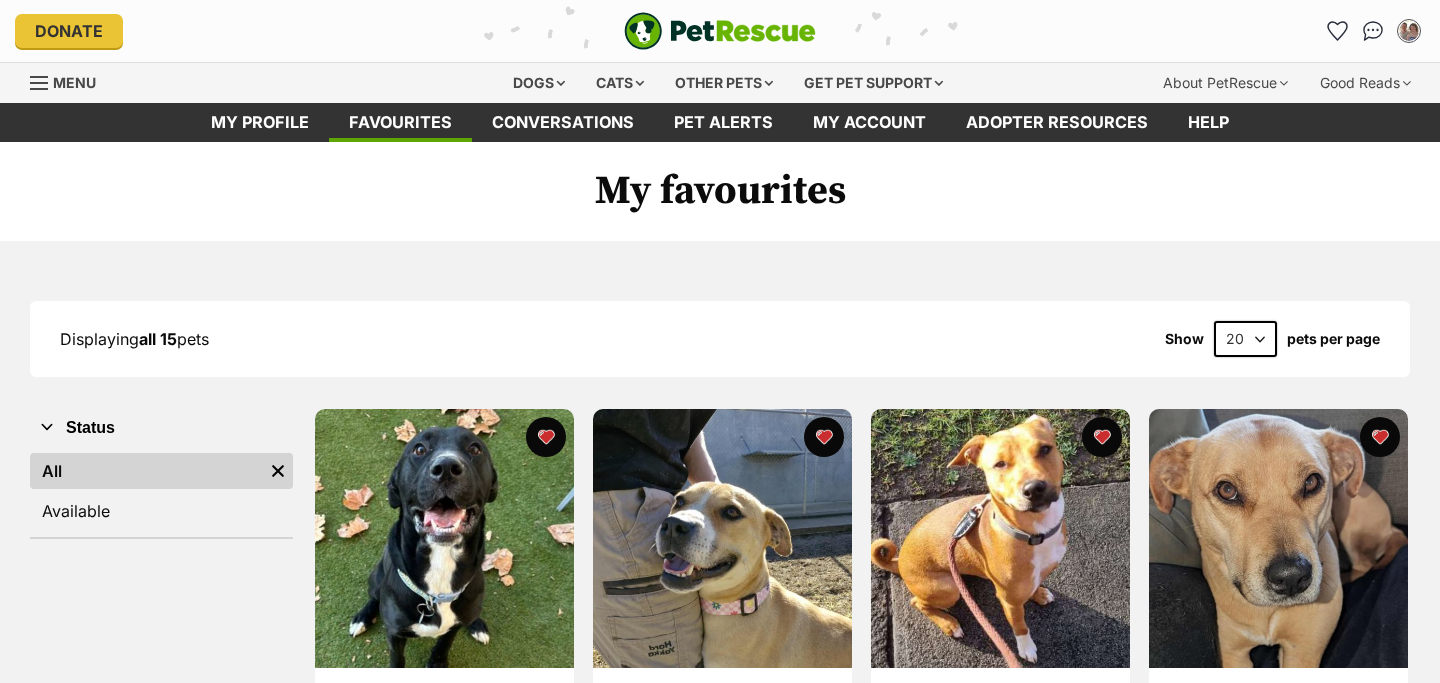 scroll, scrollTop: 0, scrollLeft: 0, axis: both 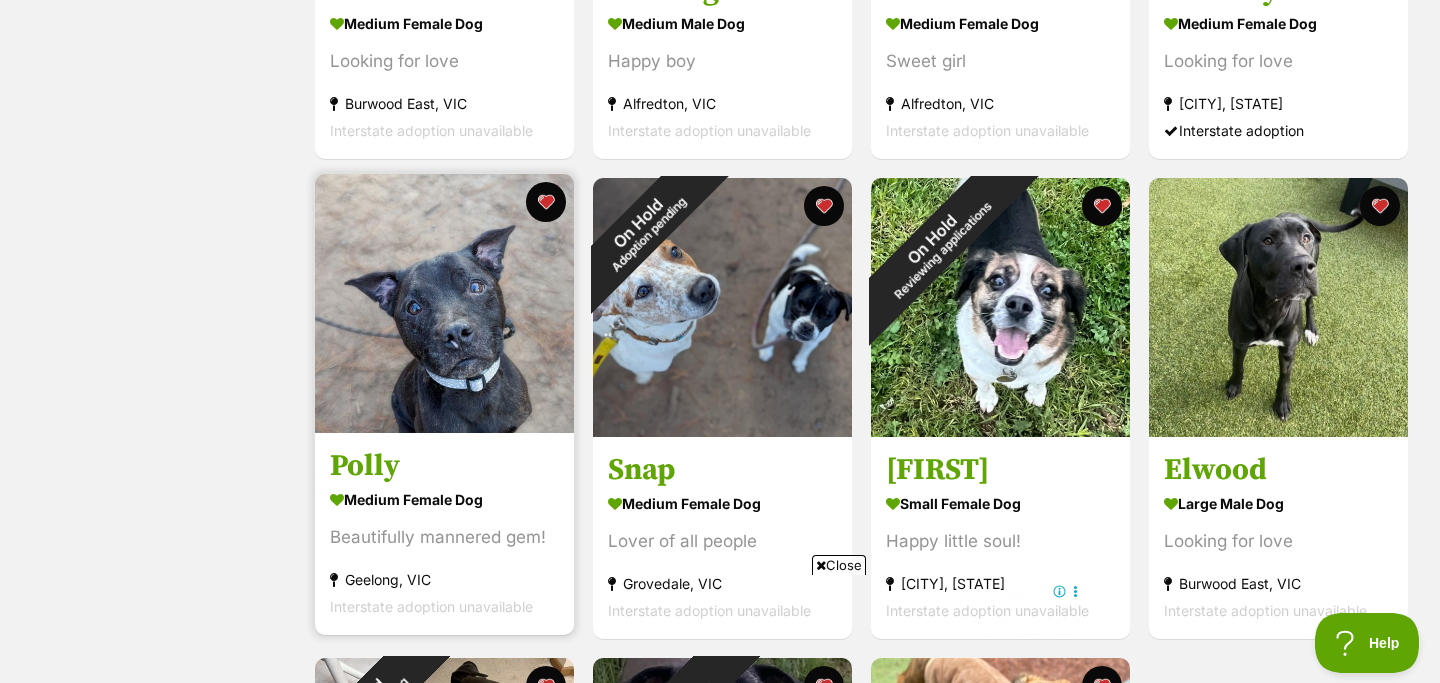 click on "Polly" at bounding box center (444, 466) 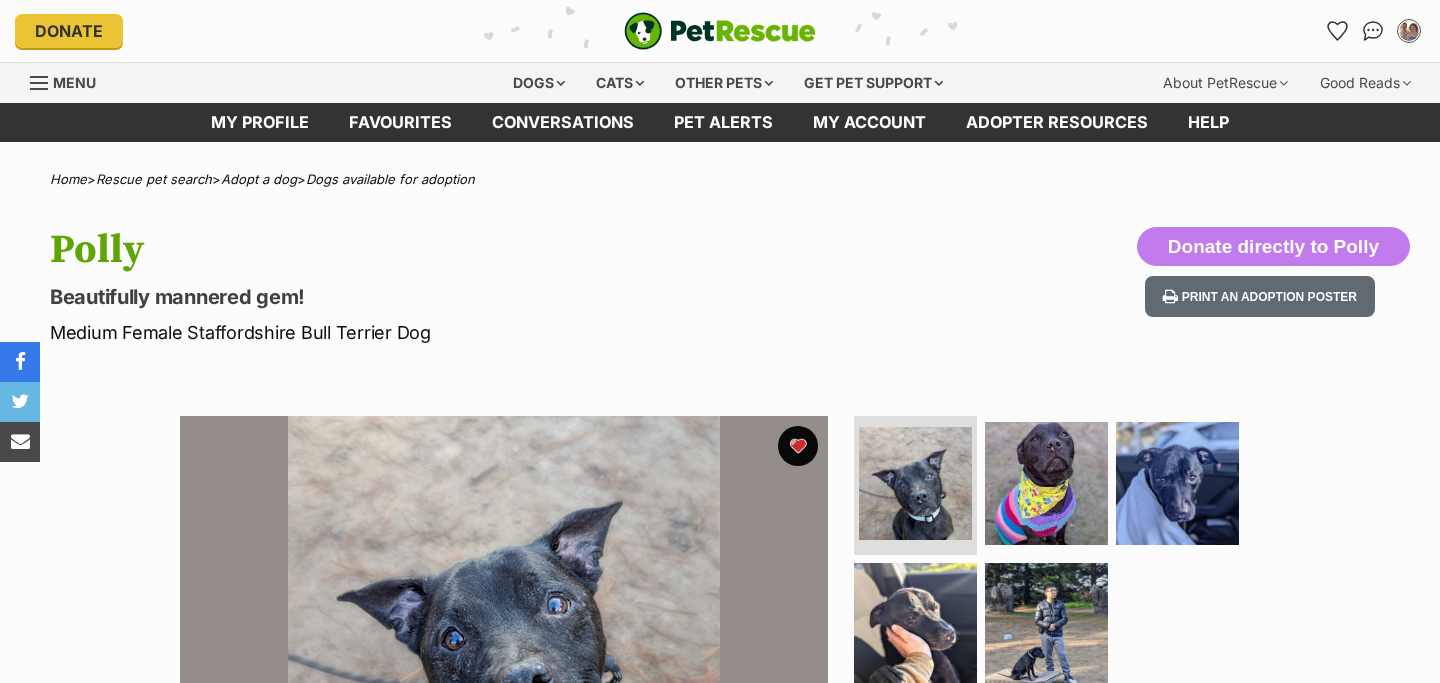 scroll, scrollTop: 0, scrollLeft: 0, axis: both 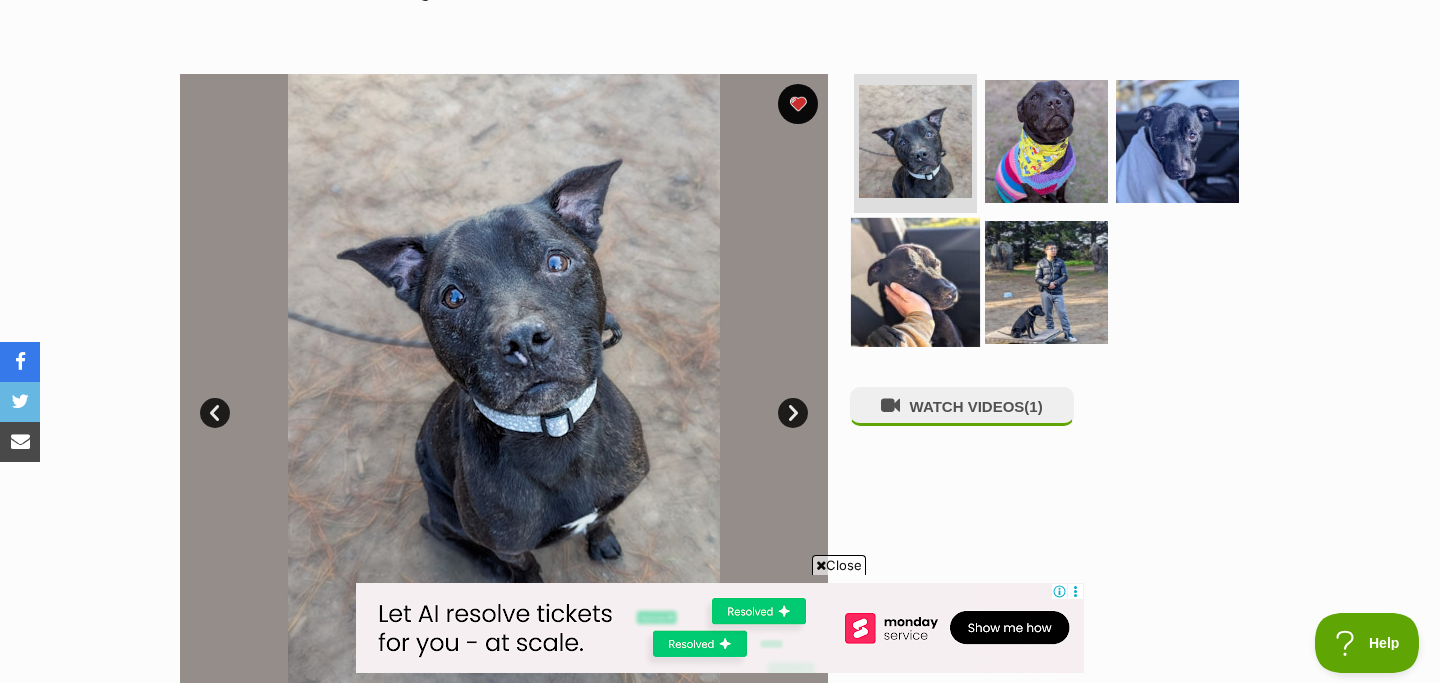 click at bounding box center [915, 282] 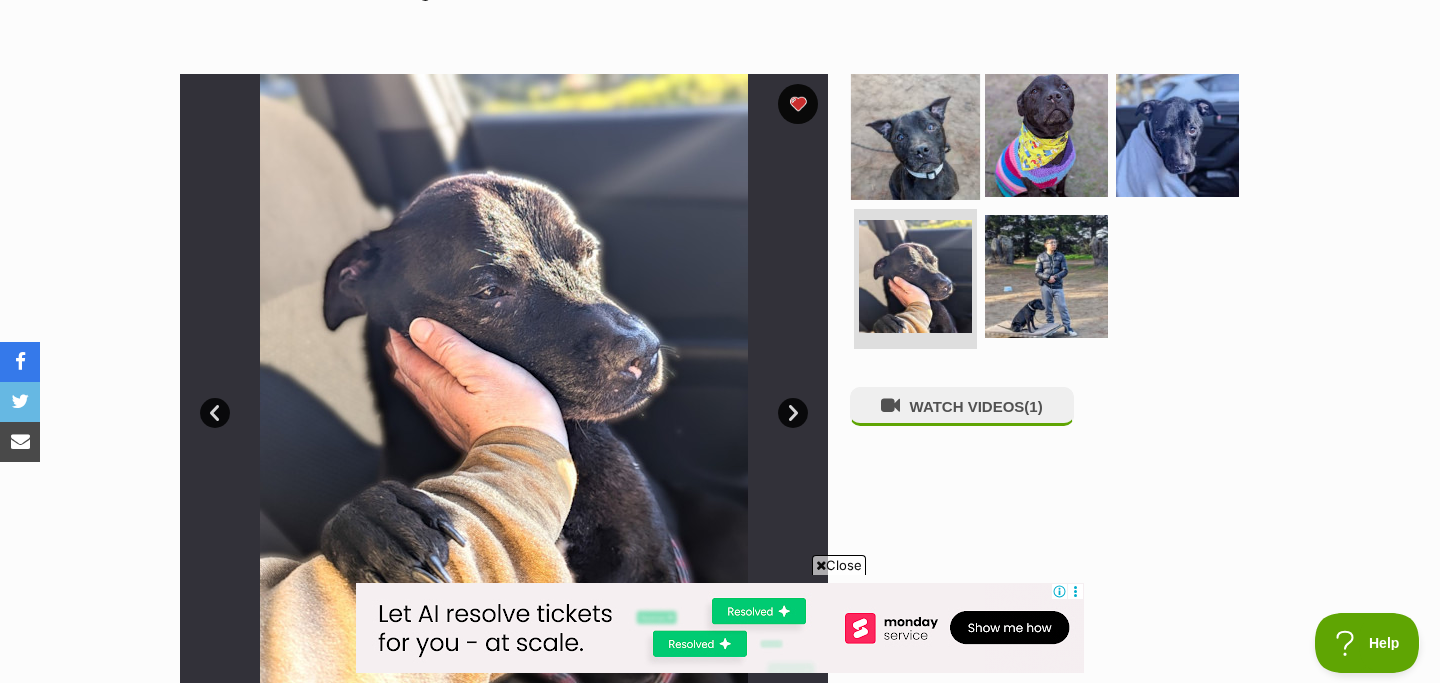 scroll, scrollTop: 0, scrollLeft: 0, axis: both 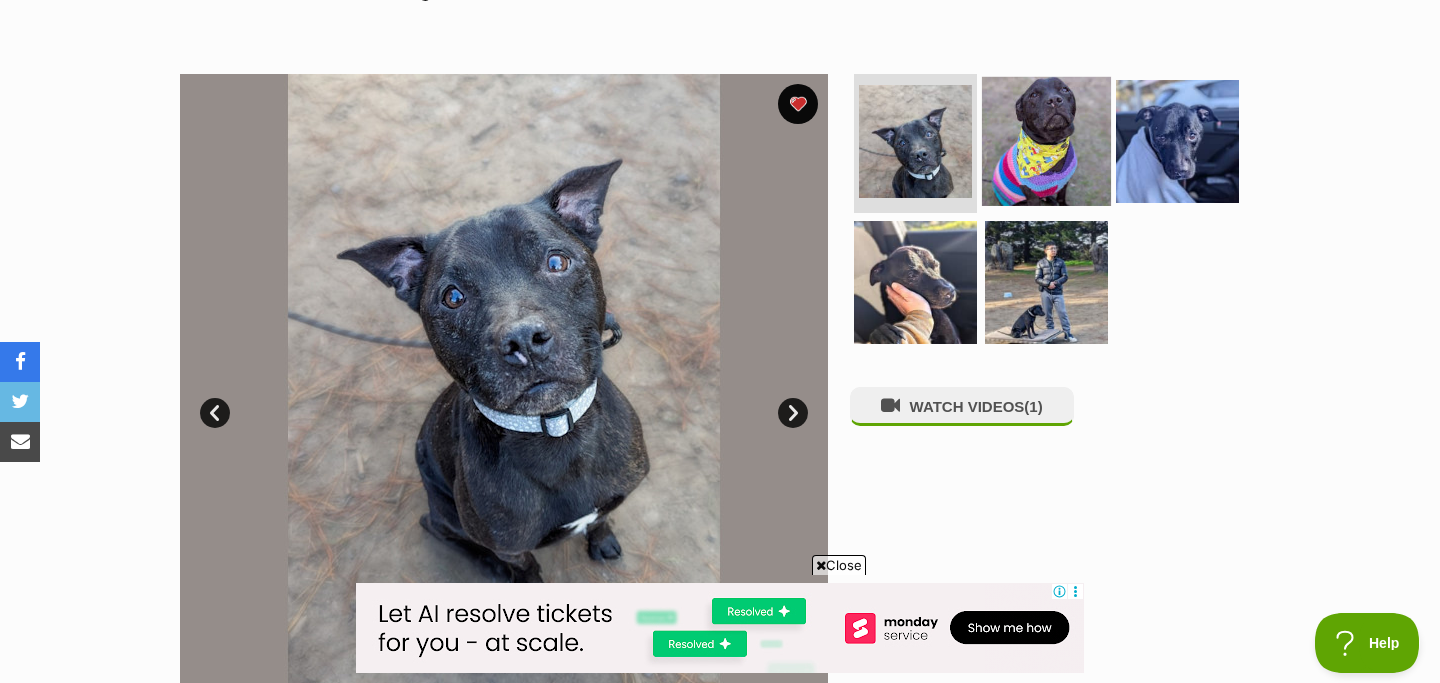 click at bounding box center [1046, 140] 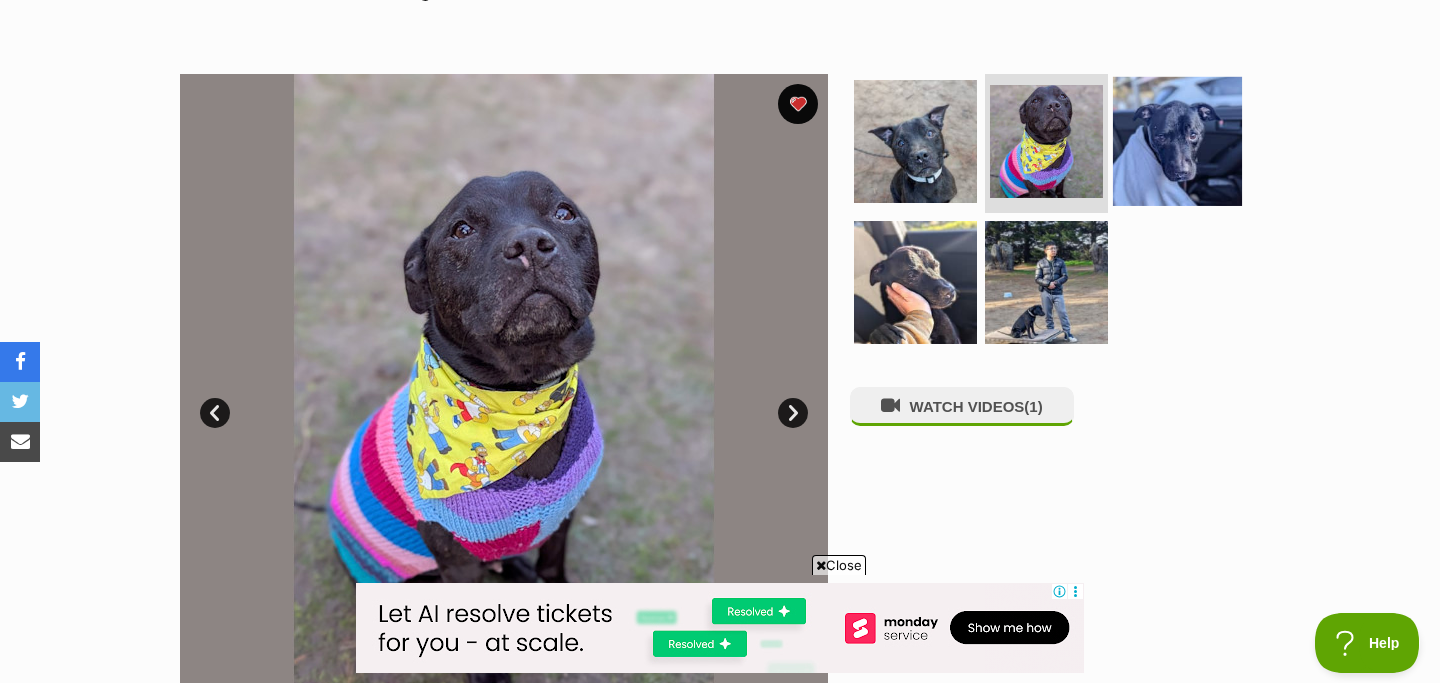 scroll, scrollTop: 0, scrollLeft: 0, axis: both 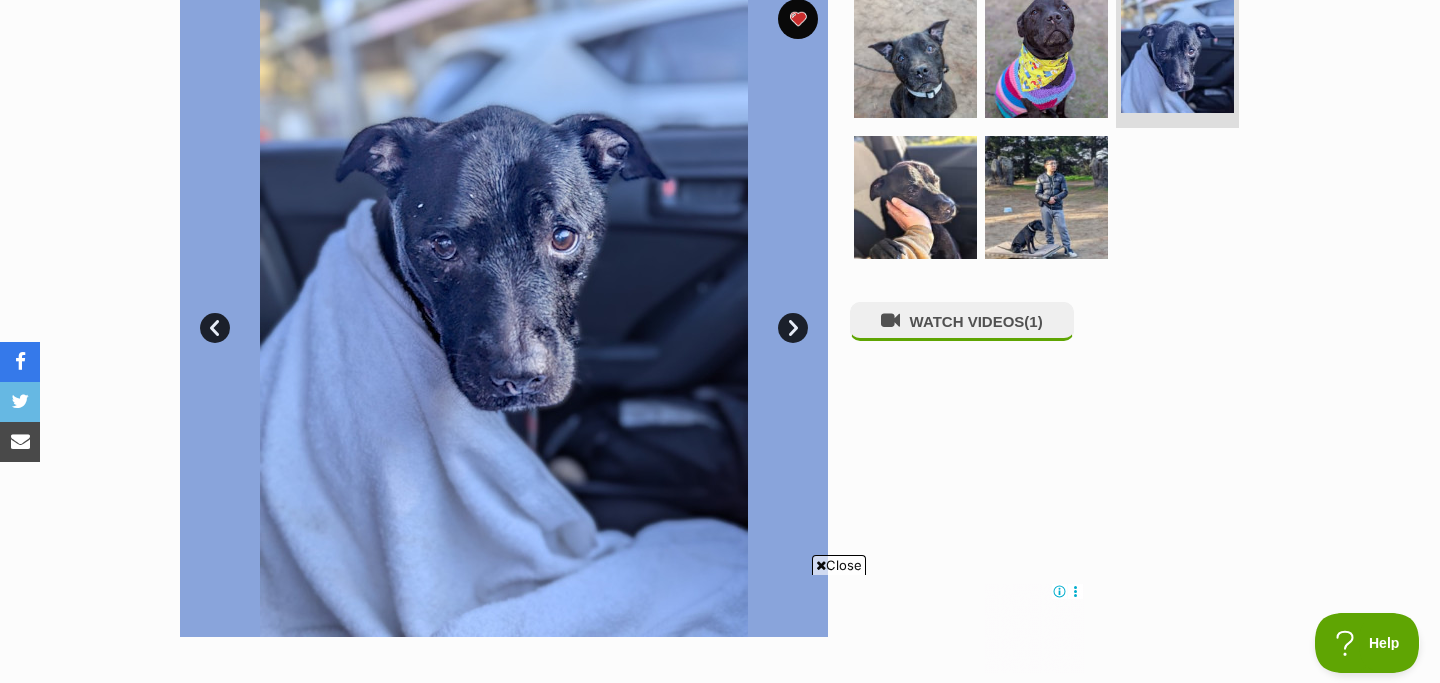 click on "Next" at bounding box center [793, 328] 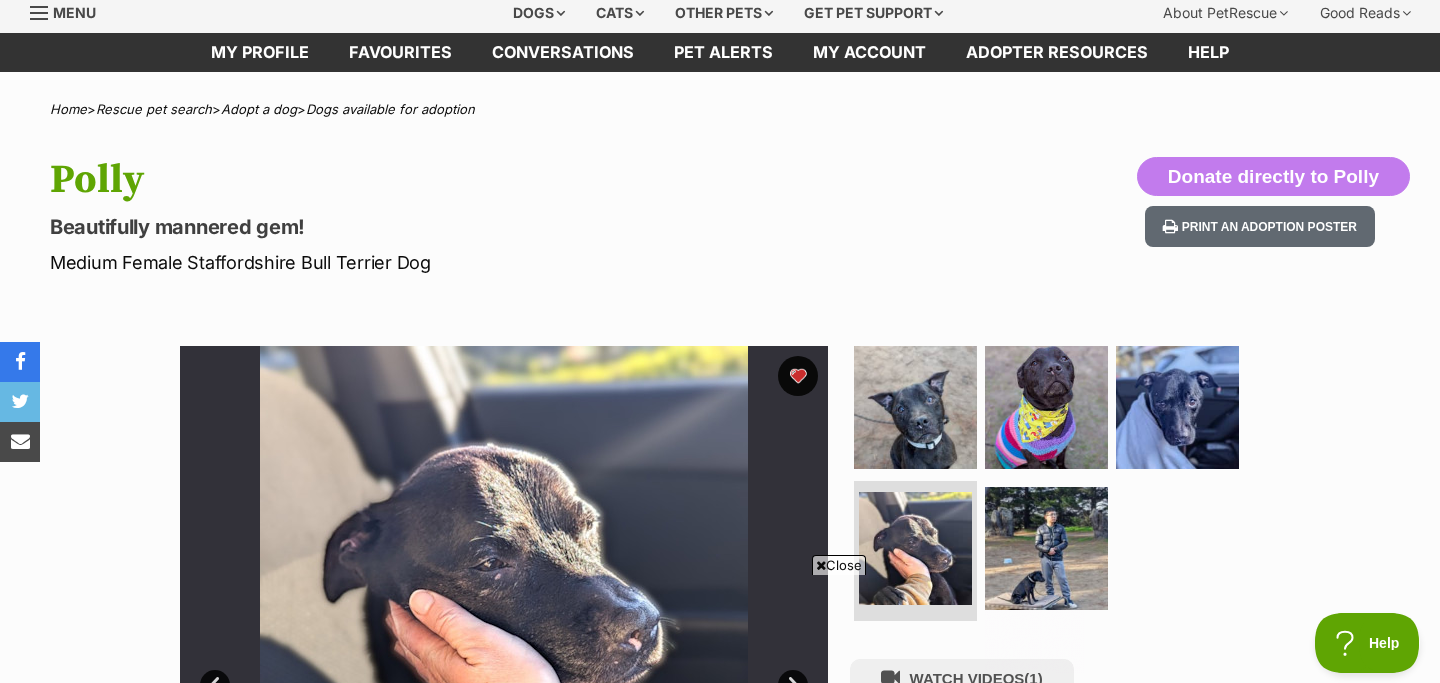 scroll, scrollTop: 0, scrollLeft: 0, axis: both 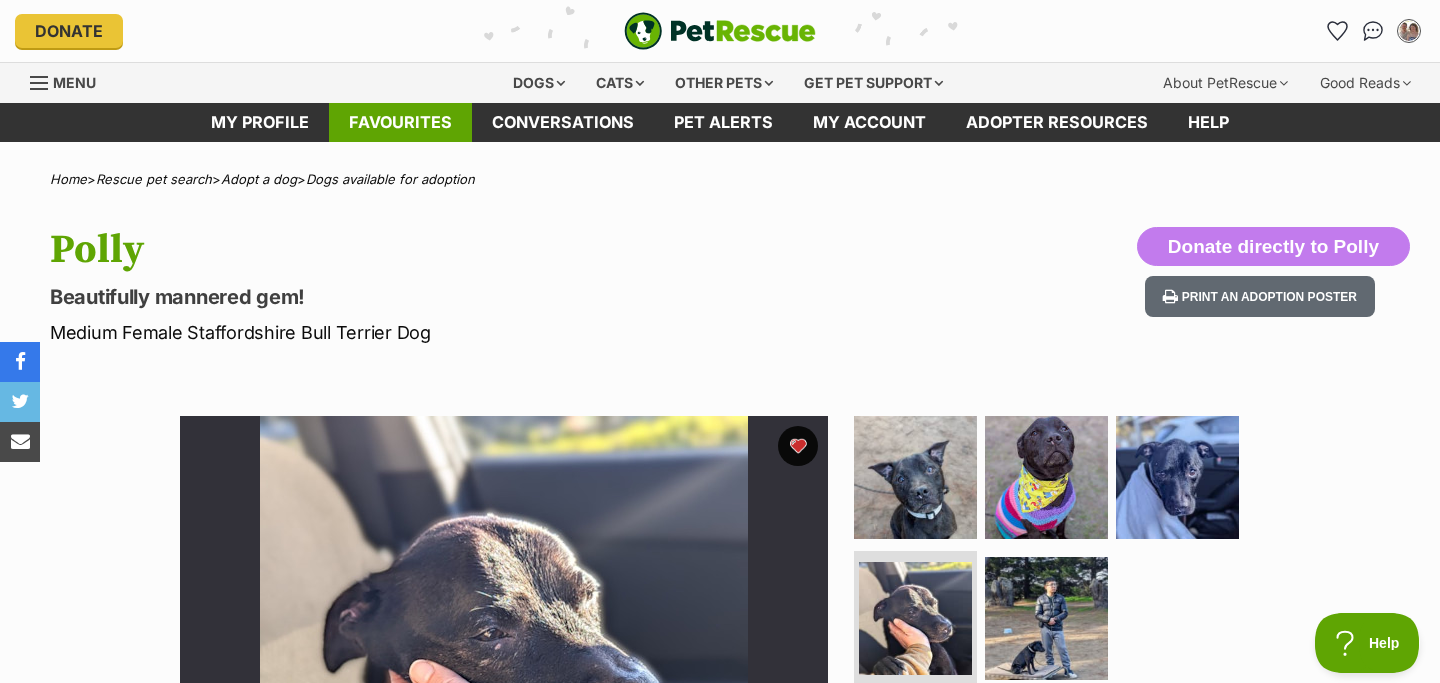 click on "Favourites" at bounding box center (400, 122) 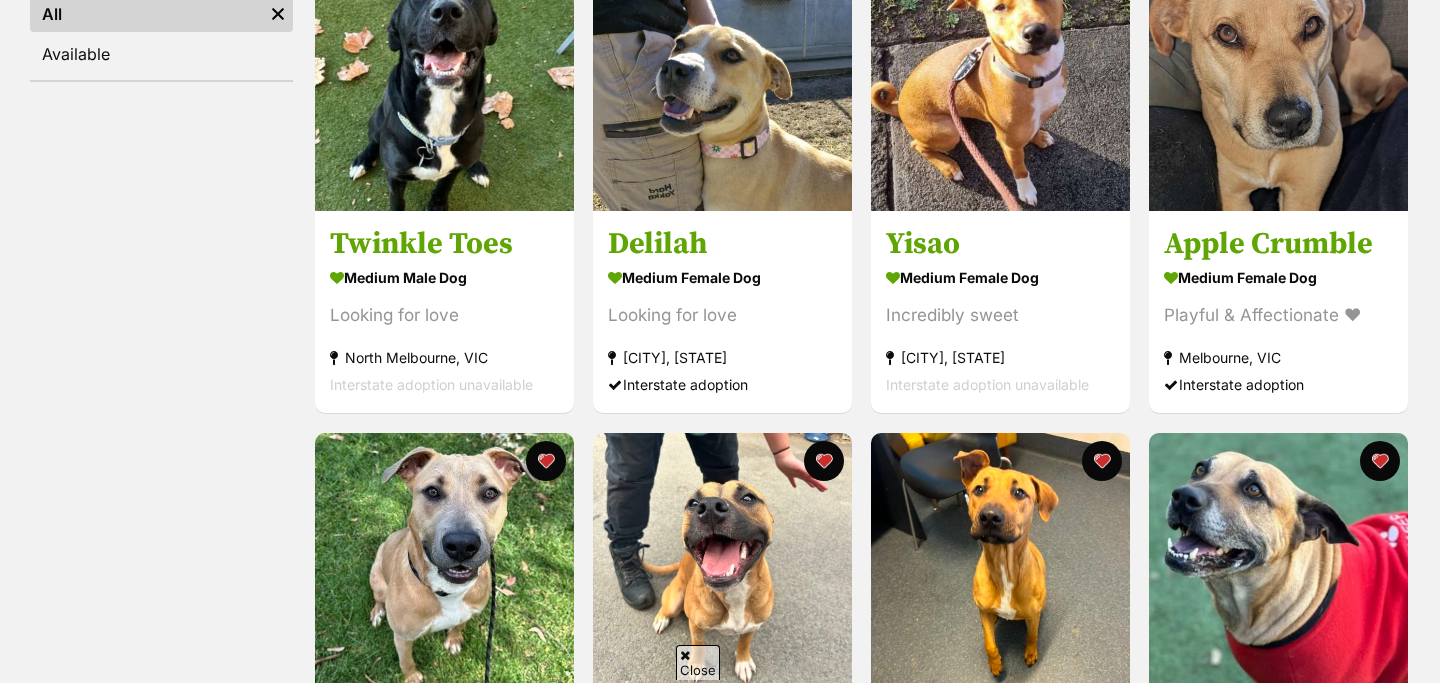 scroll, scrollTop: 457, scrollLeft: 0, axis: vertical 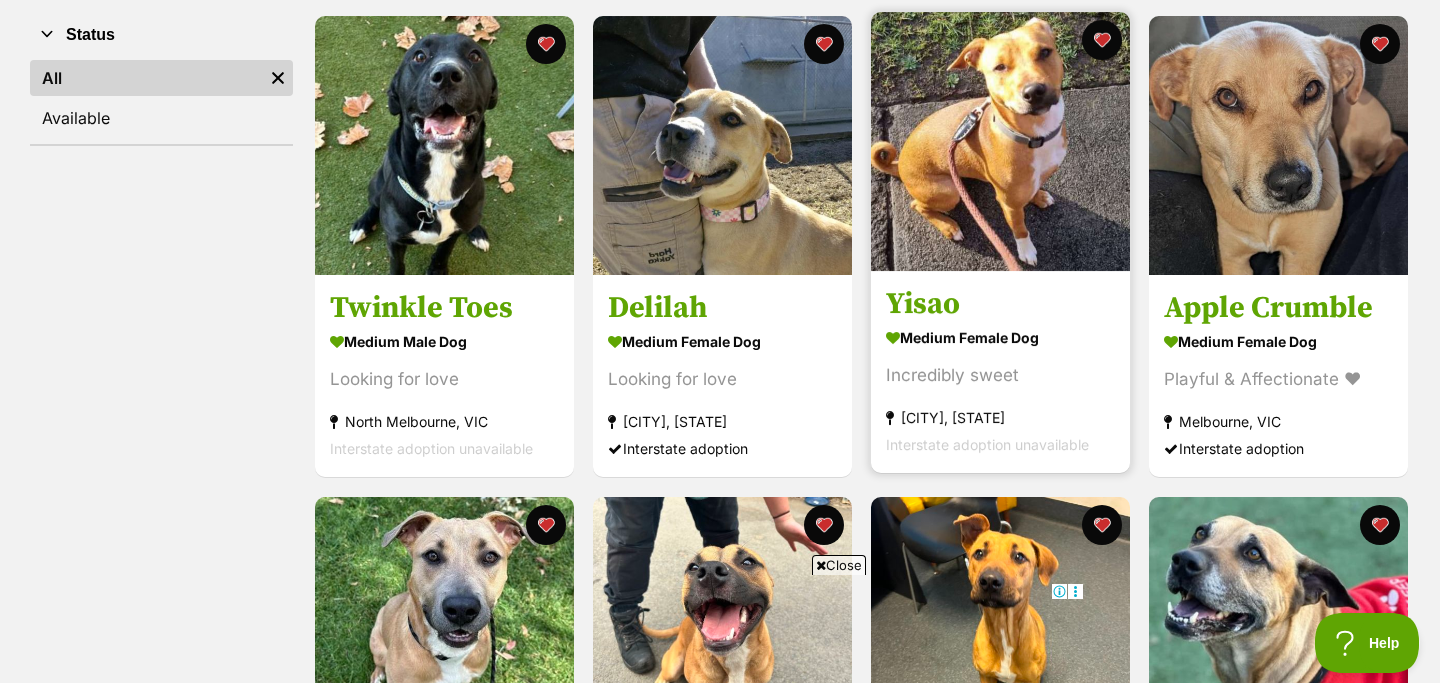 click on "Yisao" at bounding box center (1000, 305) 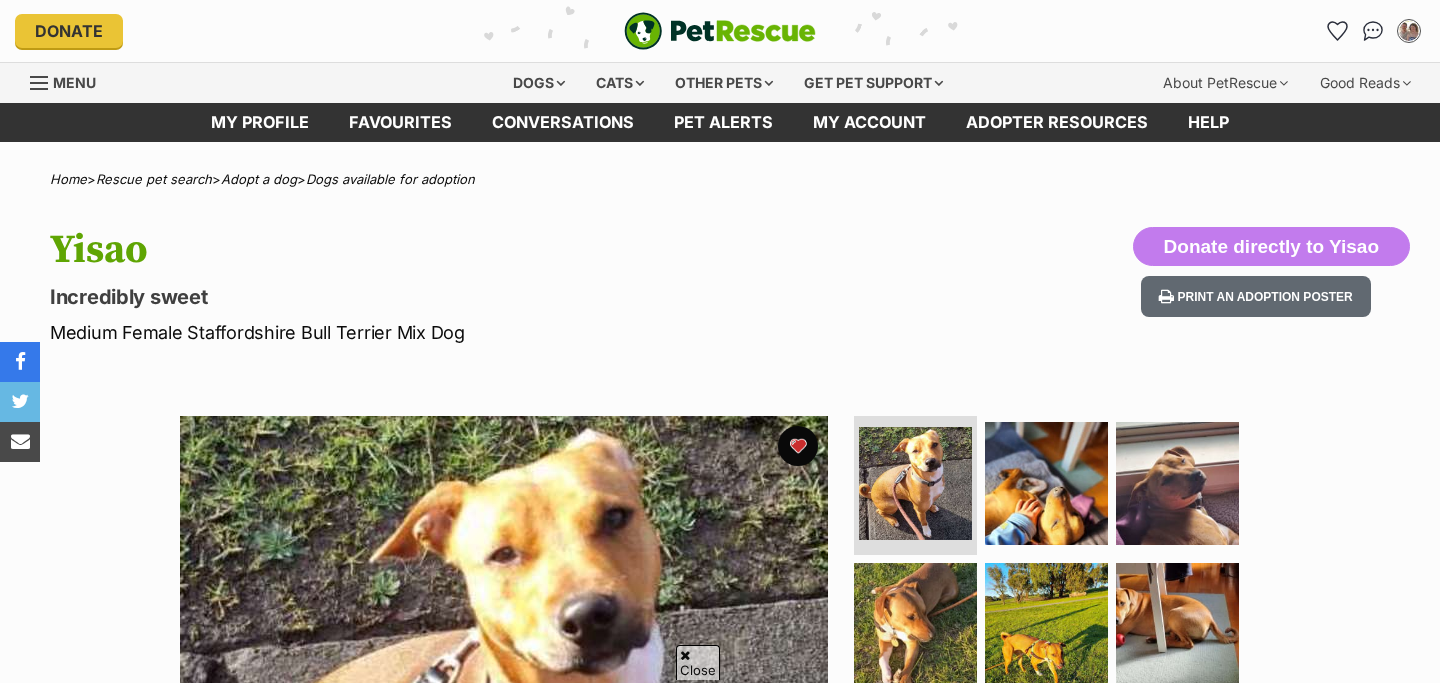 scroll, scrollTop: 203, scrollLeft: 0, axis: vertical 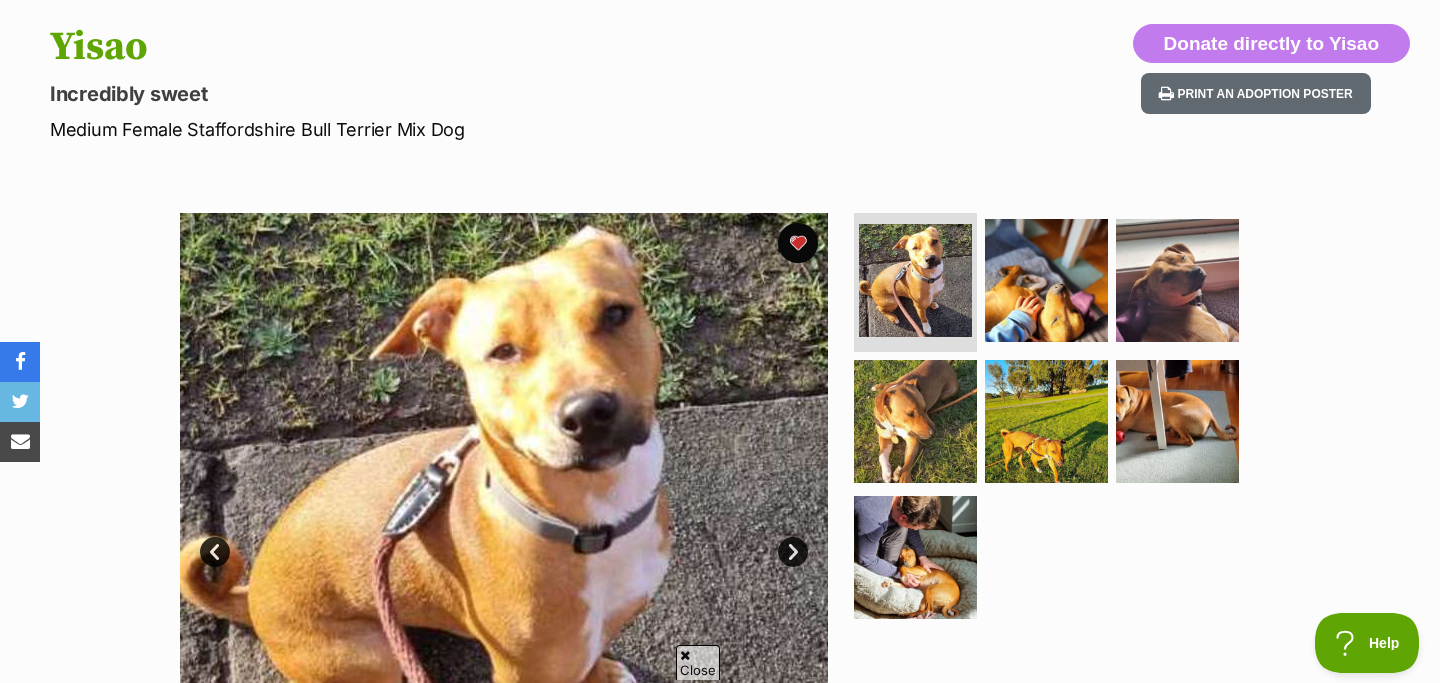 click on "Next" at bounding box center (793, 552) 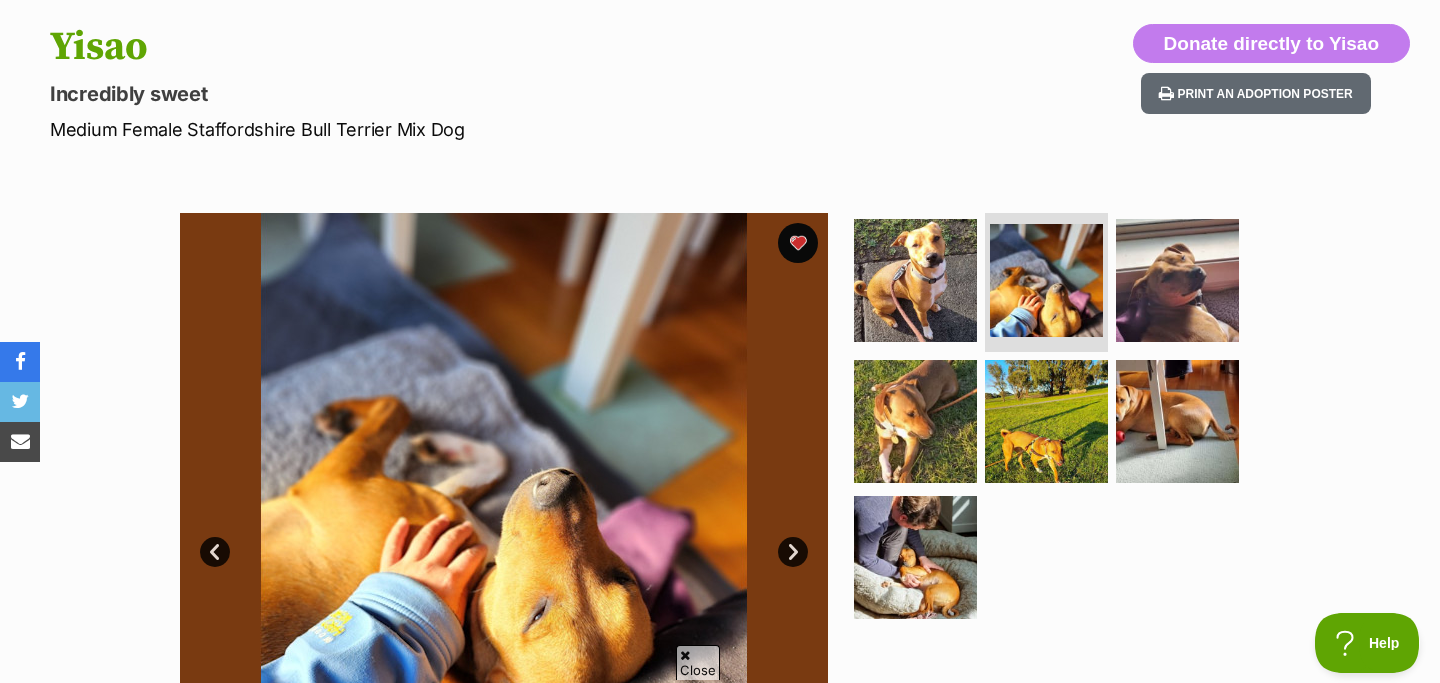 click on "Next" at bounding box center [793, 552] 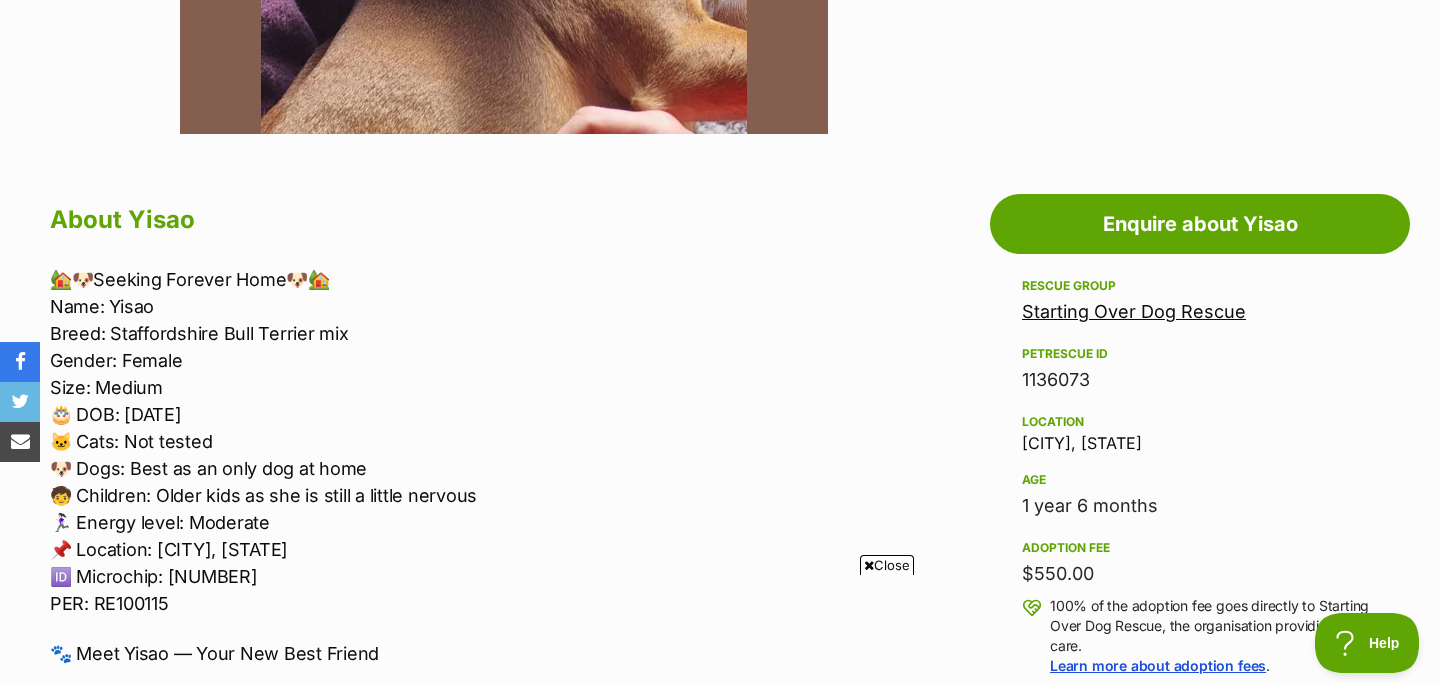 scroll, scrollTop: 1040, scrollLeft: 0, axis: vertical 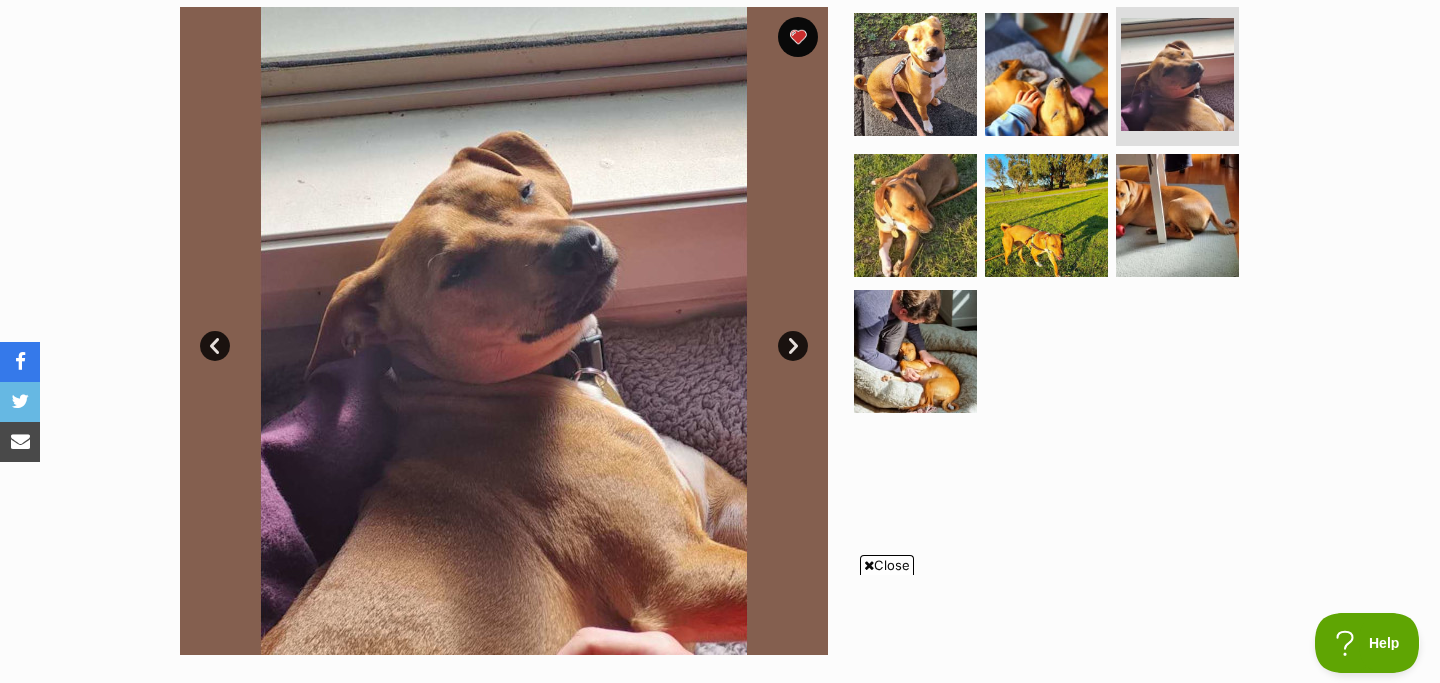 click on "Next" at bounding box center (793, 346) 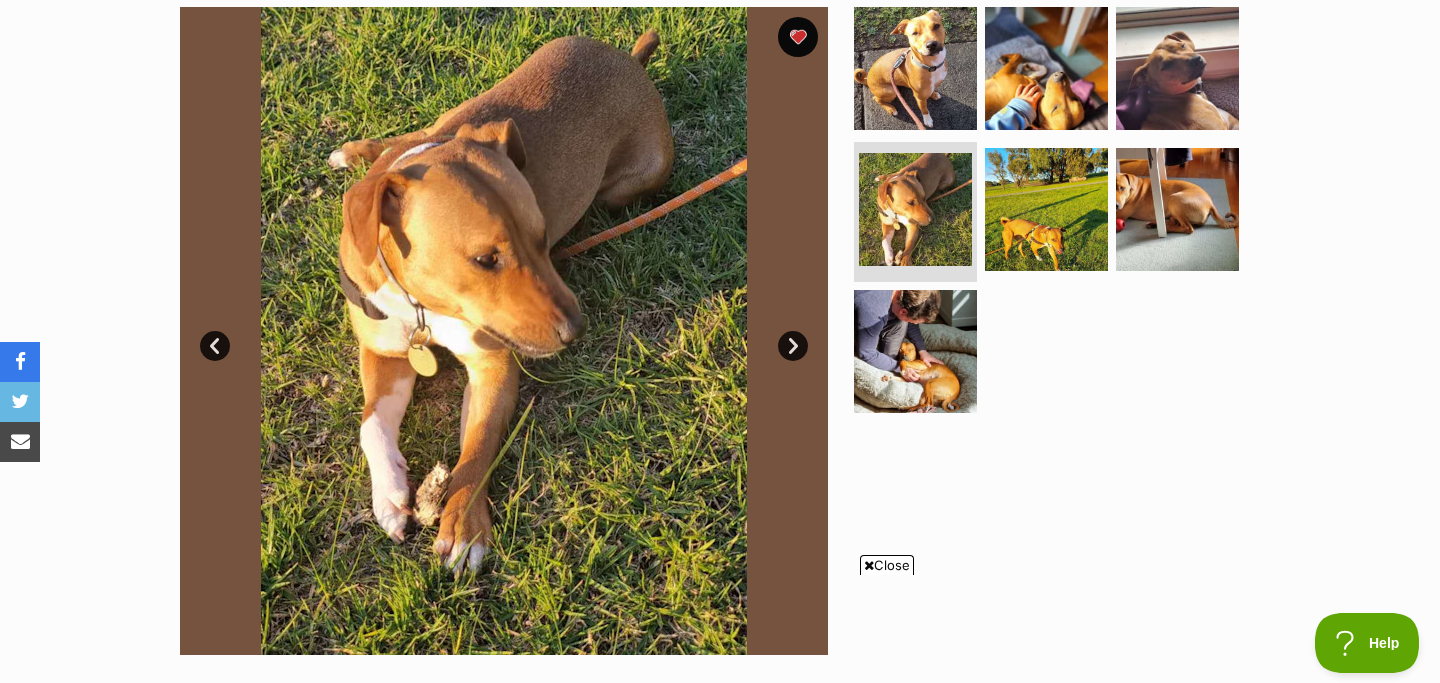 click on "Next" at bounding box center (793, 346) 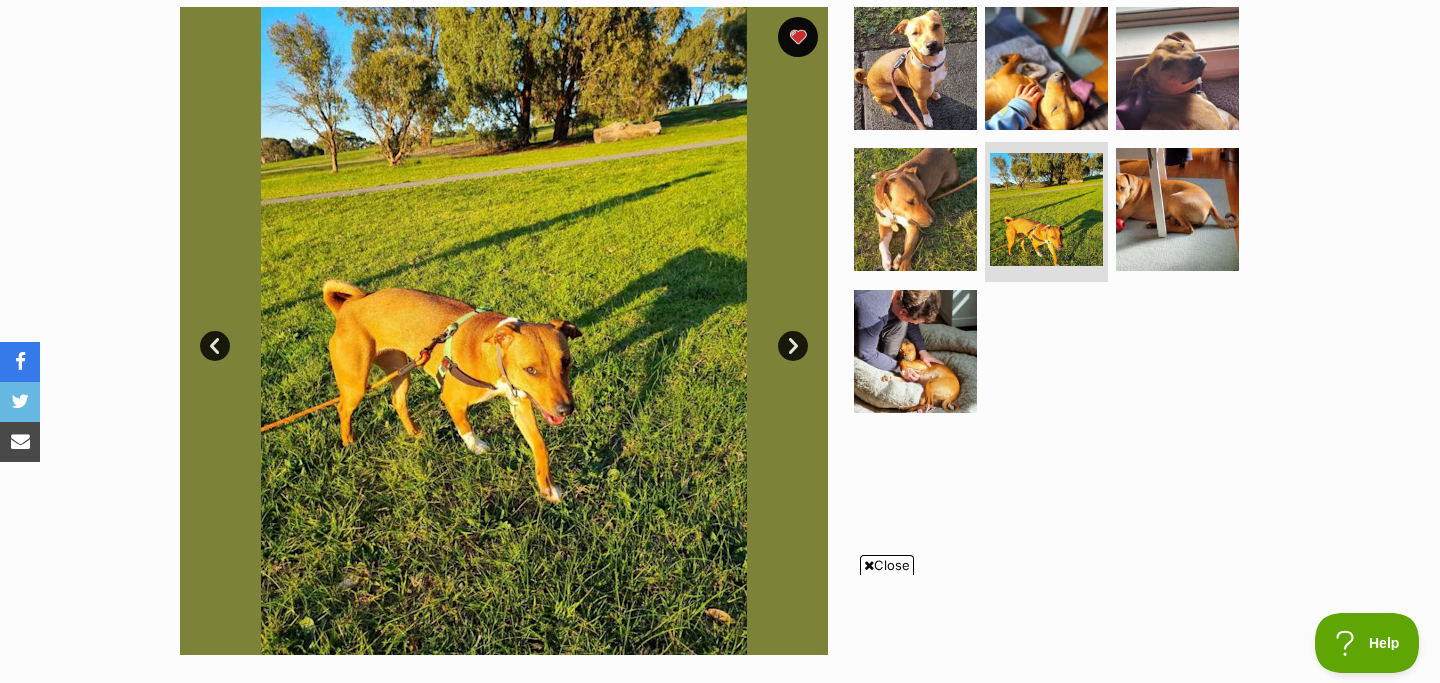 click on "Next" at bounding box center [793, 346] 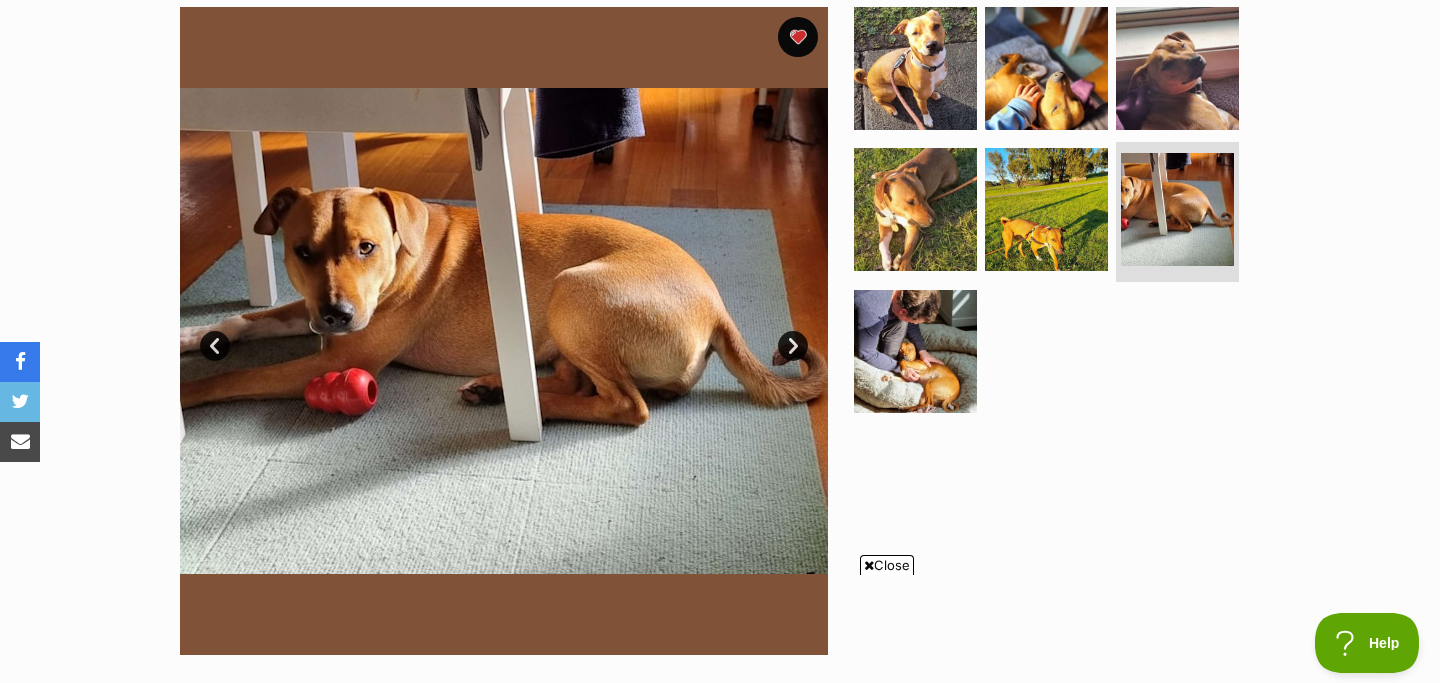 click on "Next" at bounding box center [793, 346] 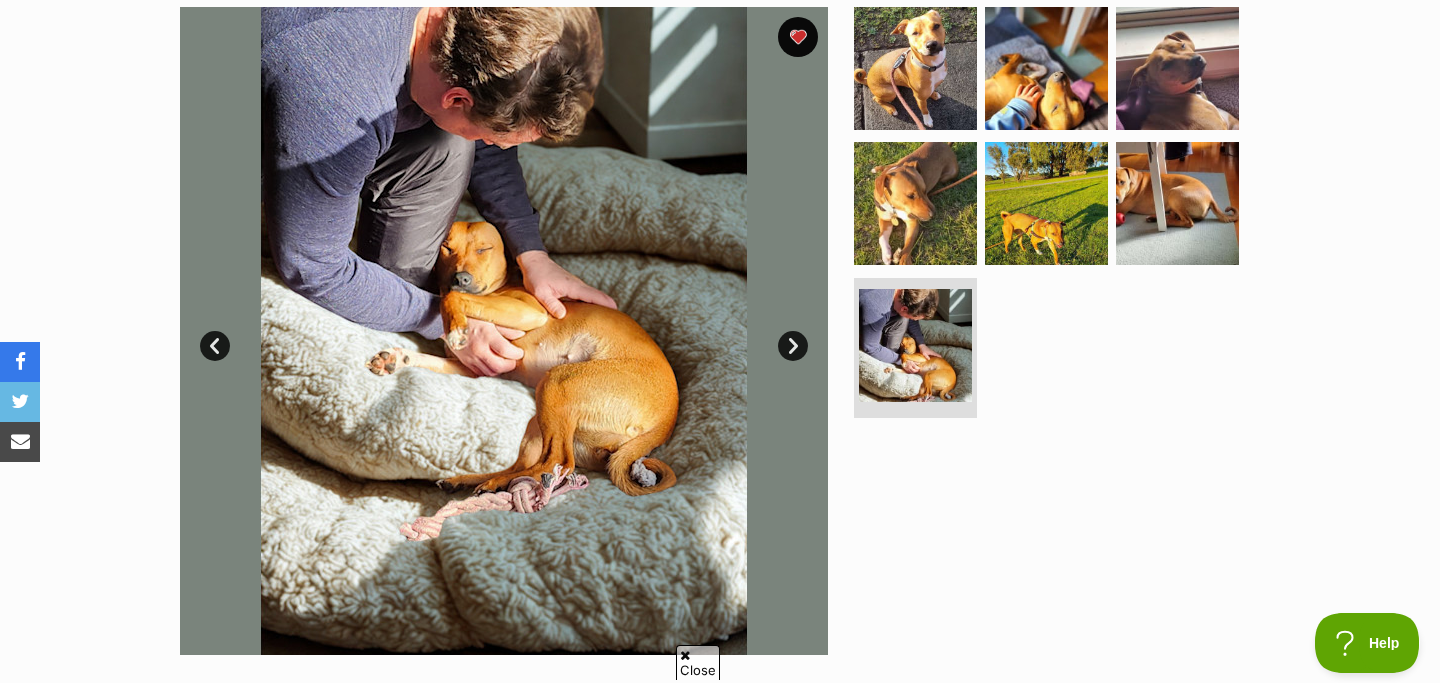 click on "Next" at bounding box center [793, 346] 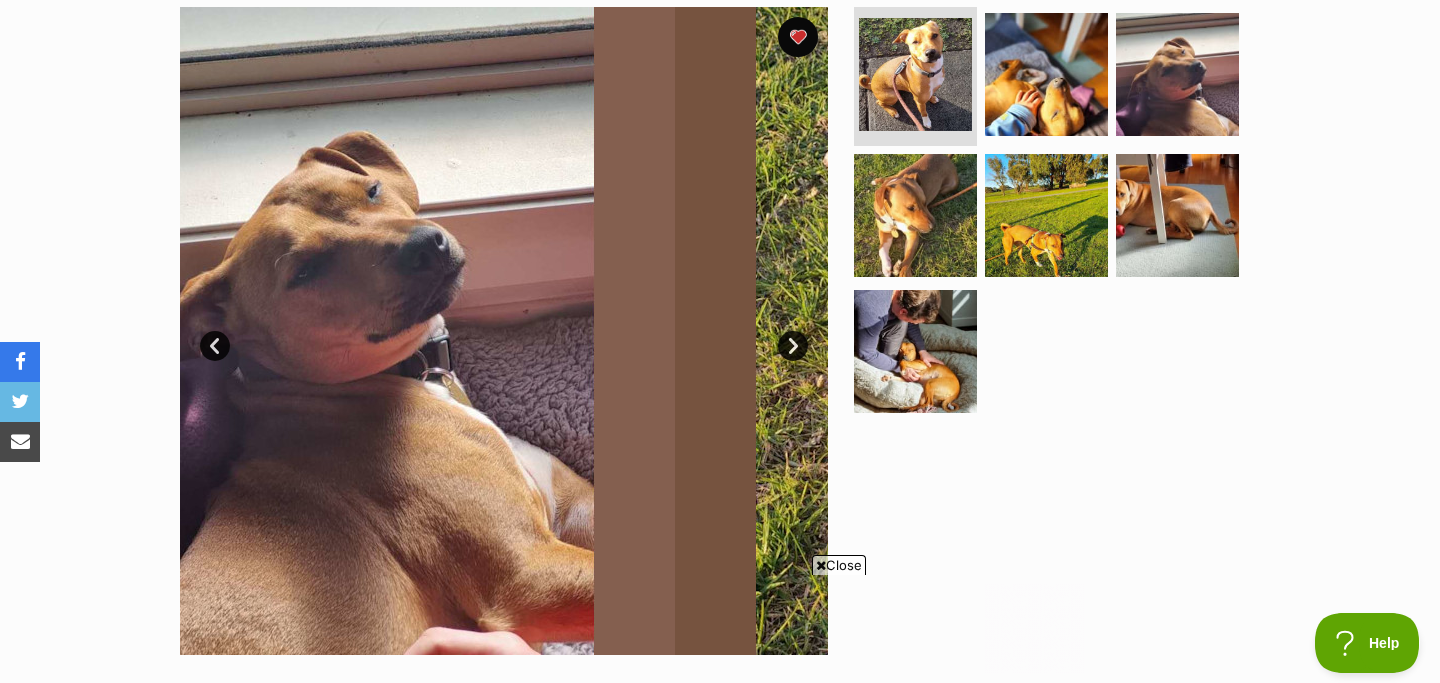 scroll, scrollTop: 0, scrollLeft: 0, axis: both 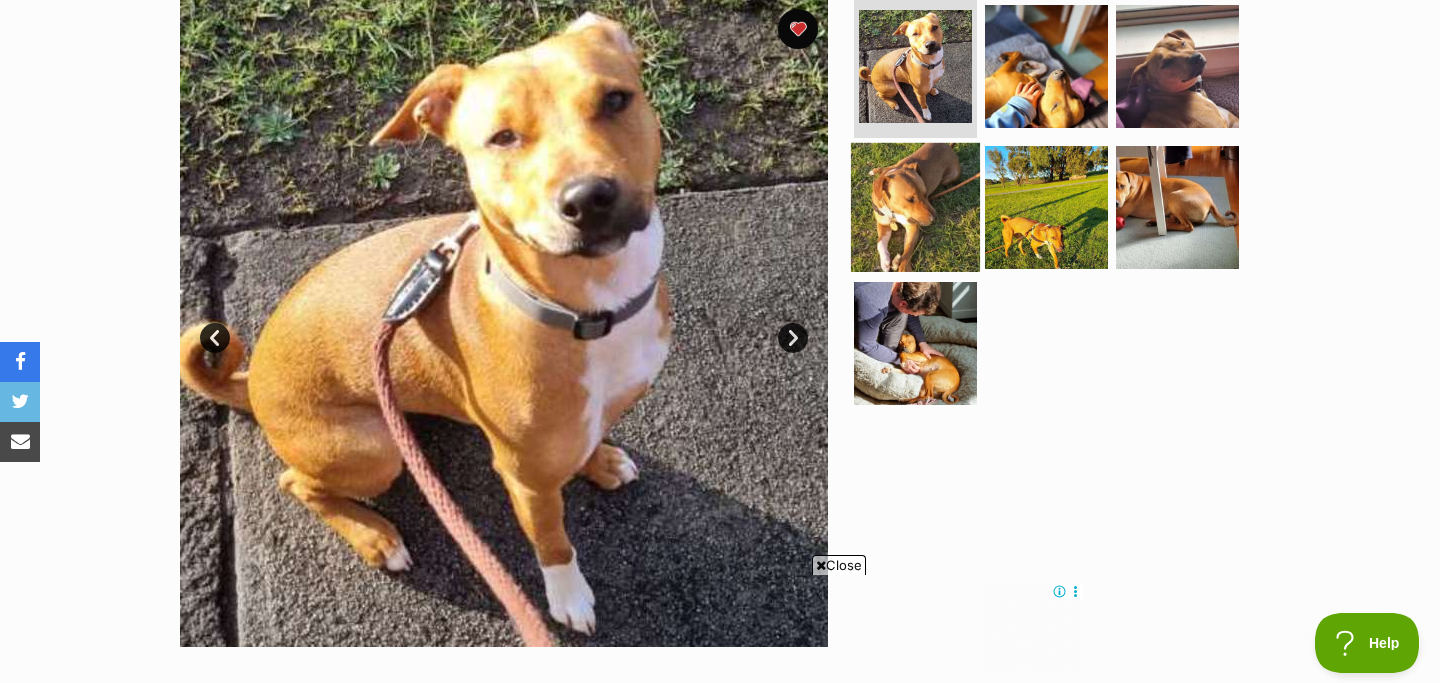 click at bounding box center (915, 207) 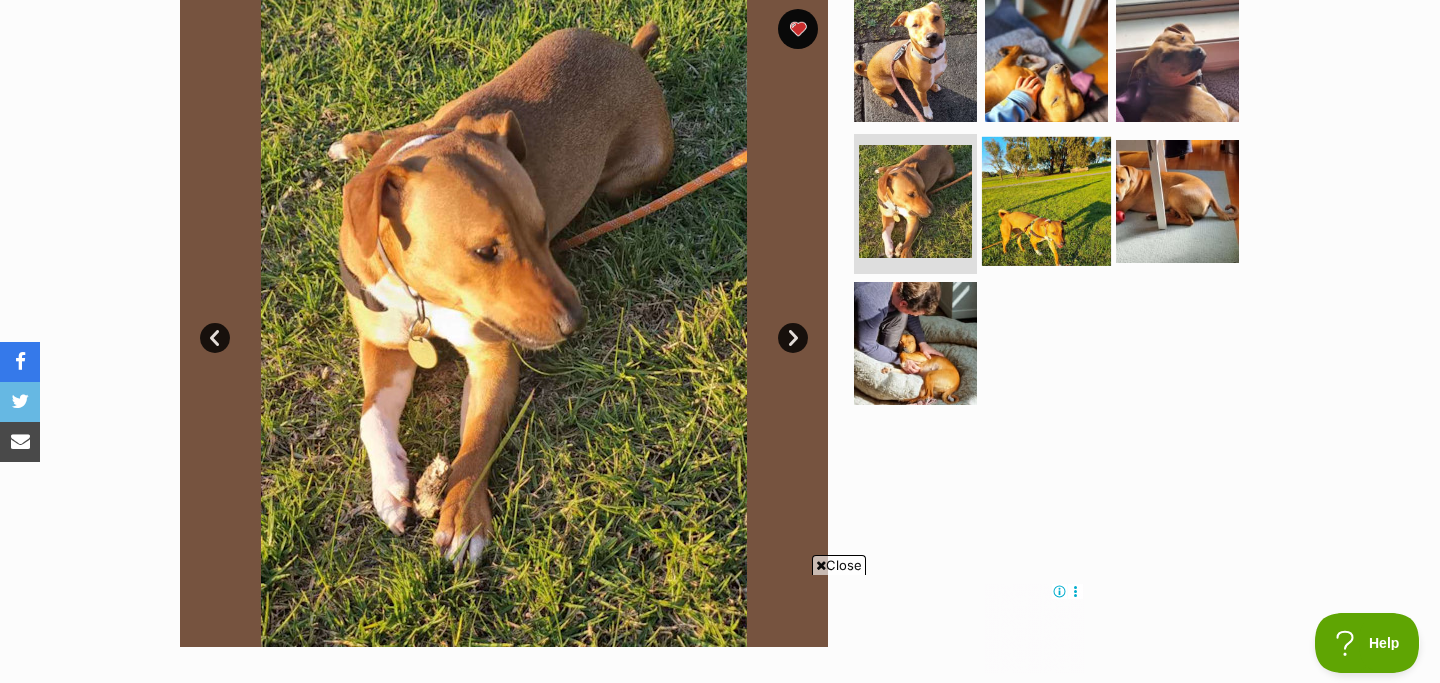 scroll, scrollTop: 0, scrollLeft: 0, axis: both 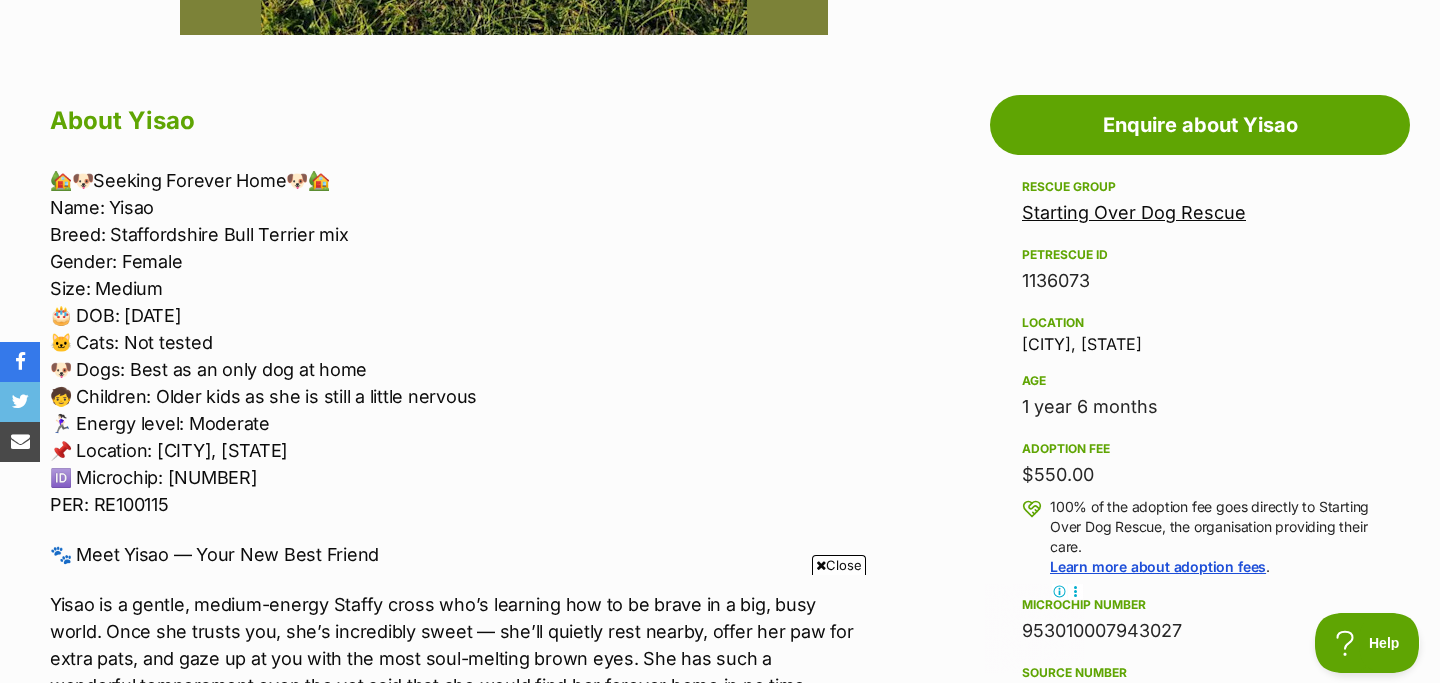 click on "Starting Over Dog Rescue" at bounding box center [1134, 212] 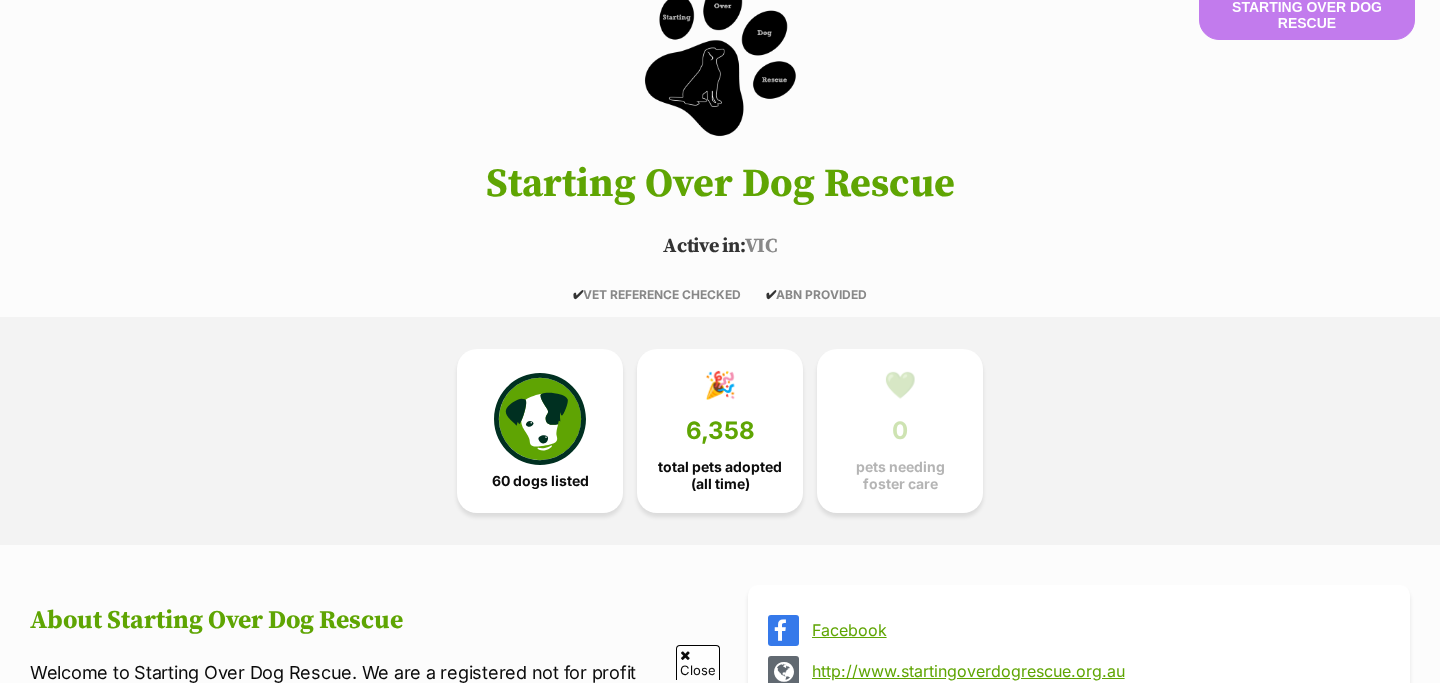scroll, scrollTop: 0, scrollLeft: 0, axis: both 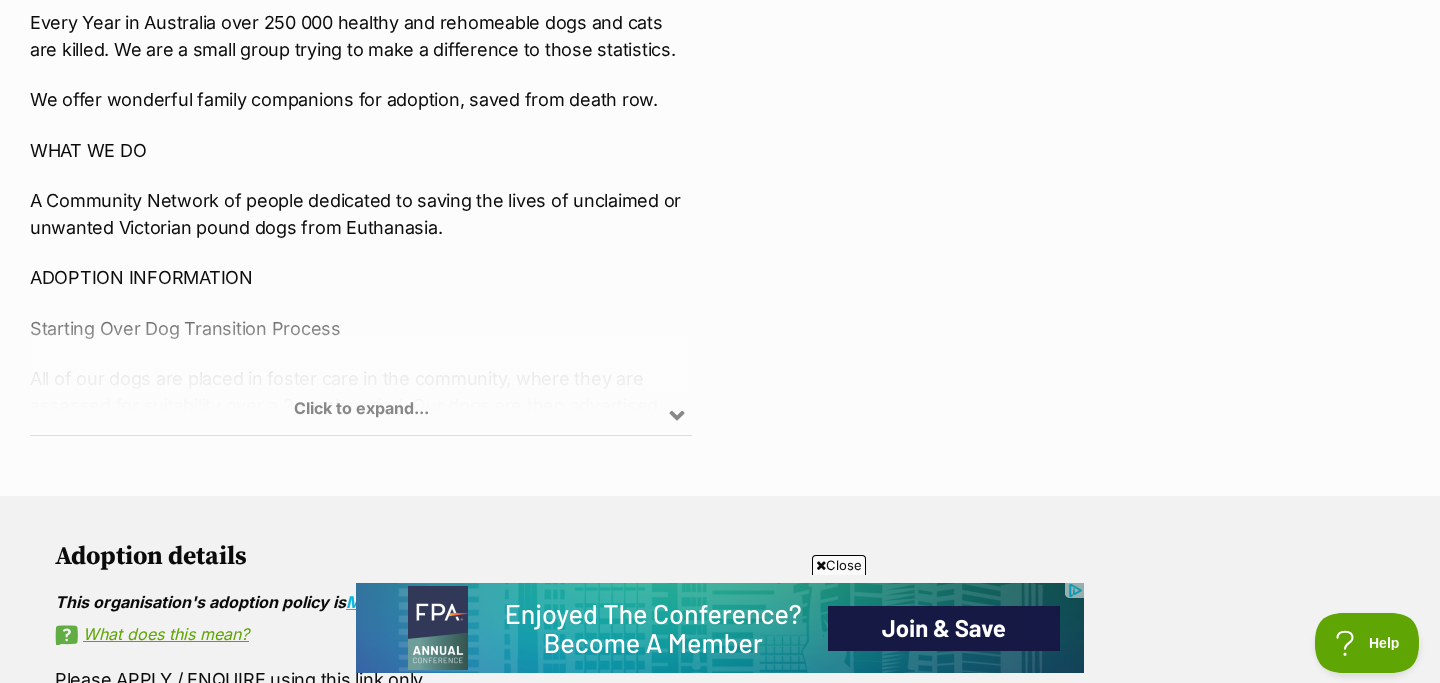 click on "Click to expand..." at bounding box center [361, 357] 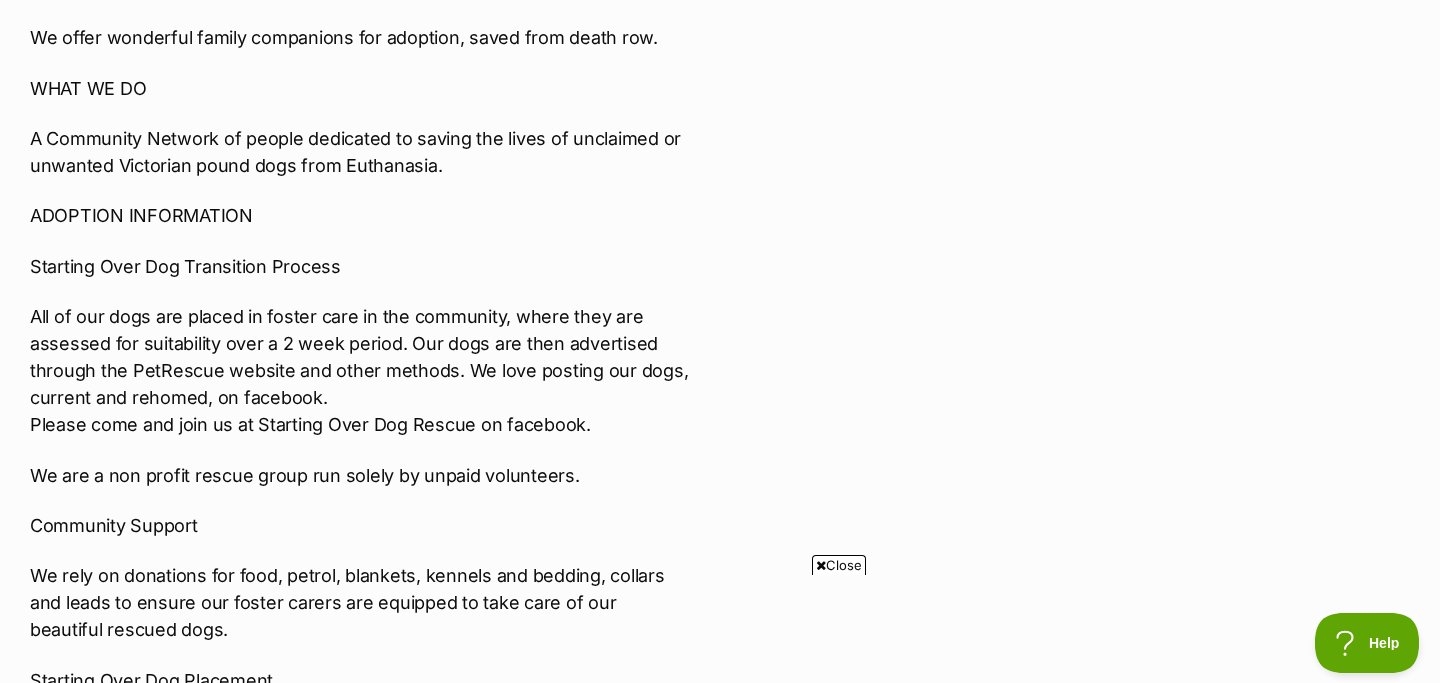 scroll, scrollTop: 0, scrollLeft: 0, axis: both 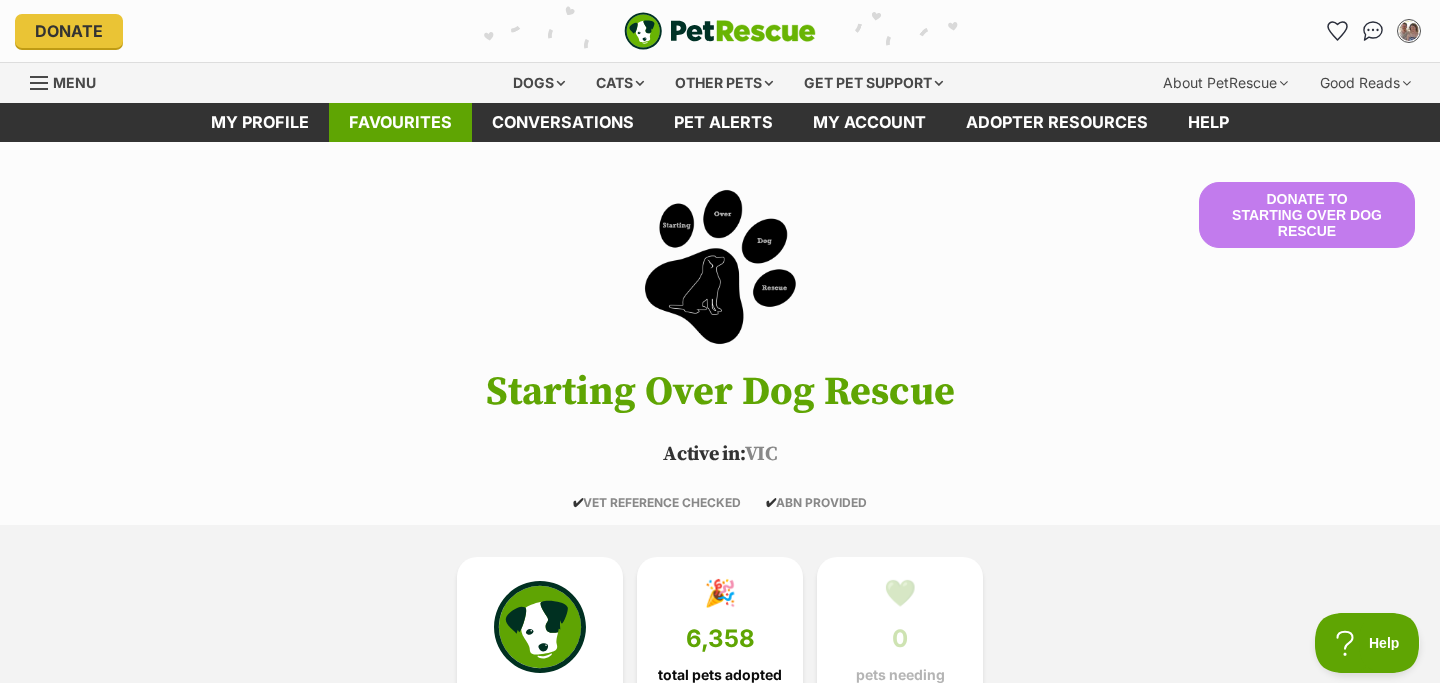 click on "Favourites" at bounding box center (400, 122) 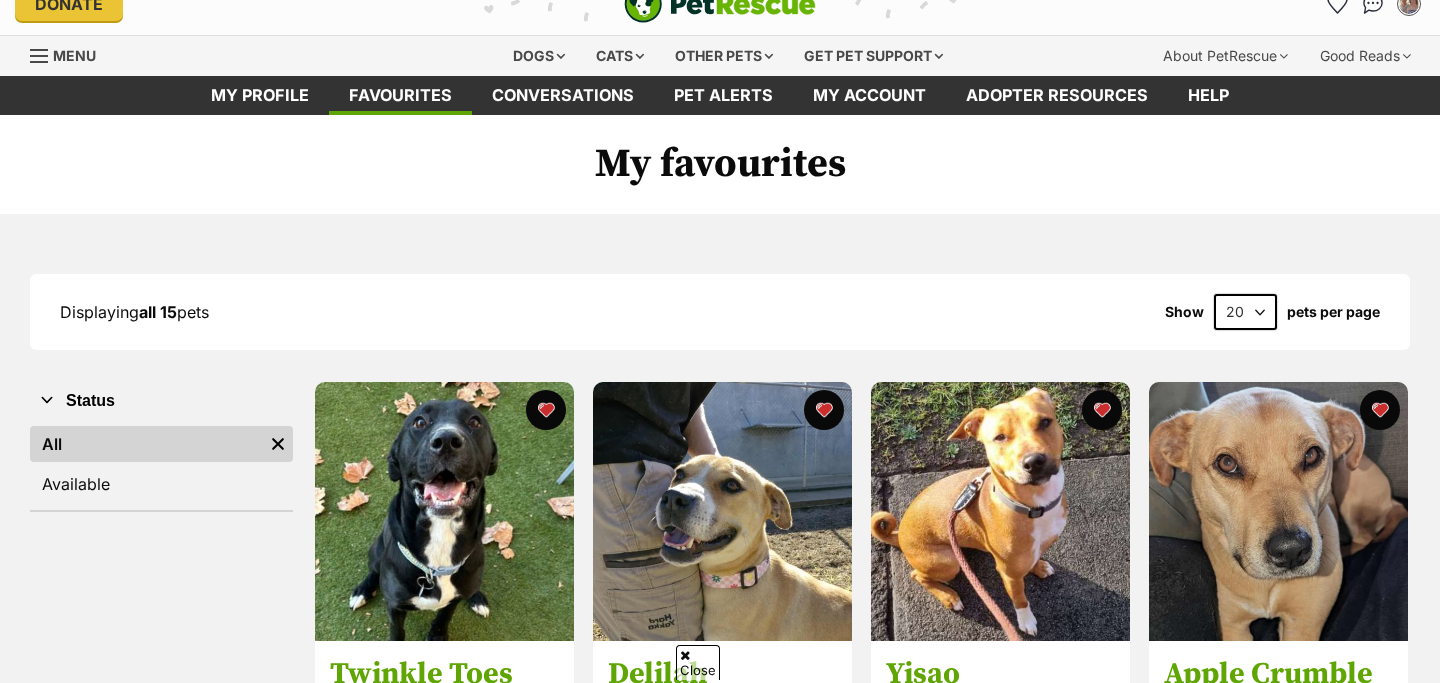 scroll, scrollTop: 256, scrollLeft: 0, axis: vertical 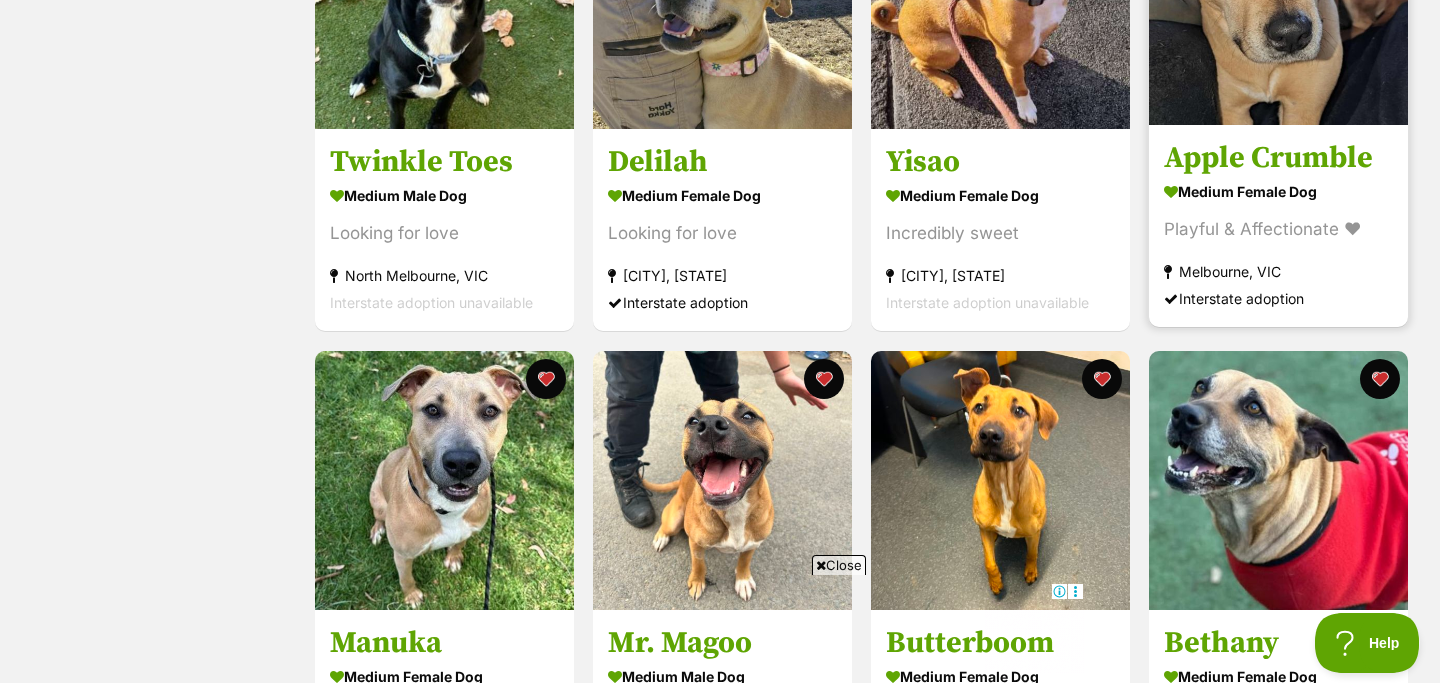 click on "Apple Crumble" at bounding box center [1278, 159] 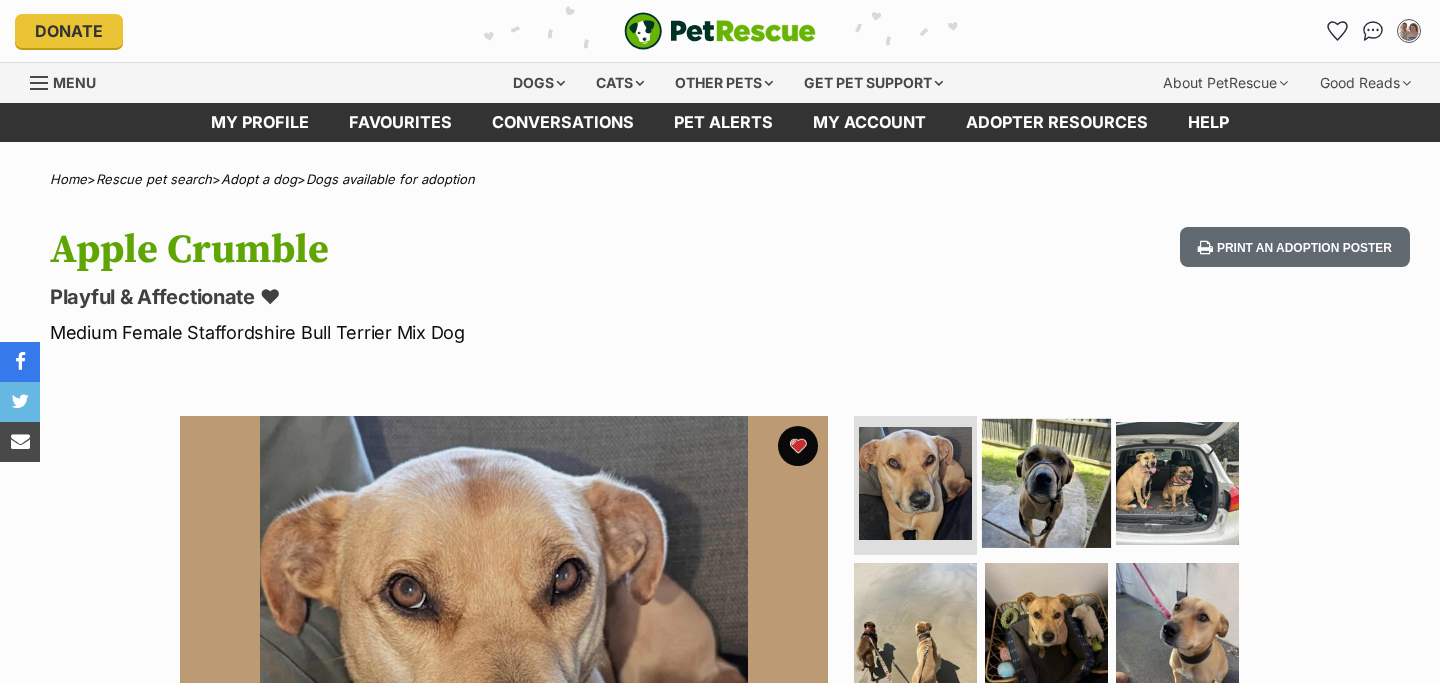 scroll, scrollTop: 0, scrollLeft: 0, axis: both 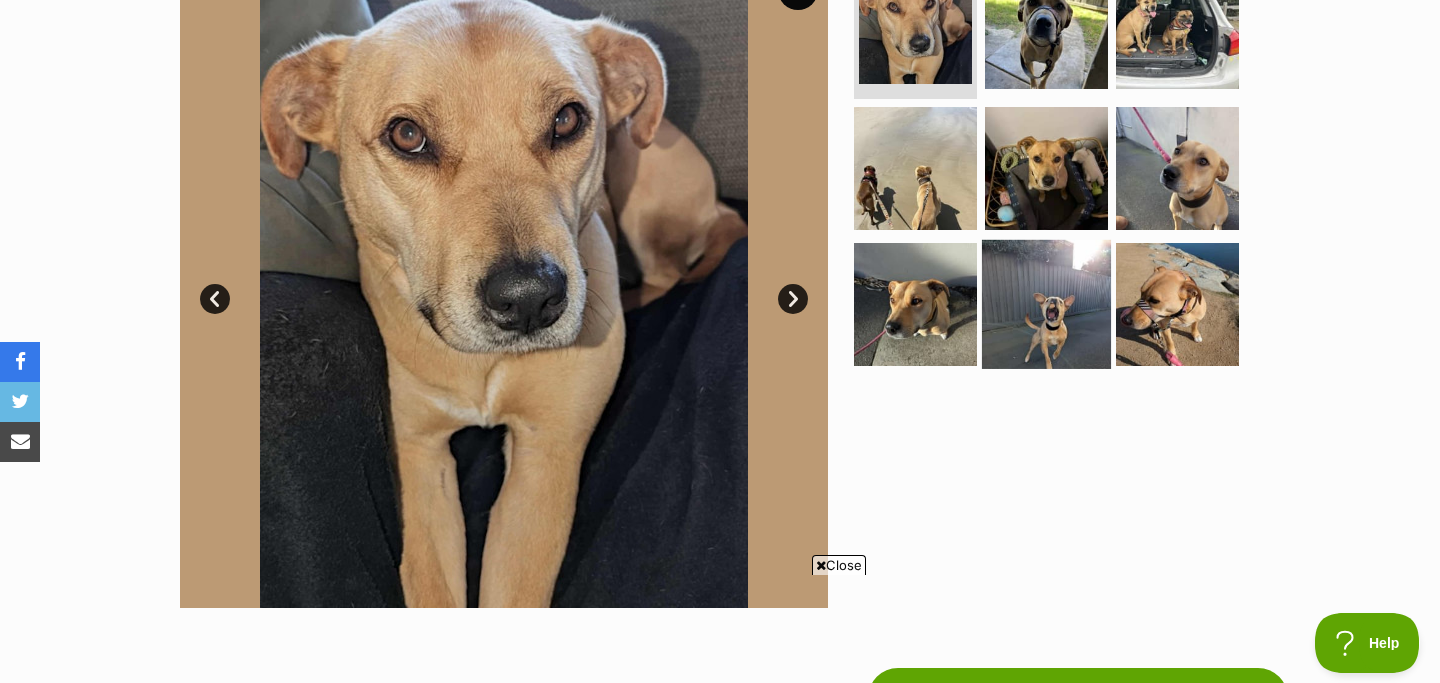 click at bounding box center [1046, 304] 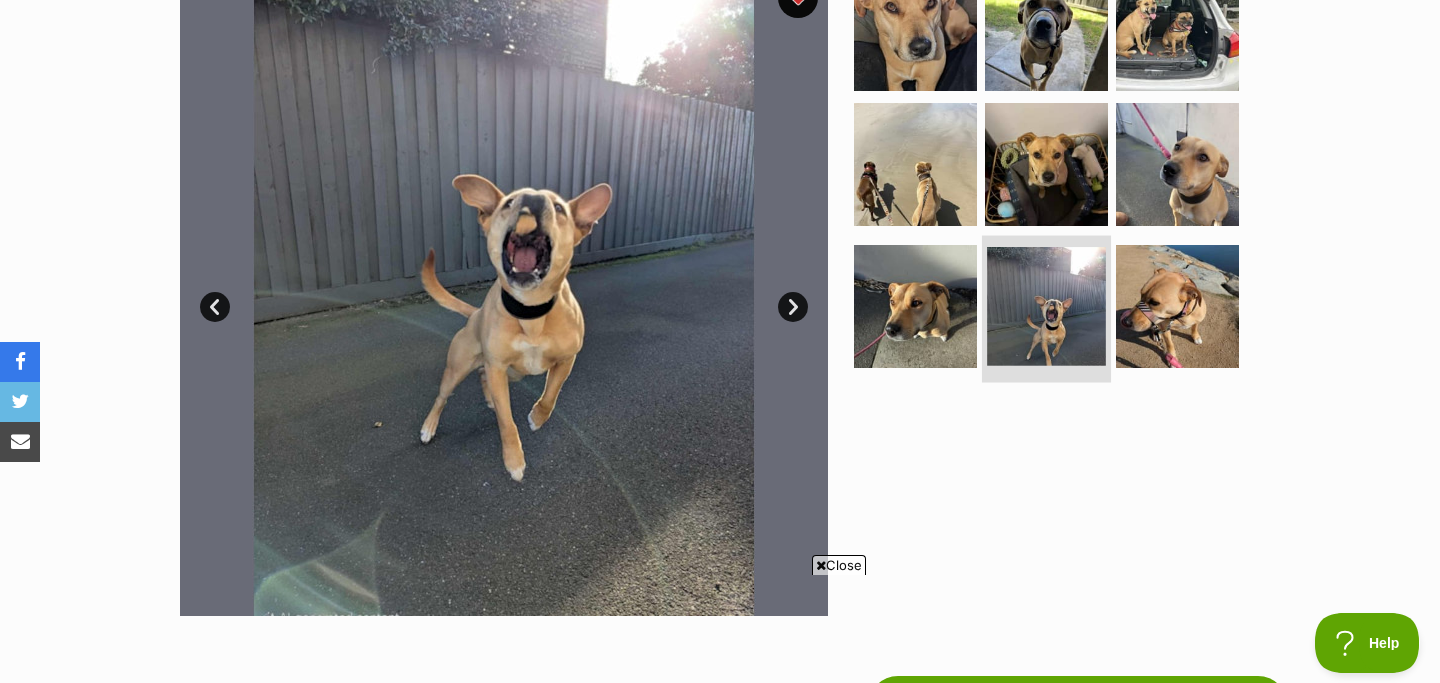 scroll, scrollTop: 447, scrollLeft: 0, axis: vertical 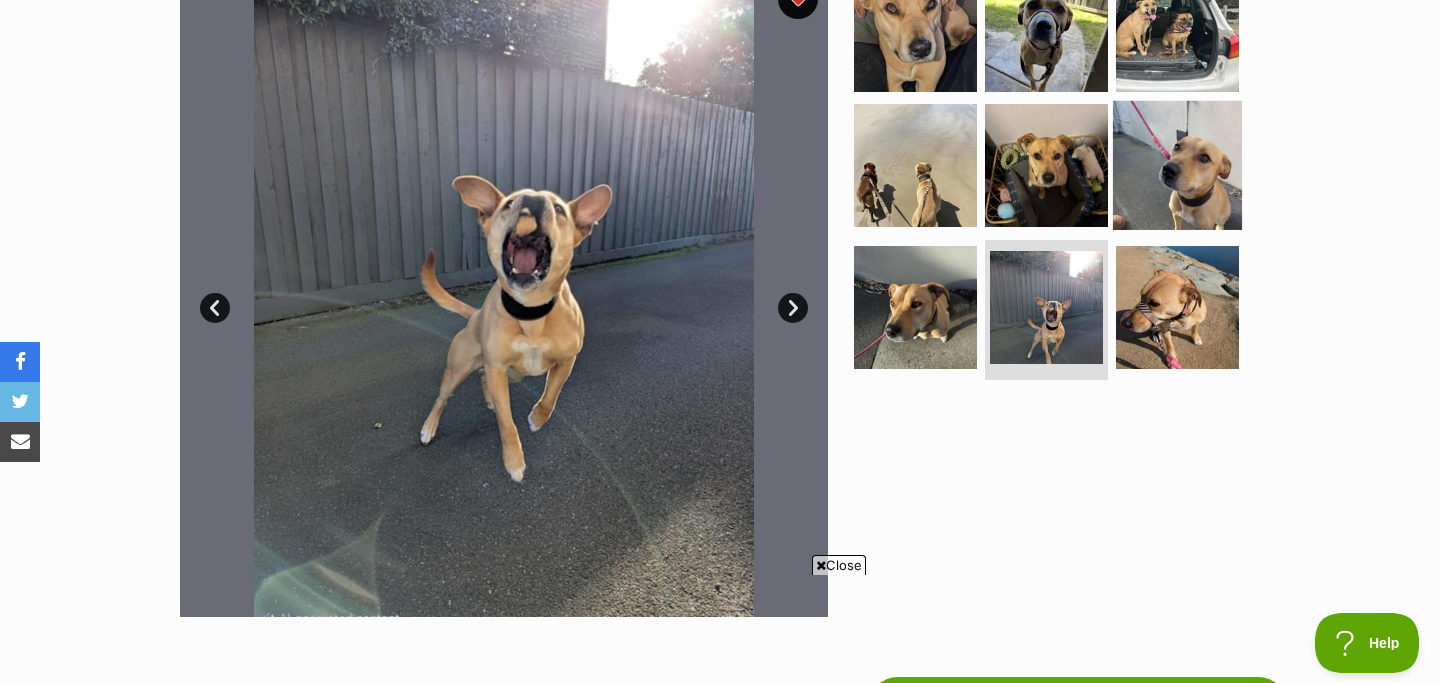 click at bounding box center [1177, 165] 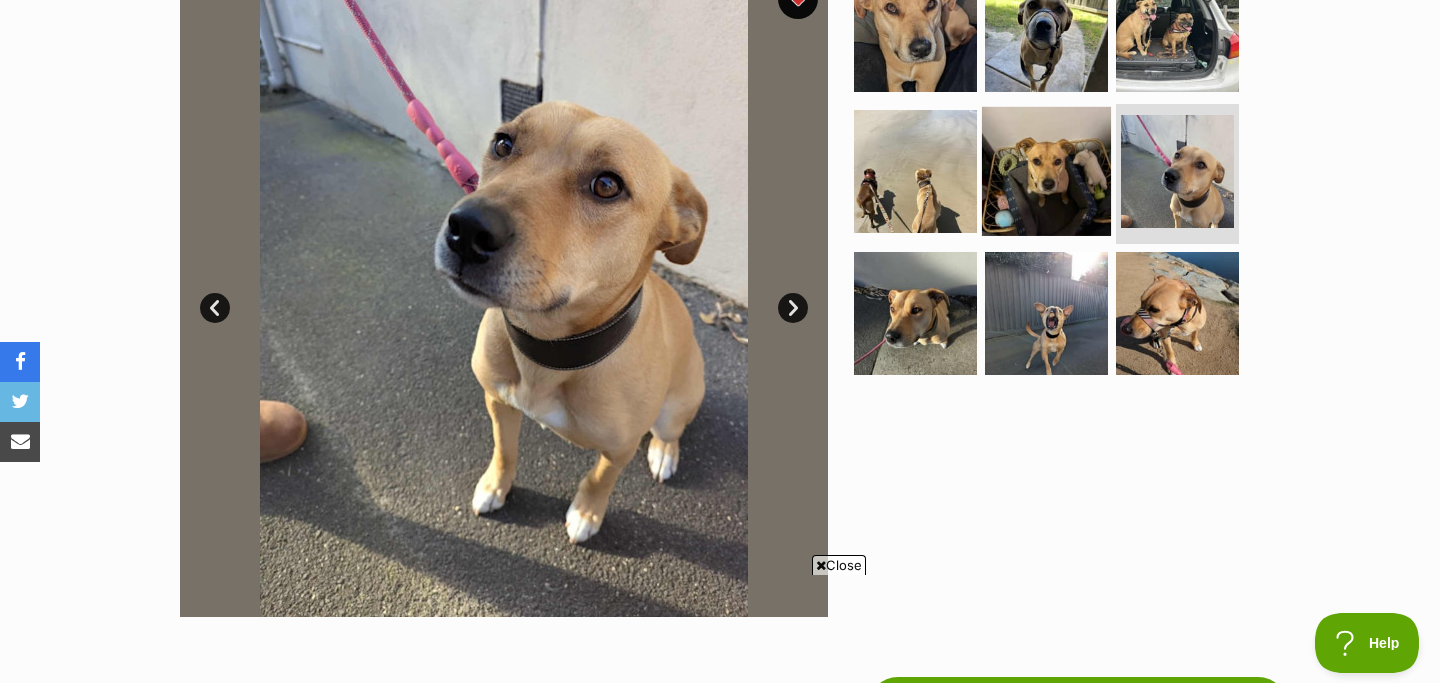 scroll, scrollTop: 0, scrollLeft: 0, axis: both 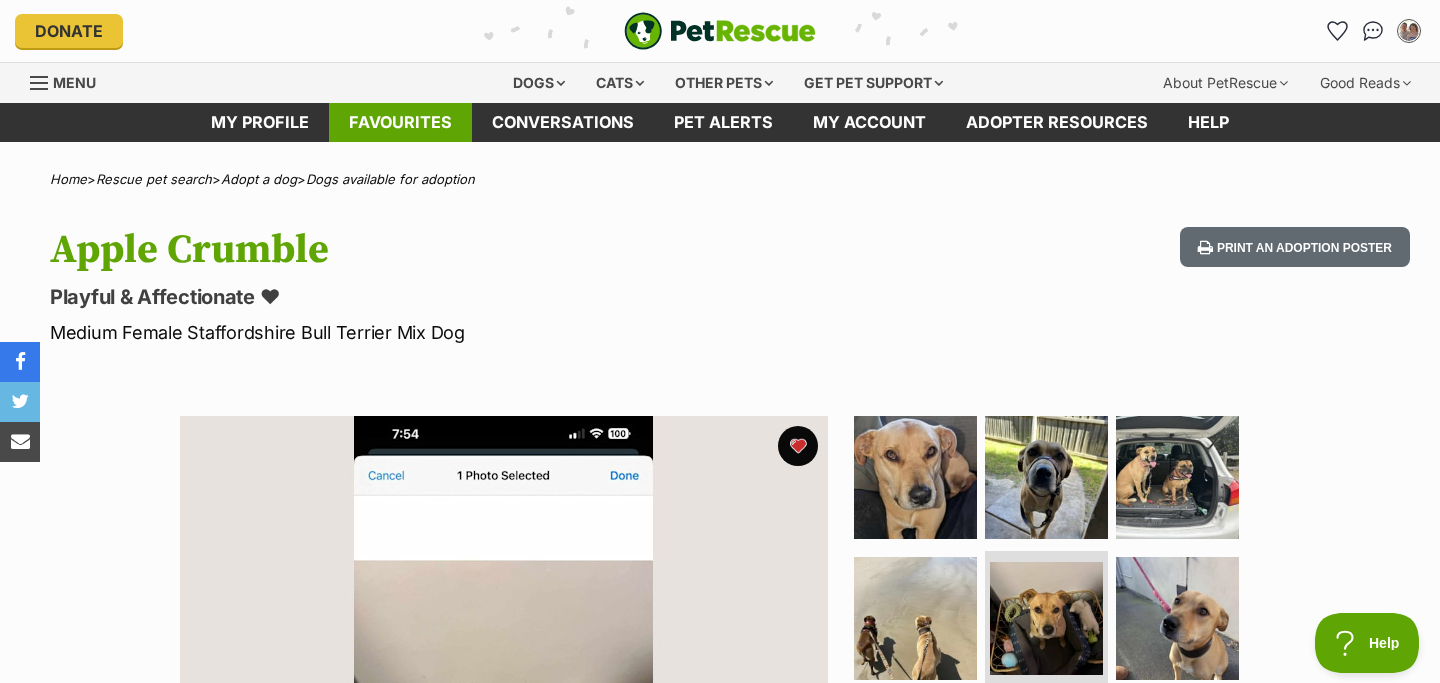 click on "Favourites" at bounding box center [400, 122] 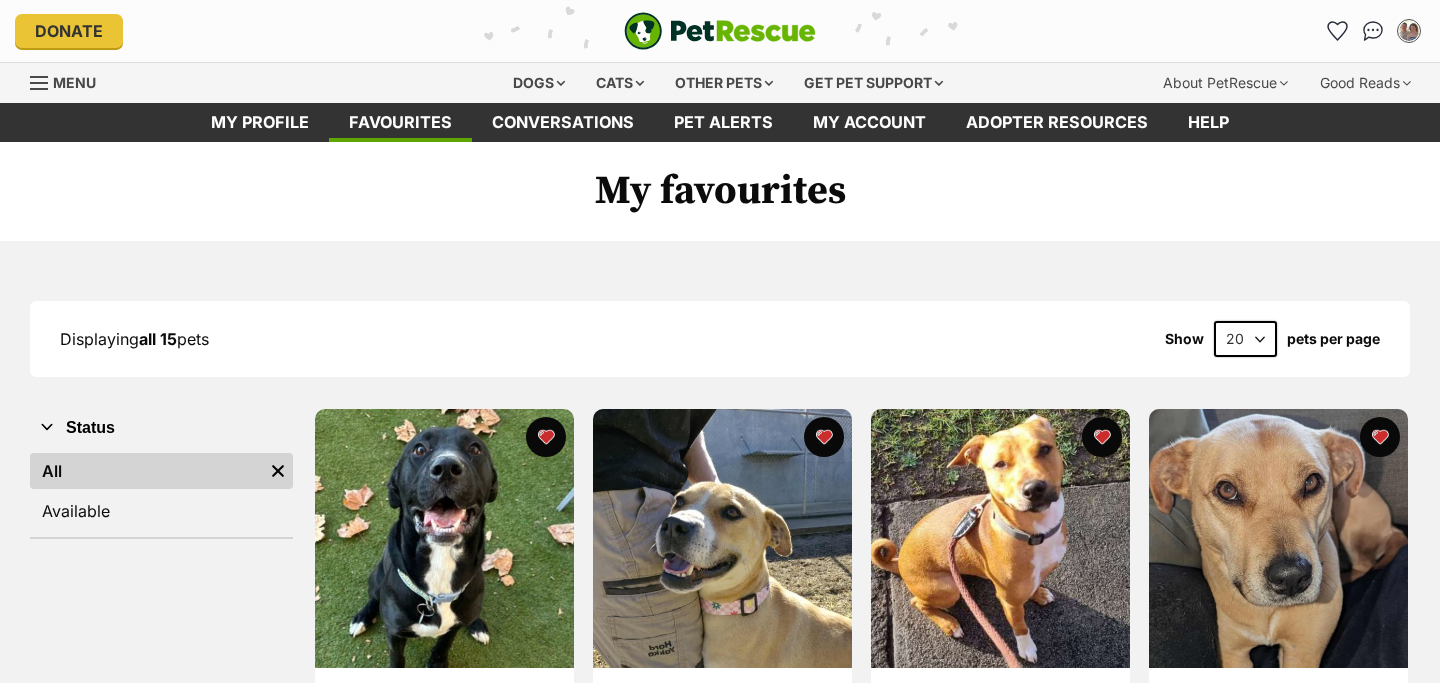 scroll, scrollTop: 0, scrollLeft: 0, axis: both 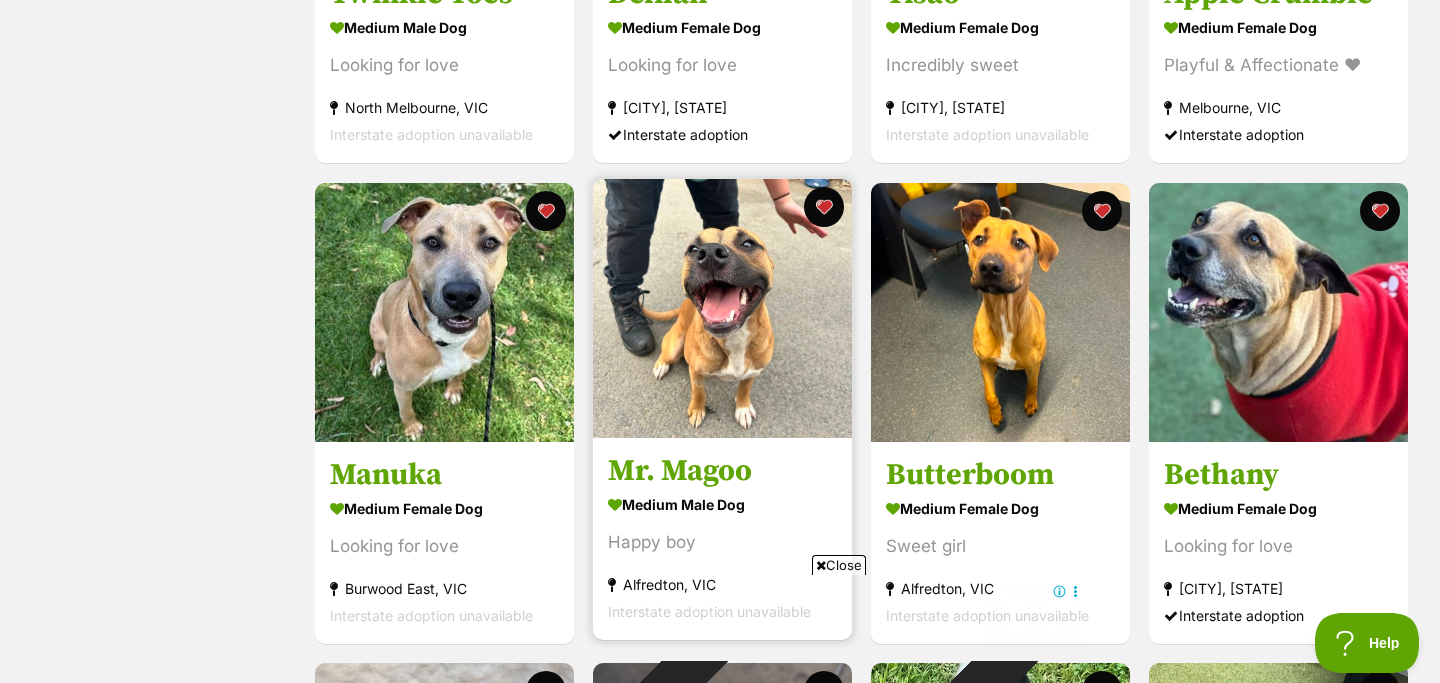 click on "Mr. Magoo" at bounding box center [722, 471] 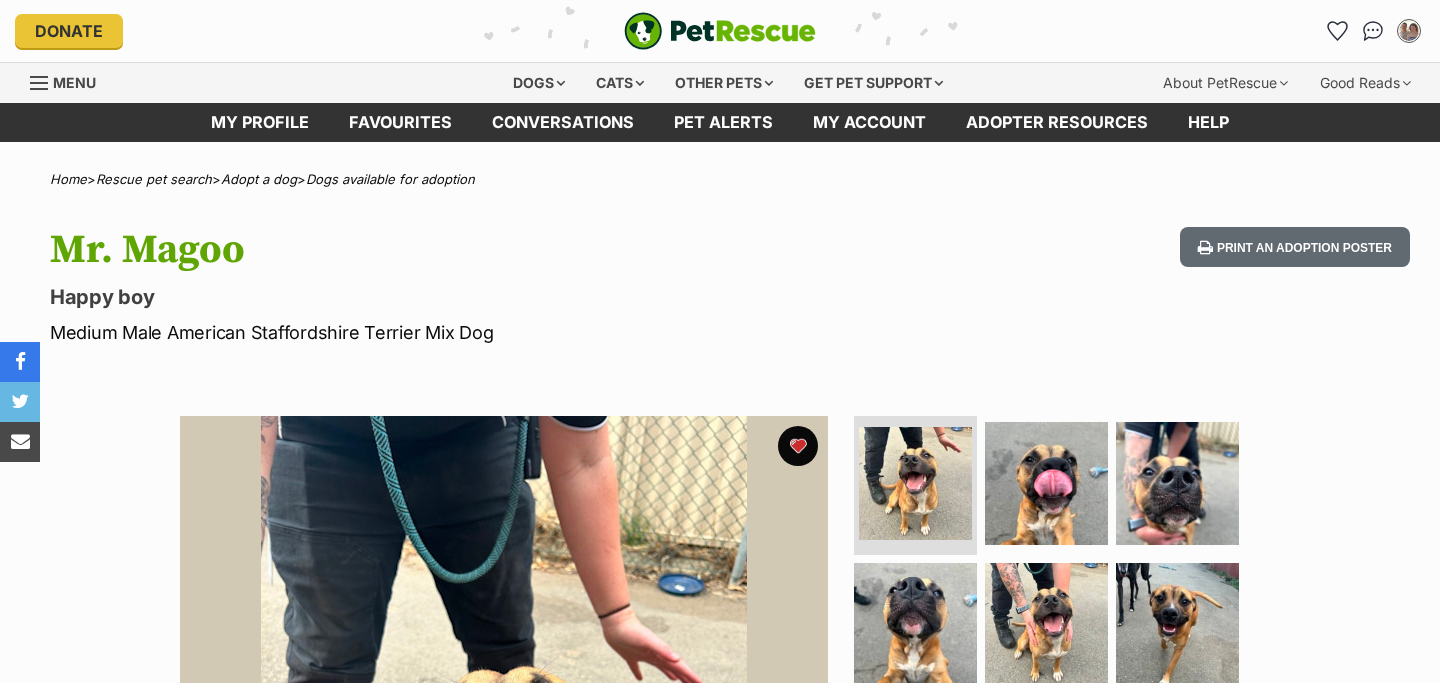 scroll, scrollTop: 0, scrollLeft: 0, axis: both 